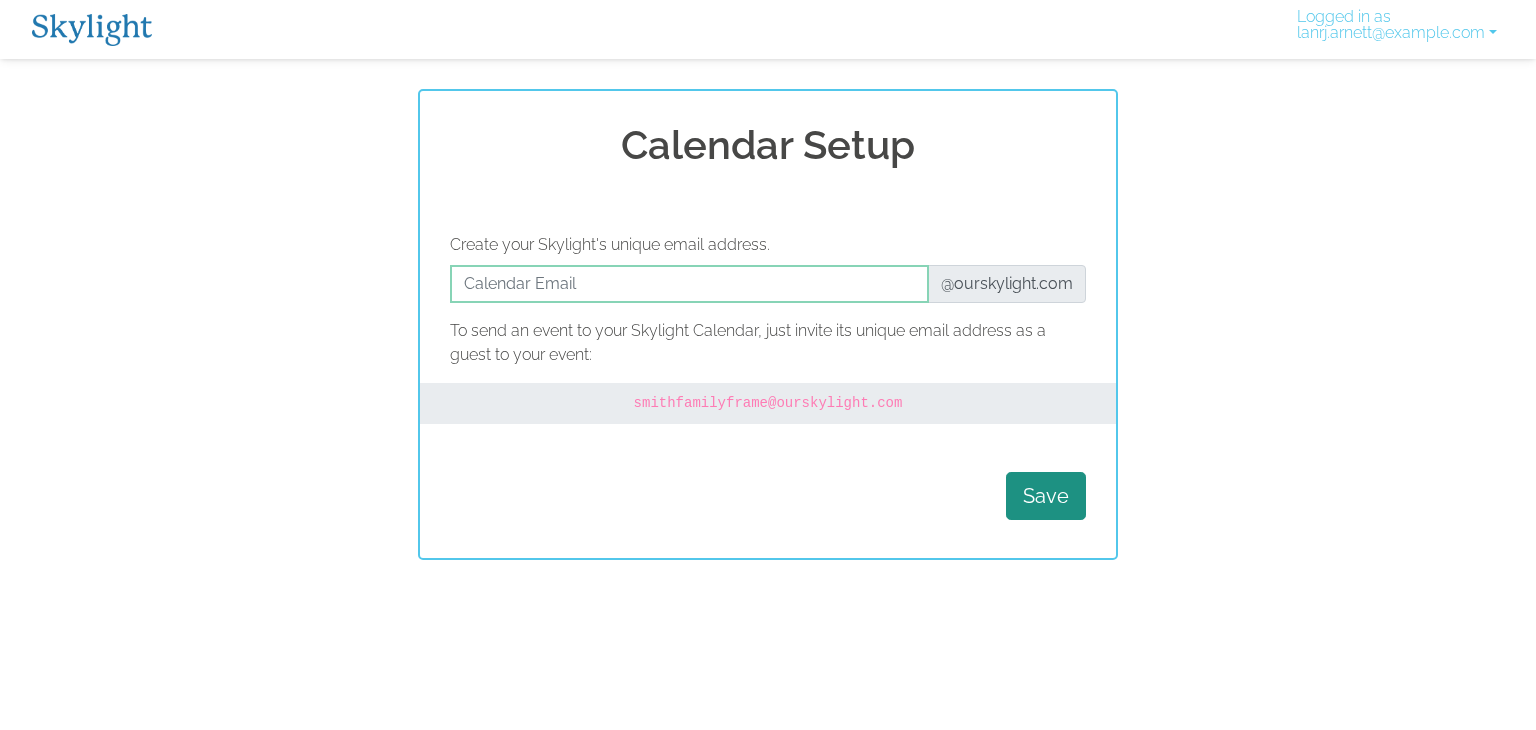 scroll, scrollTop: 0, scrollLeft: 0, axis: both 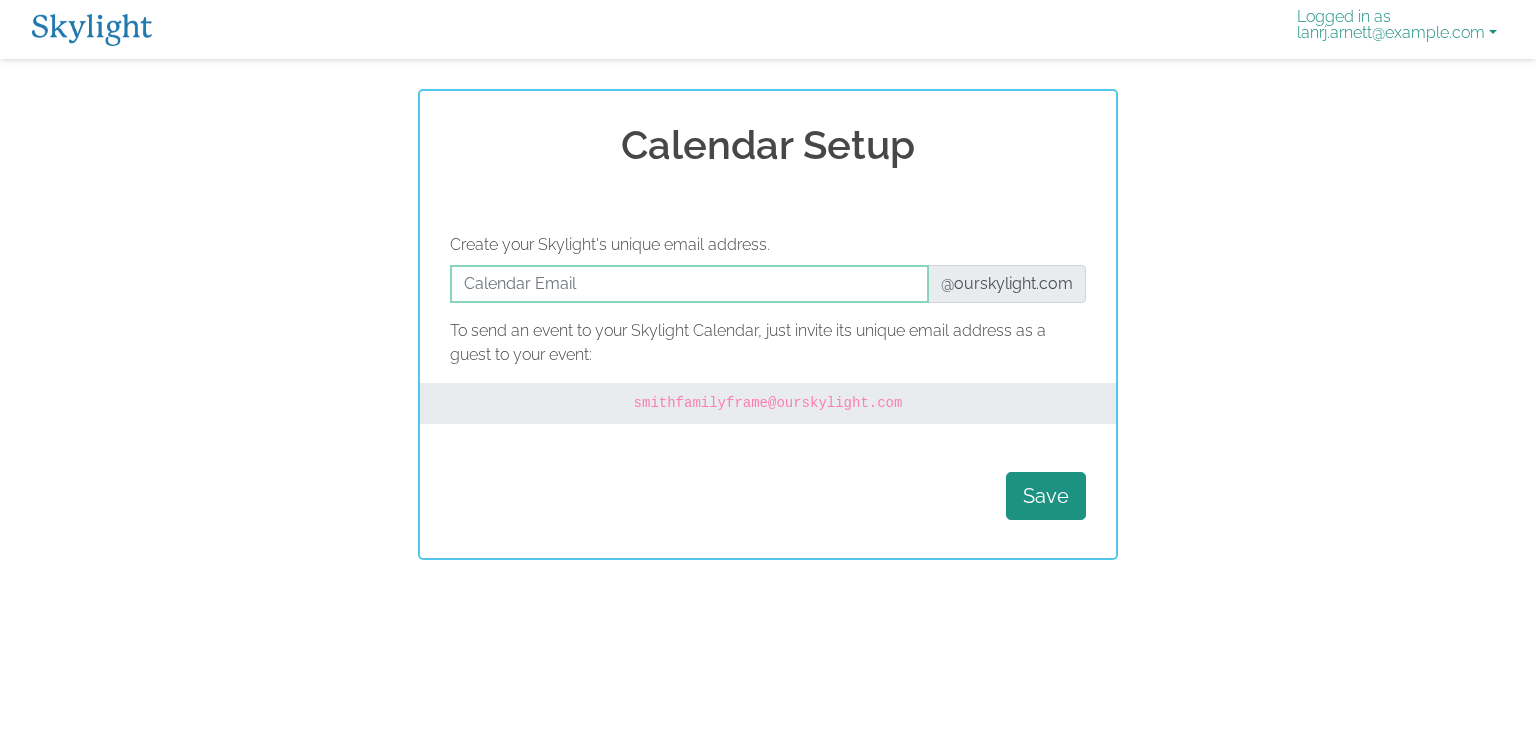 click on "Logged in as lanrj.arnett@example.com" at bounding box center [1397, 29] 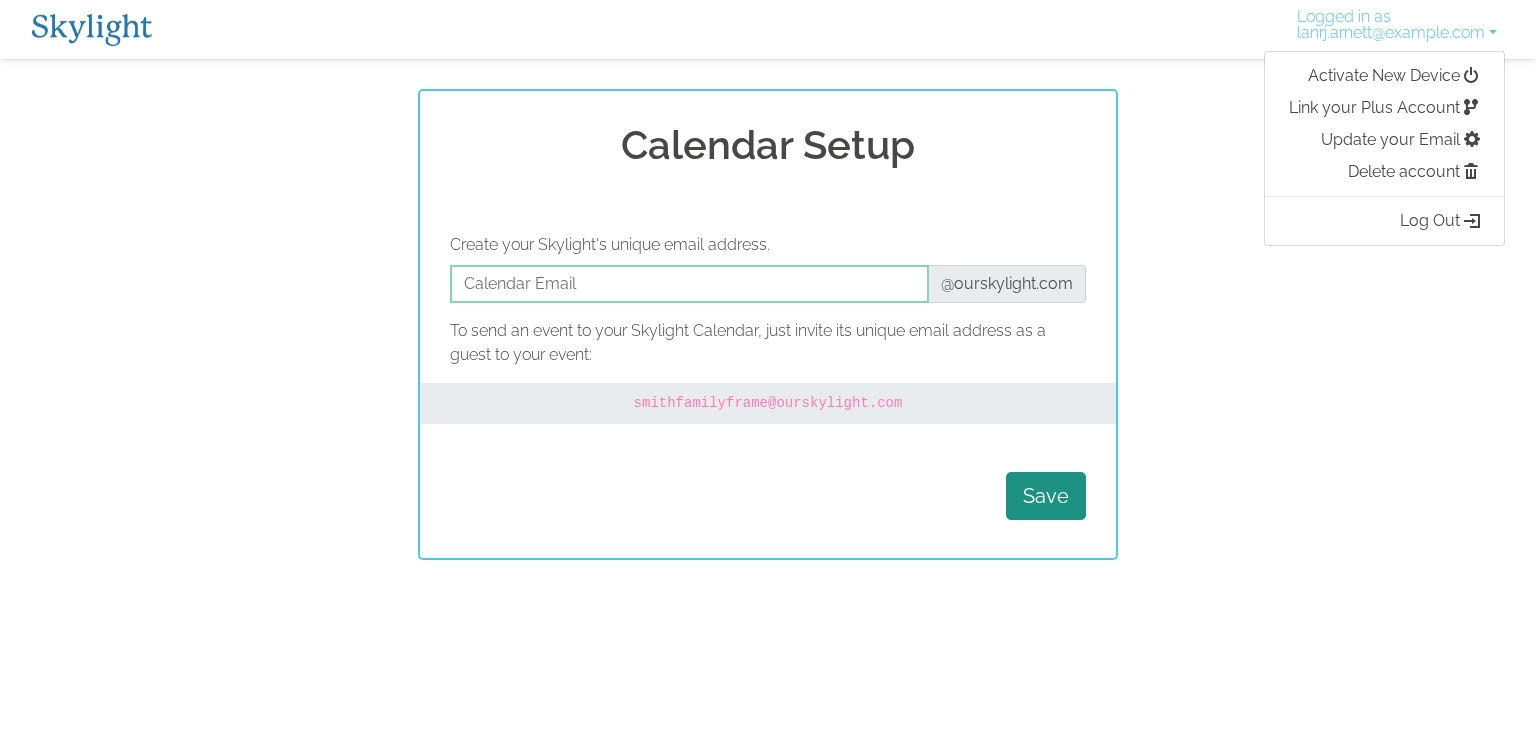 click at bounding box center [92, 30] 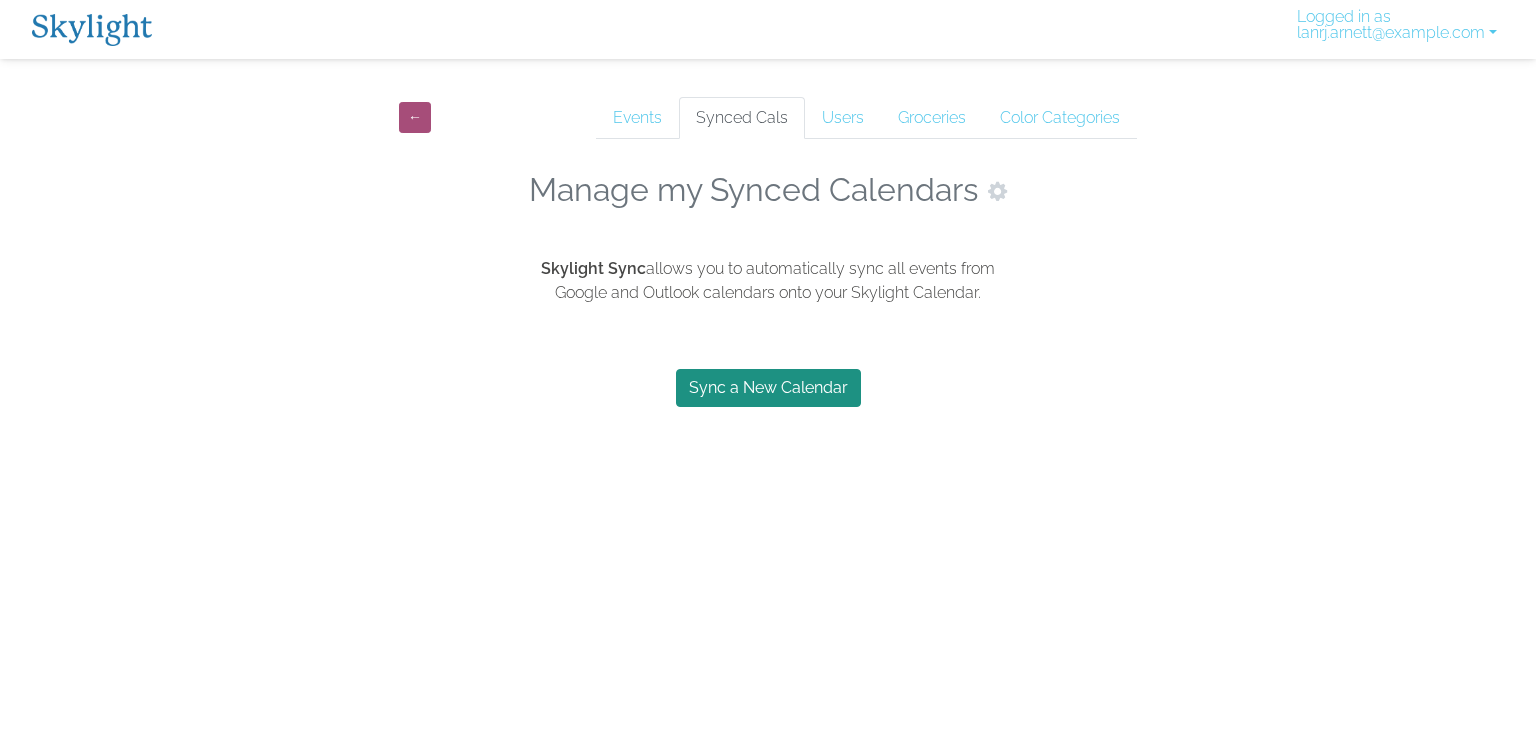 scroll, scrollTop: 0, scrollLeft: 0, axis: both 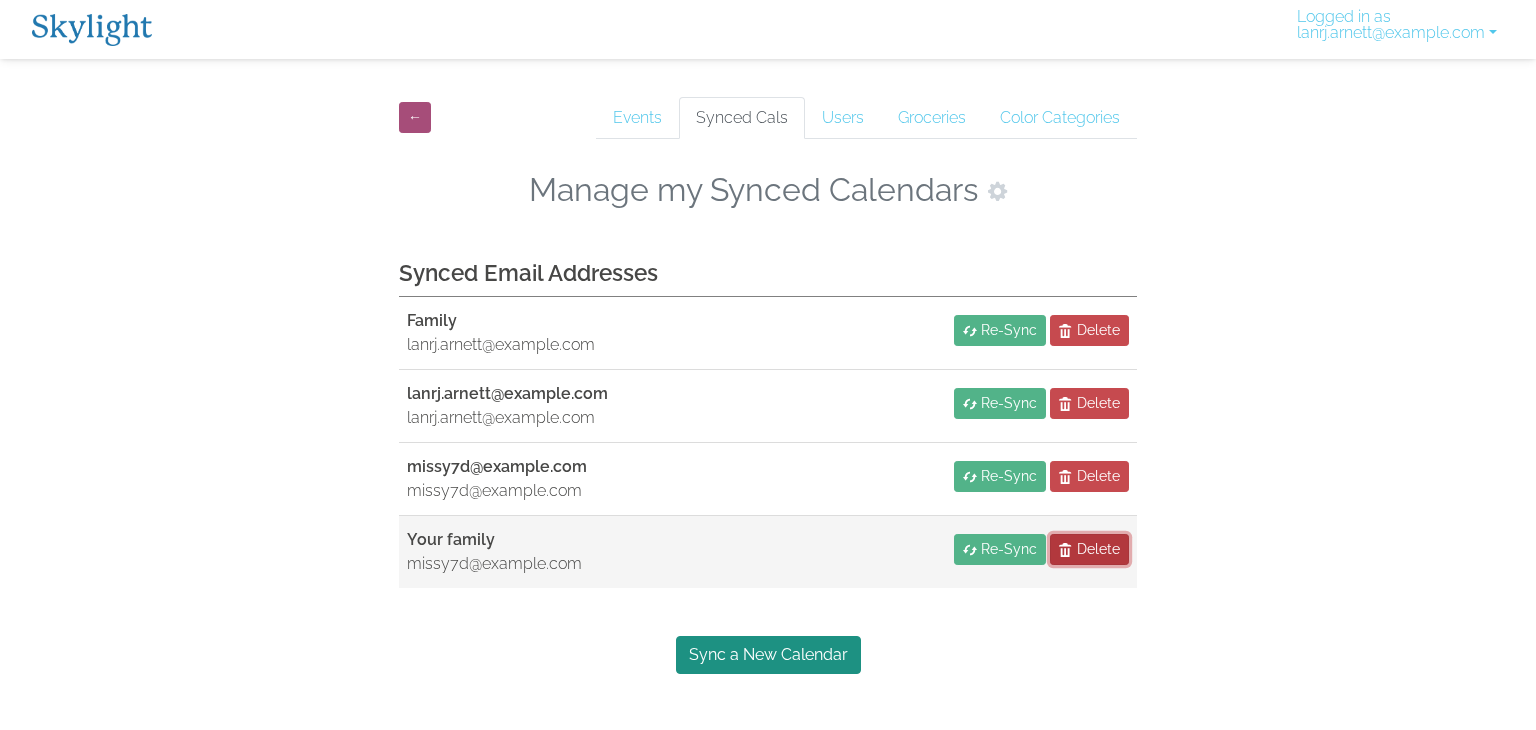 click on "Delete" at bounding box center [1098, 549] 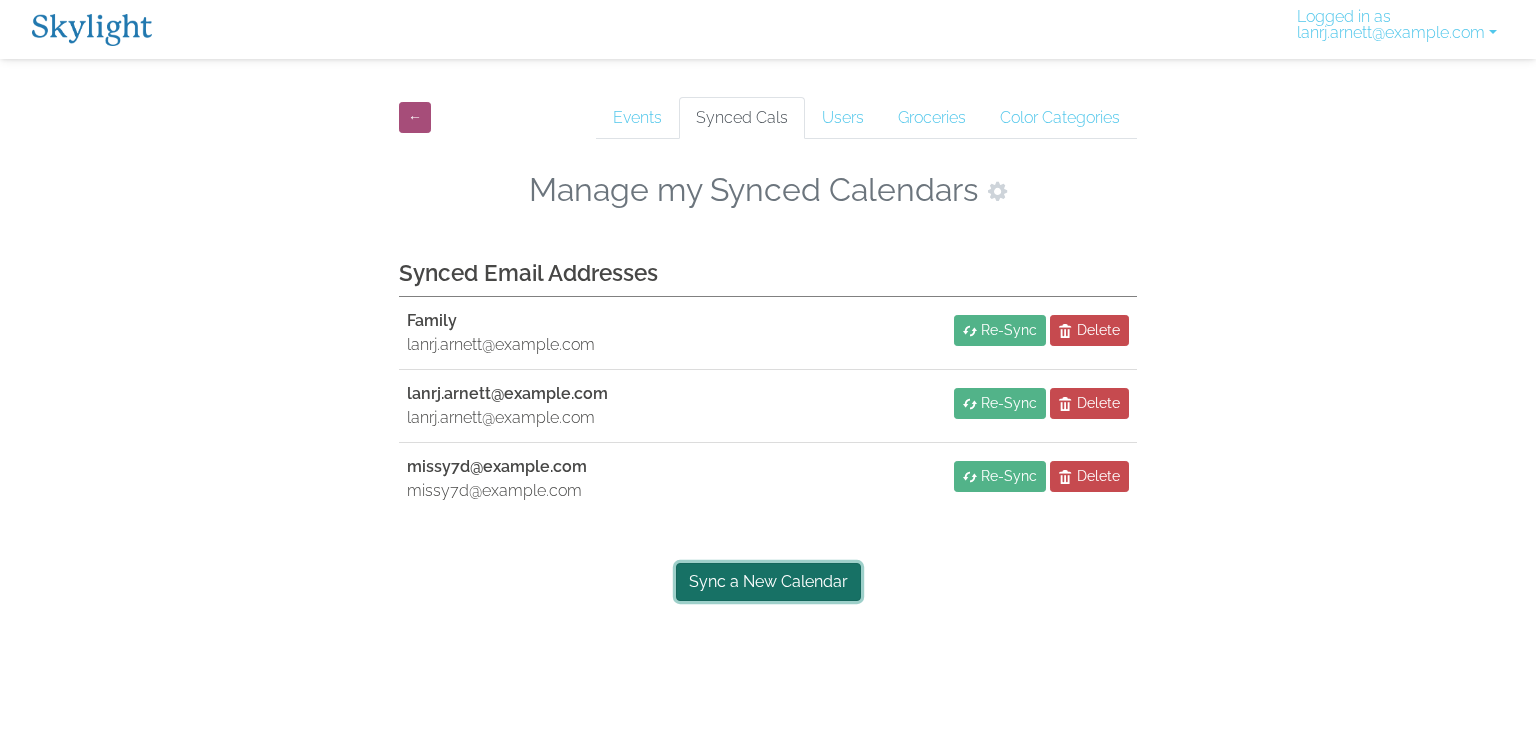 click on "Sync a New Calendar" at bounding box center [768, 582] 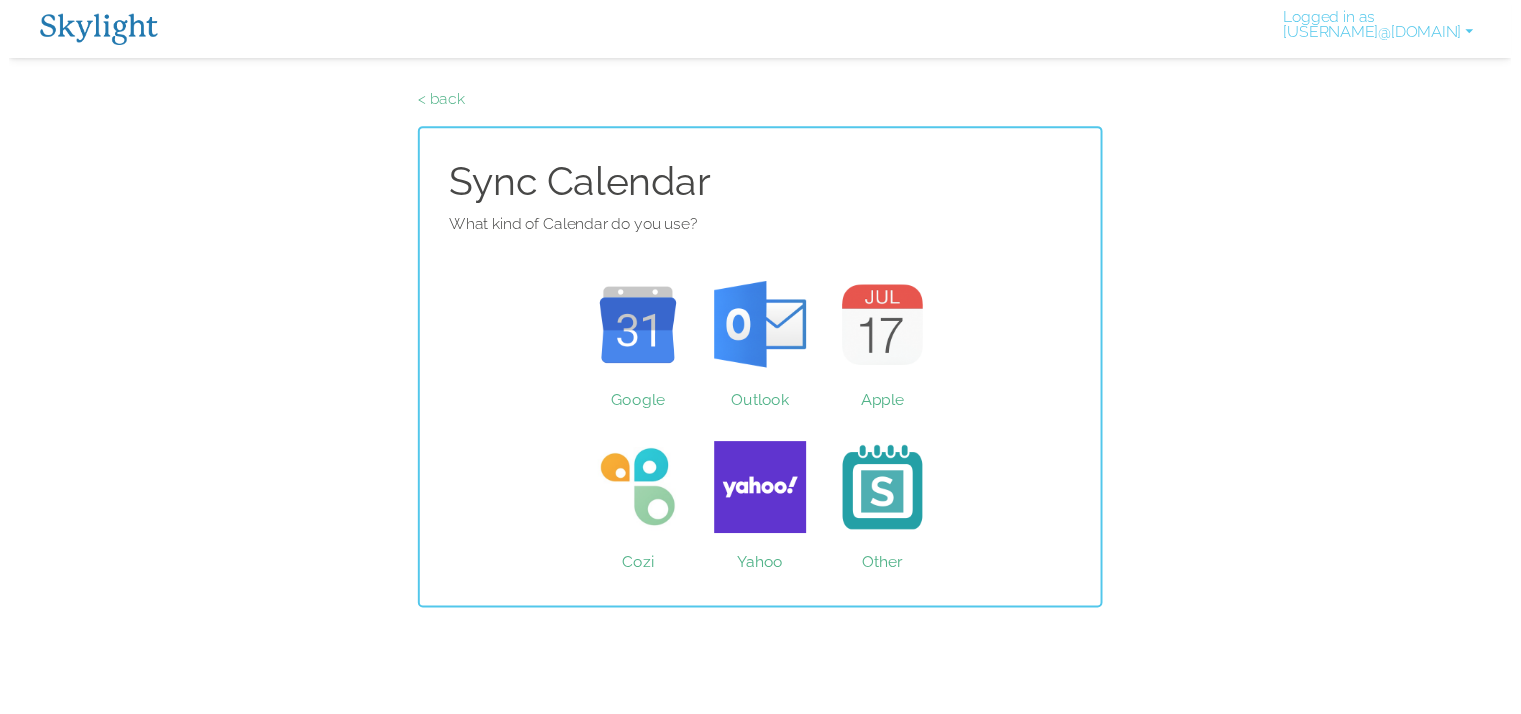 scroll, scrollTop: 0, scrollLeft: 0, axis: both 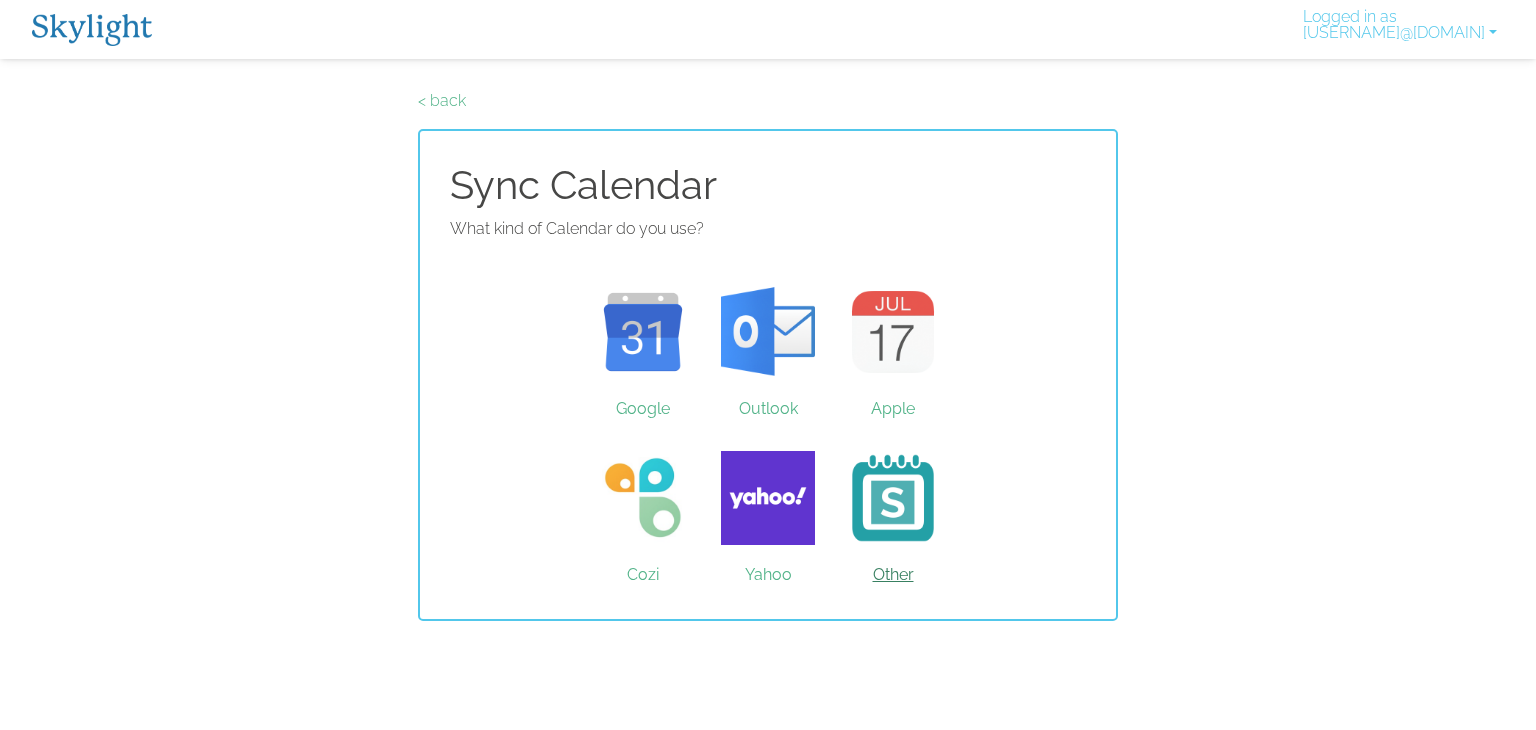 click on "Other" at bounding box center [893, 498] 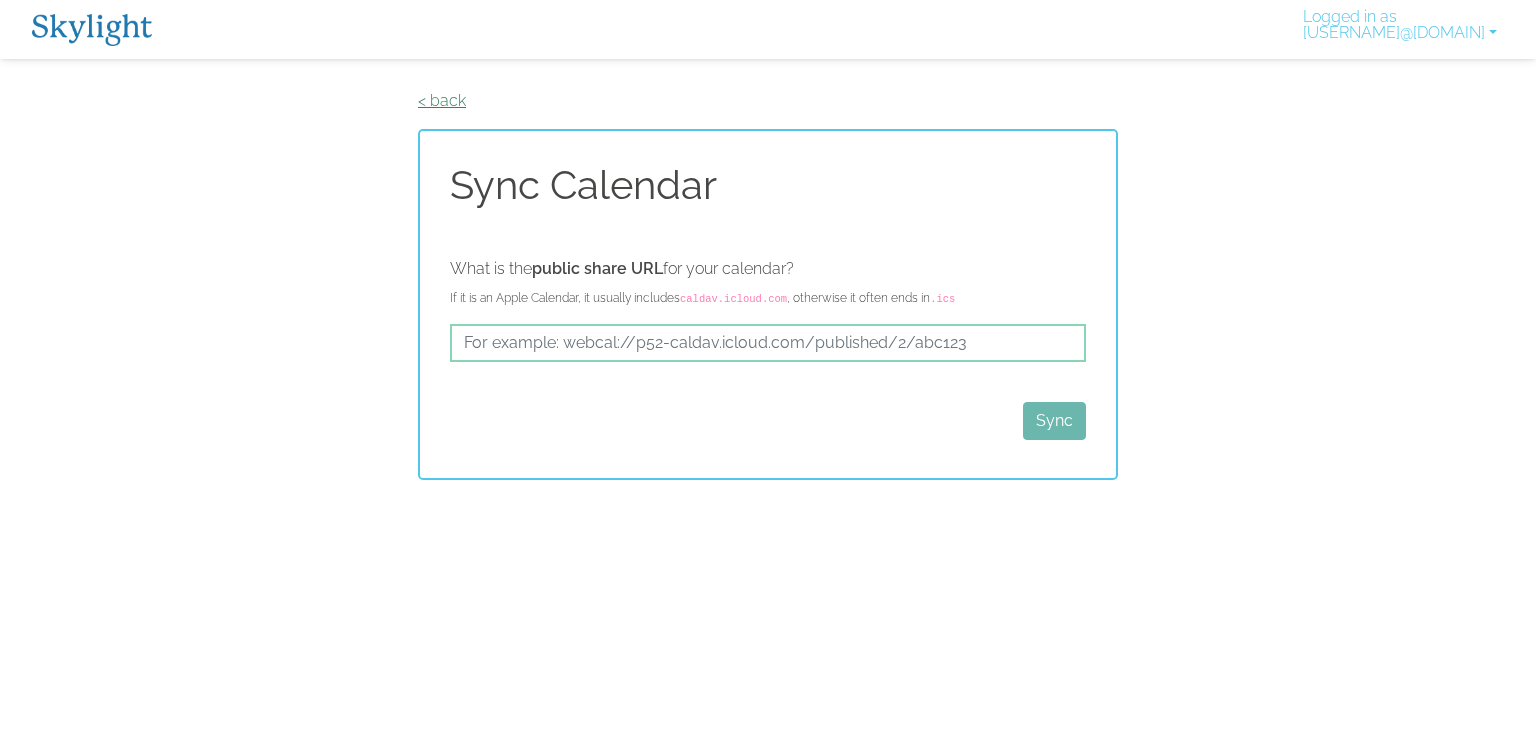 click on "< back" at bounding box center [442, 100] 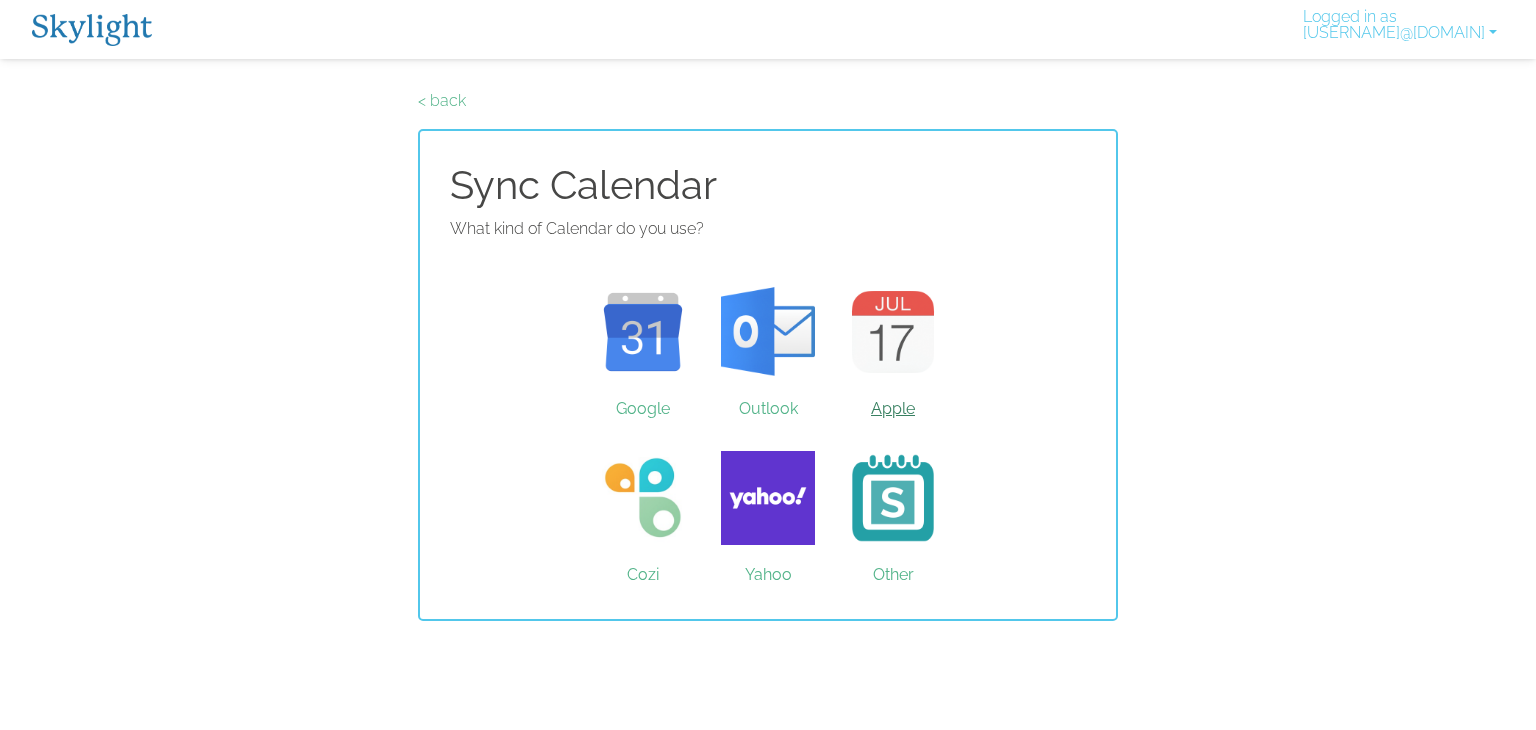 click on "Apple" at bounding box center [893, 332] 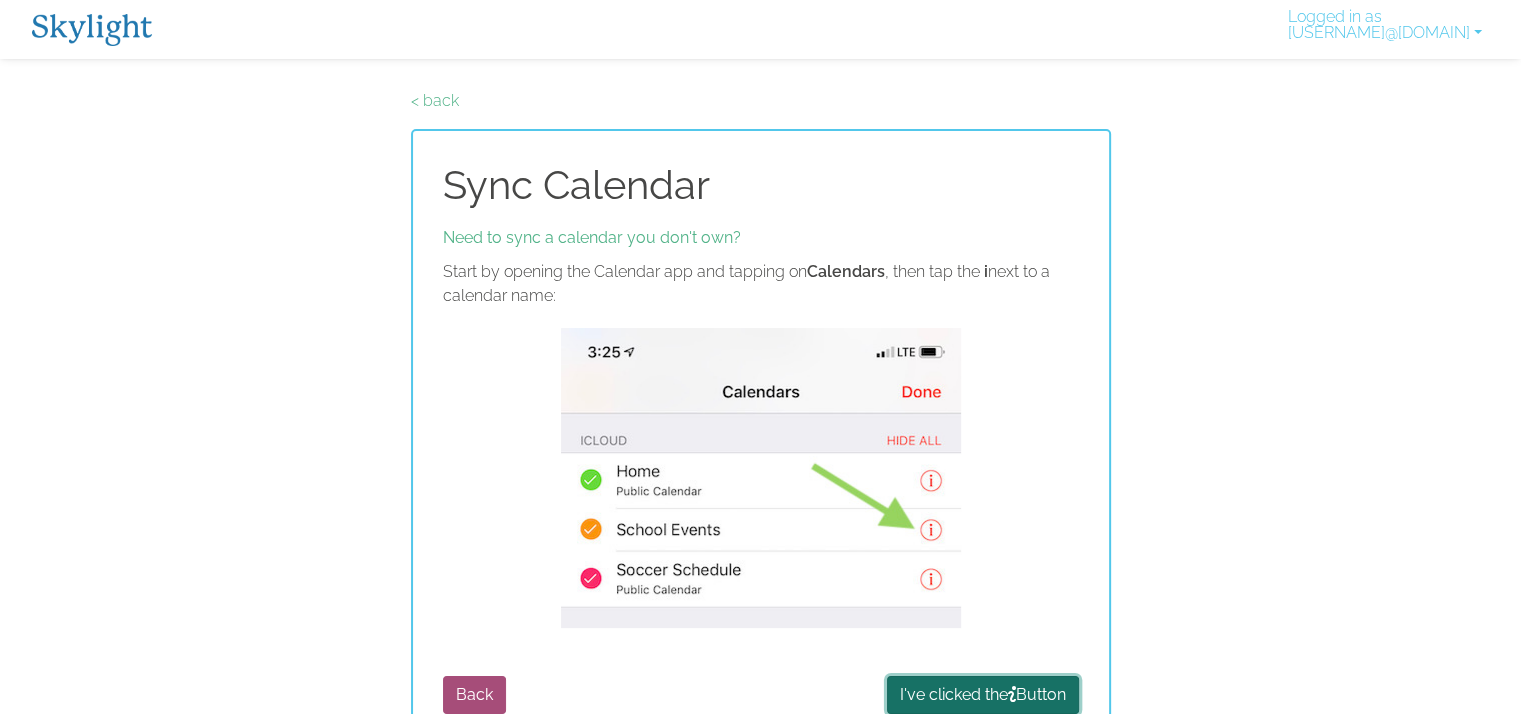 click on "I've clicked the   Button" at bounding box center (983, 695) 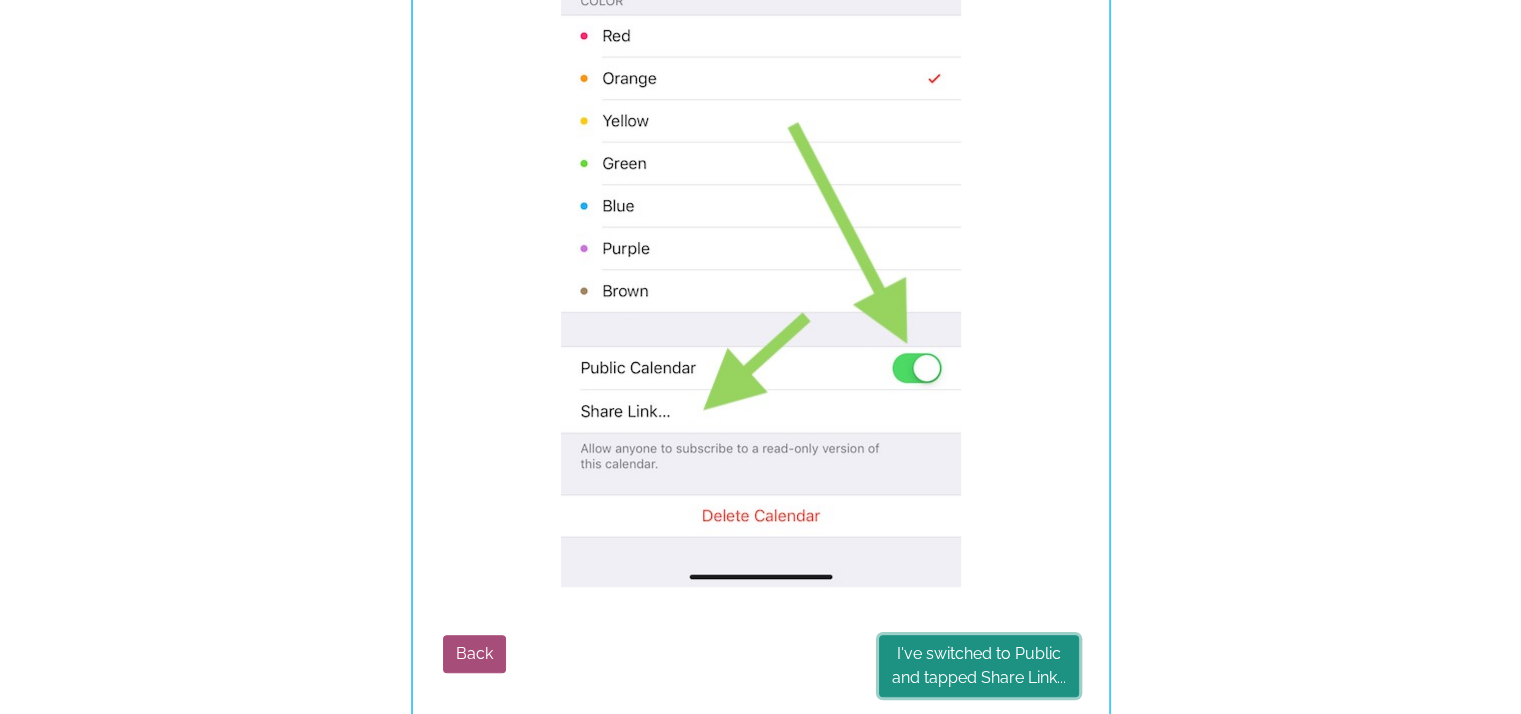 scroll, scrollTop: 560, scrollLeft: 0, axis: vertical 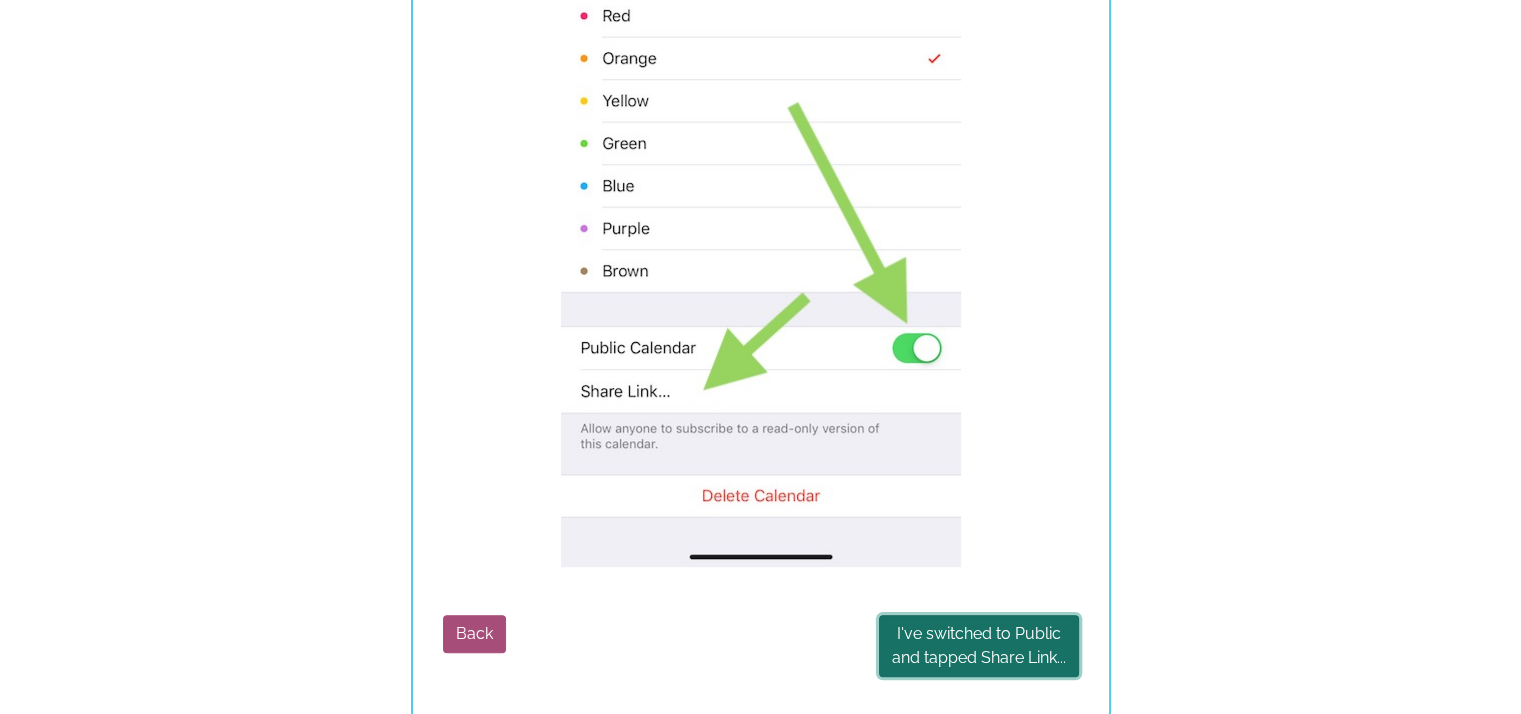 click on "I've switched to Public and tapped Share Link..." at bounding box center [979, 646] 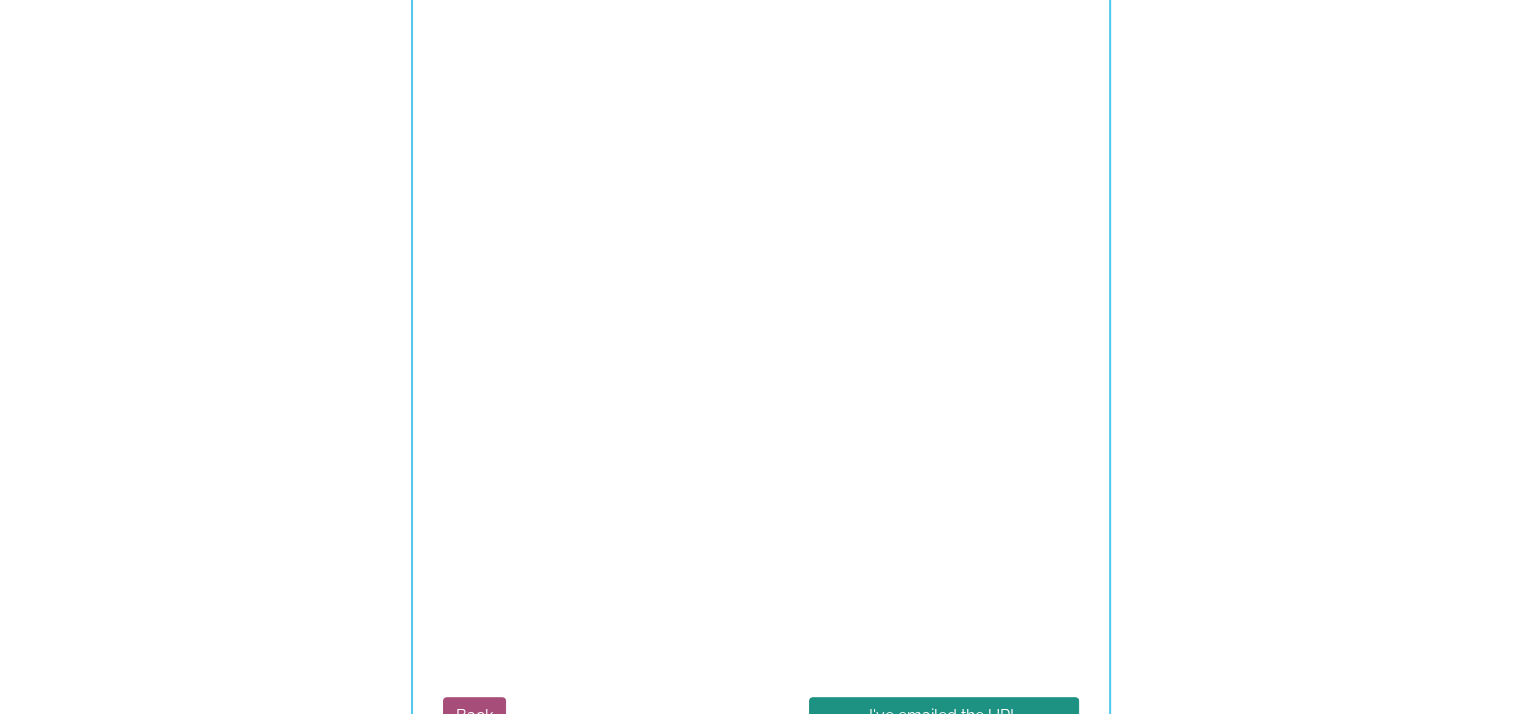 scroll, scrollTop: 1087, scrollLeft: 0, axis: vertical 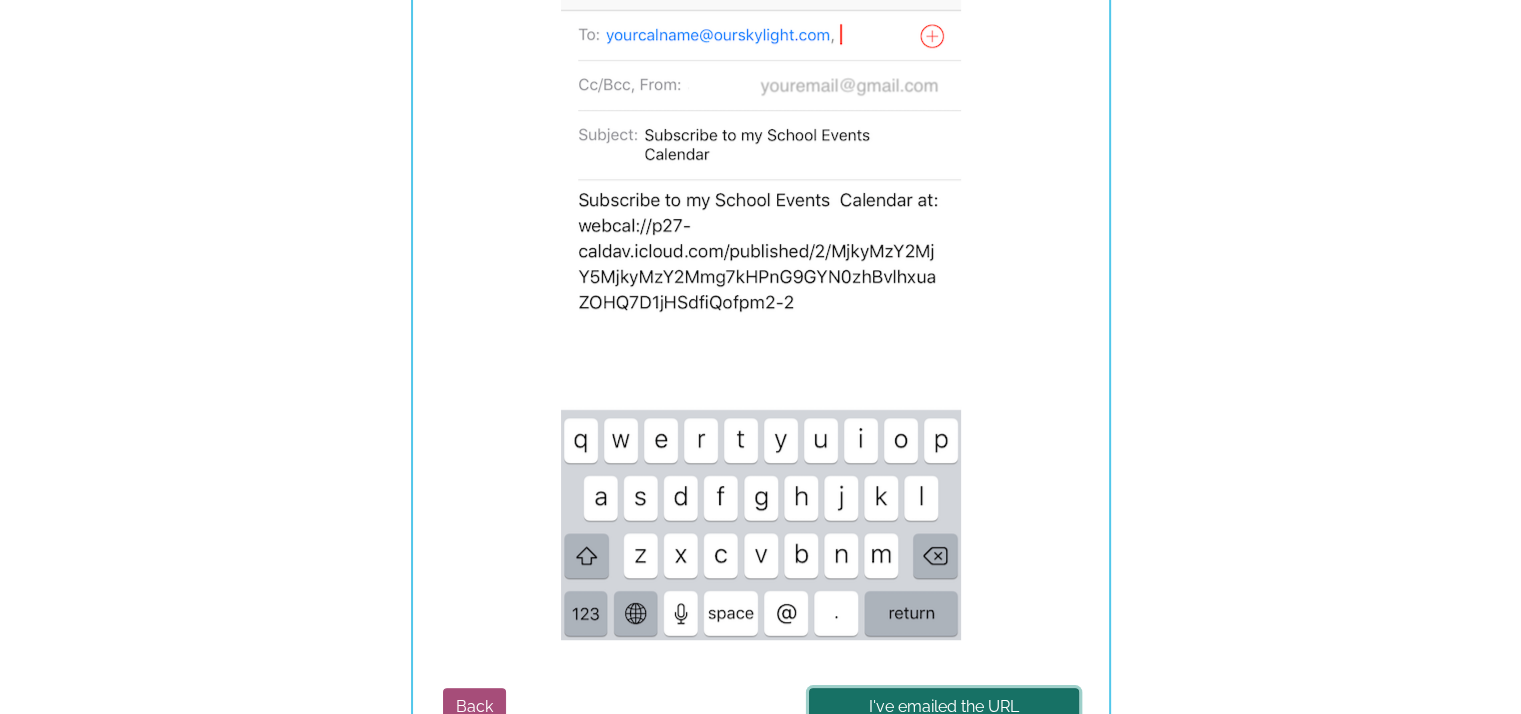 click on "I've emailed the URL to  lanrj-arnett @ourskylight.com" at bounding box center [944, 719] 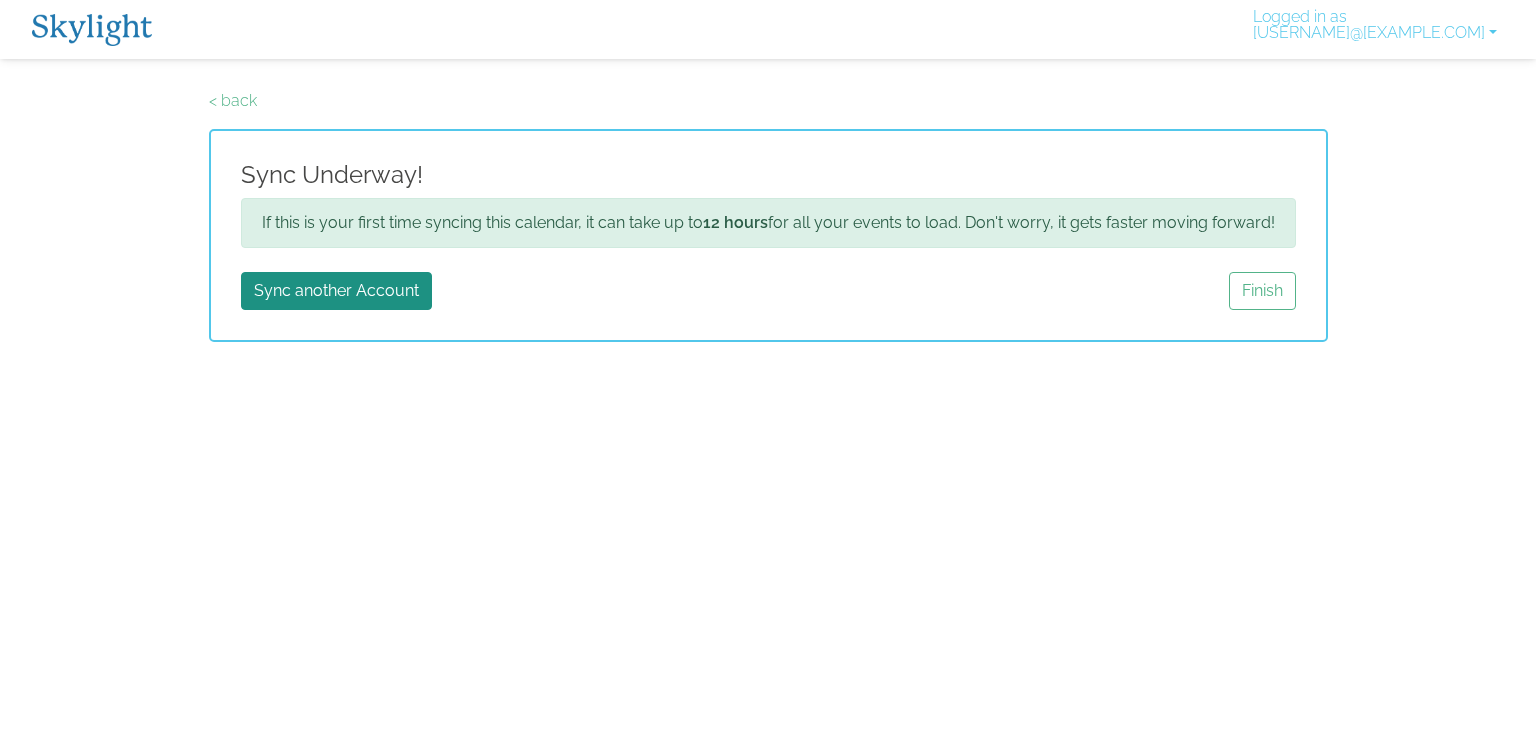 scroll, scrollTop: 0, scrollLeft: 0, axis: both 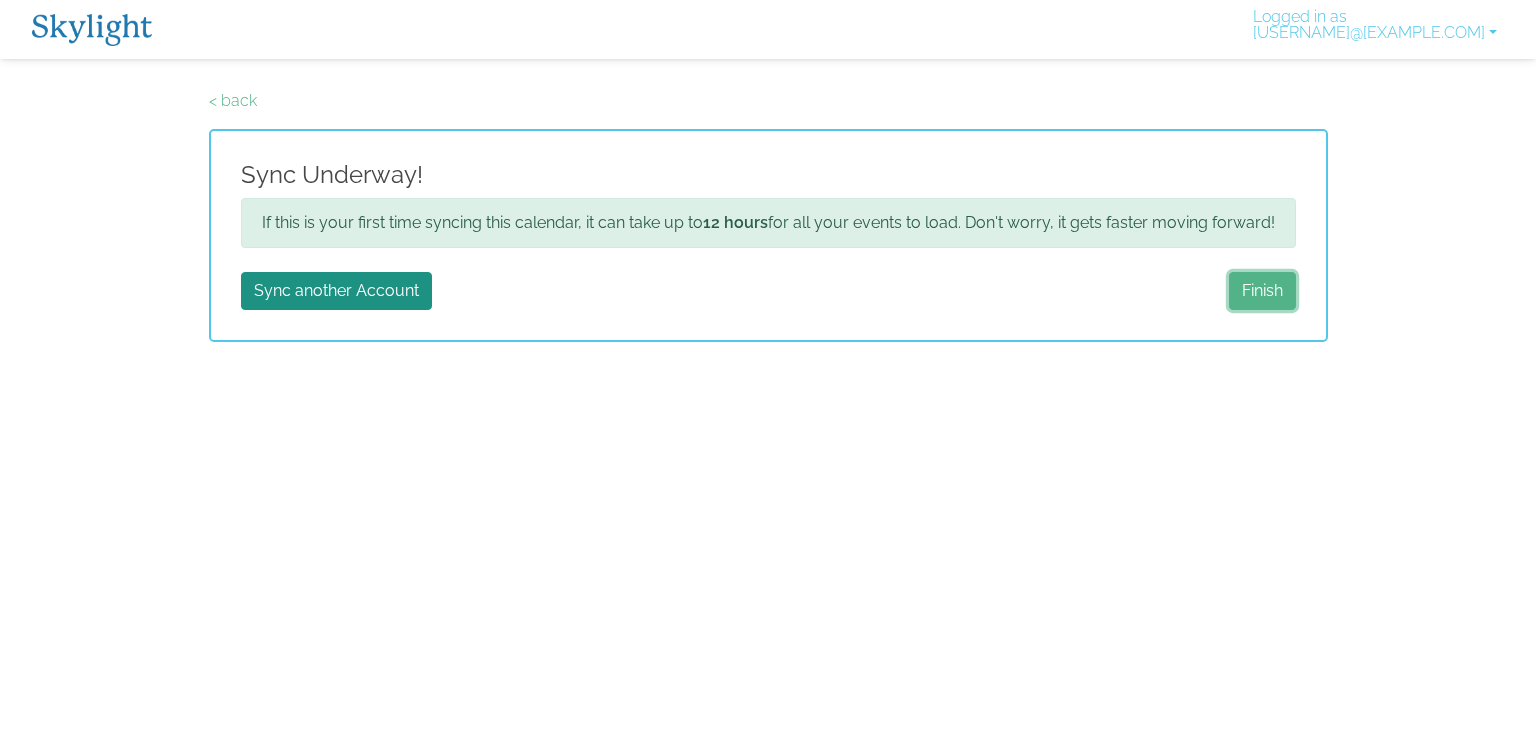 click on "Finish" at bounding box center (1262, 291) 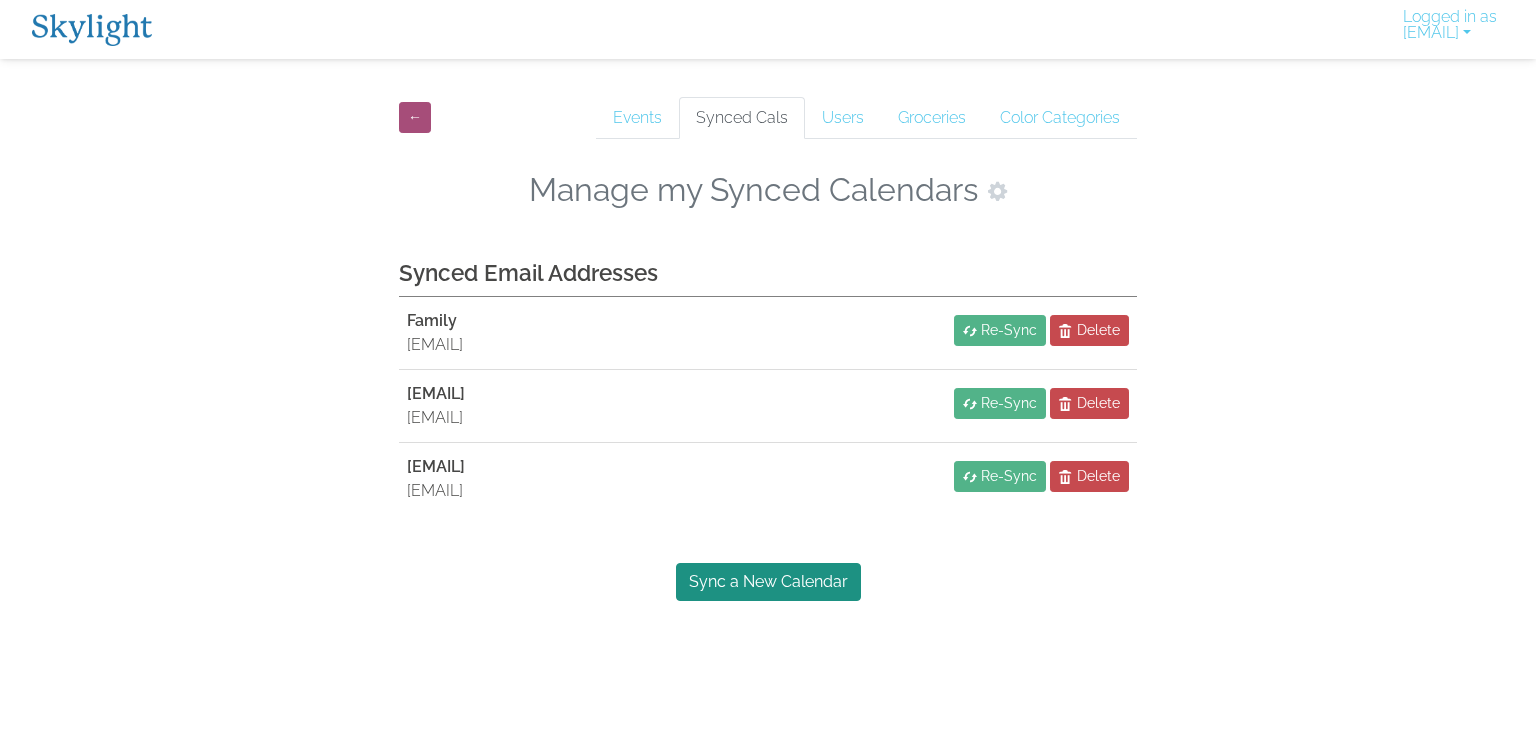 scroll, scrollTop: 0, scrollLeft: 0, axis: both 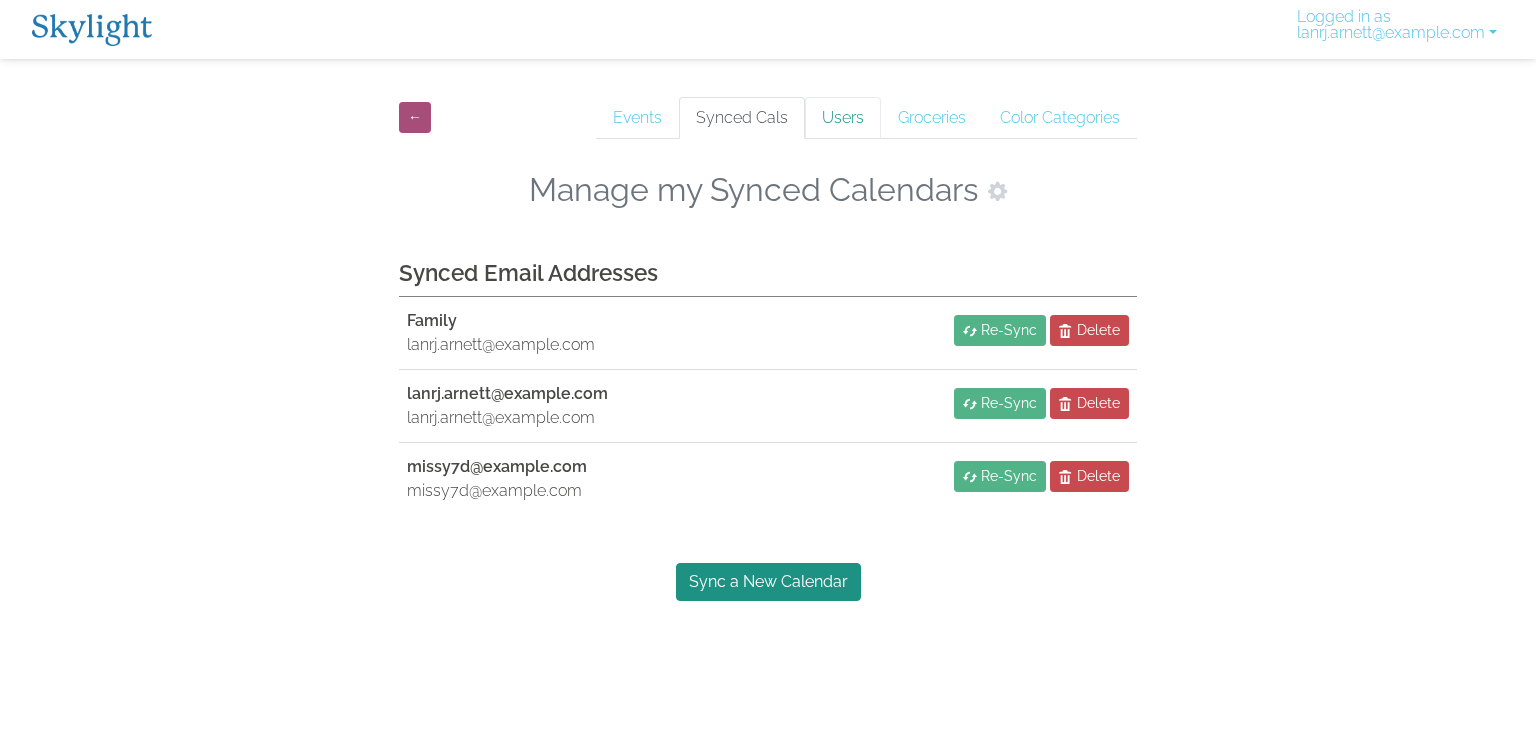 click on "Users" at bounding box center [843, 118] 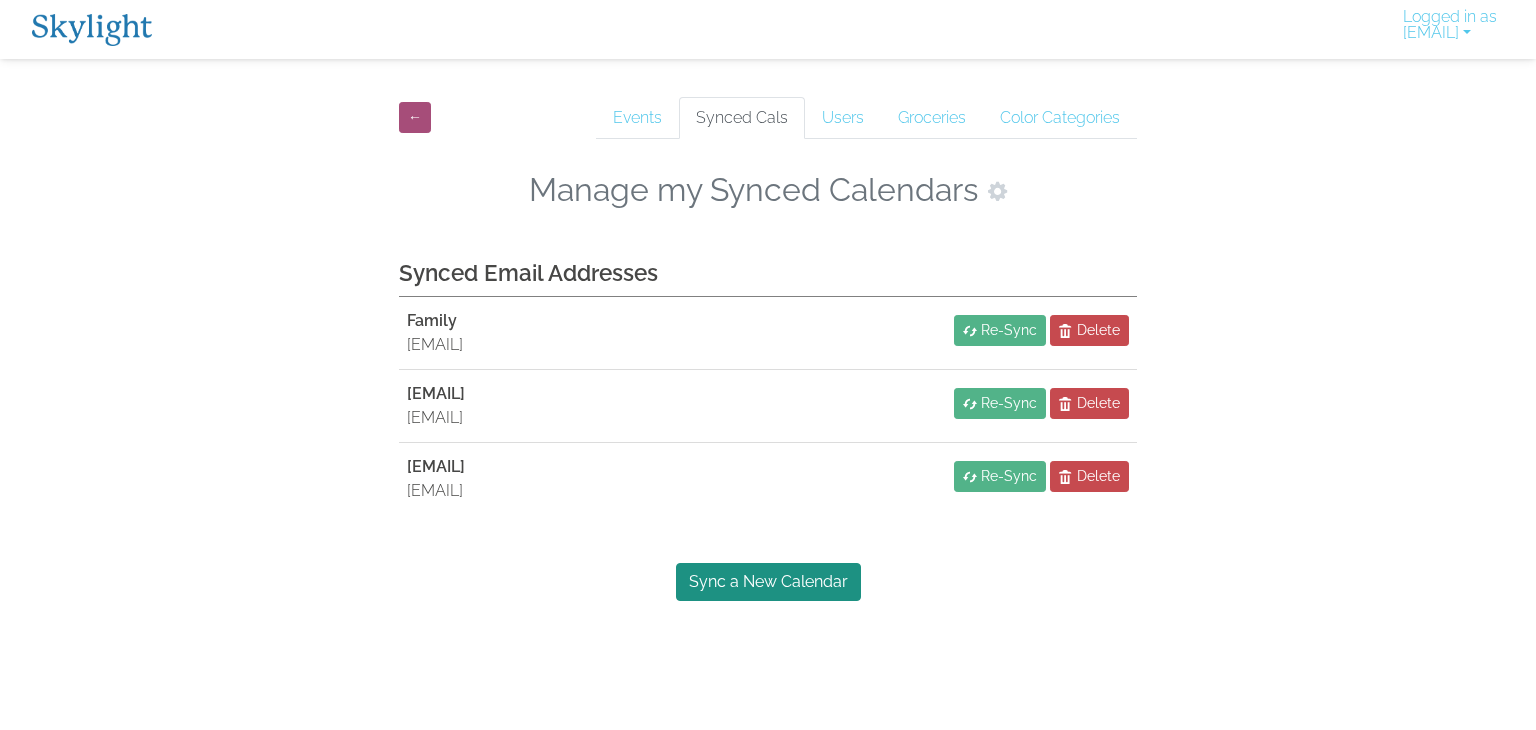scroll, scrollTop: 0, scrollLeft: 0, axis: both 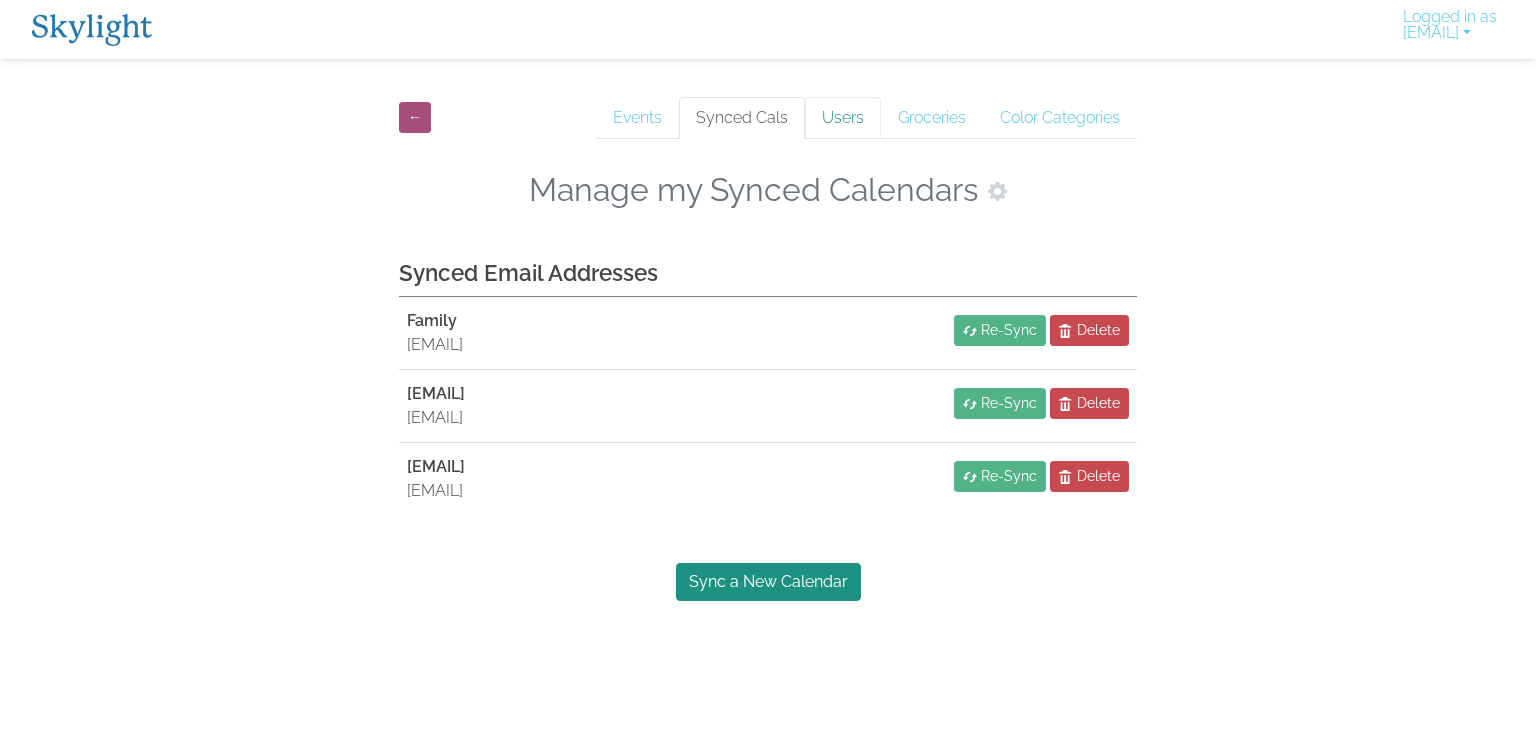 click on "Users" at bounding box center (843, 118) 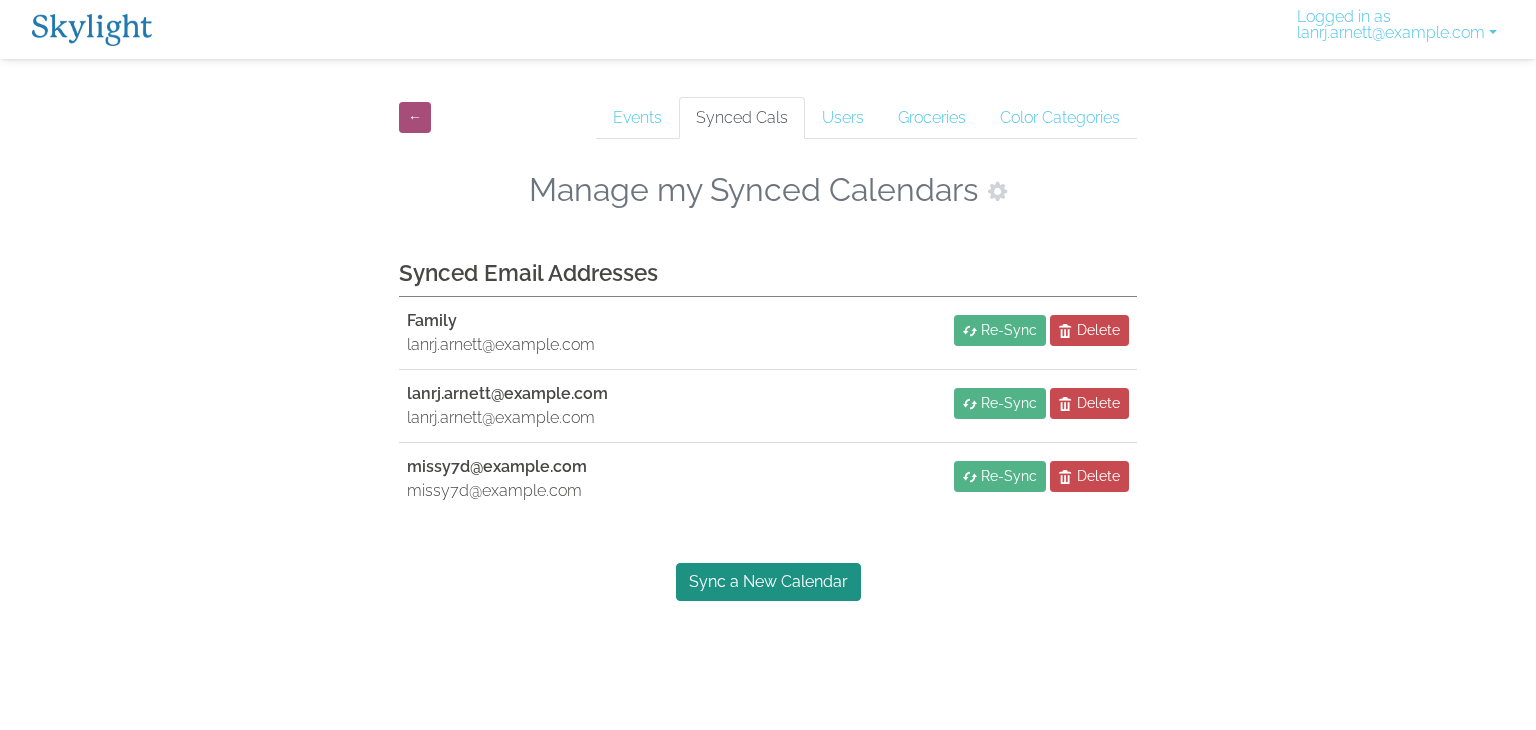 scroll, scrollTop: 0, scrollLeft: 0, axis: both 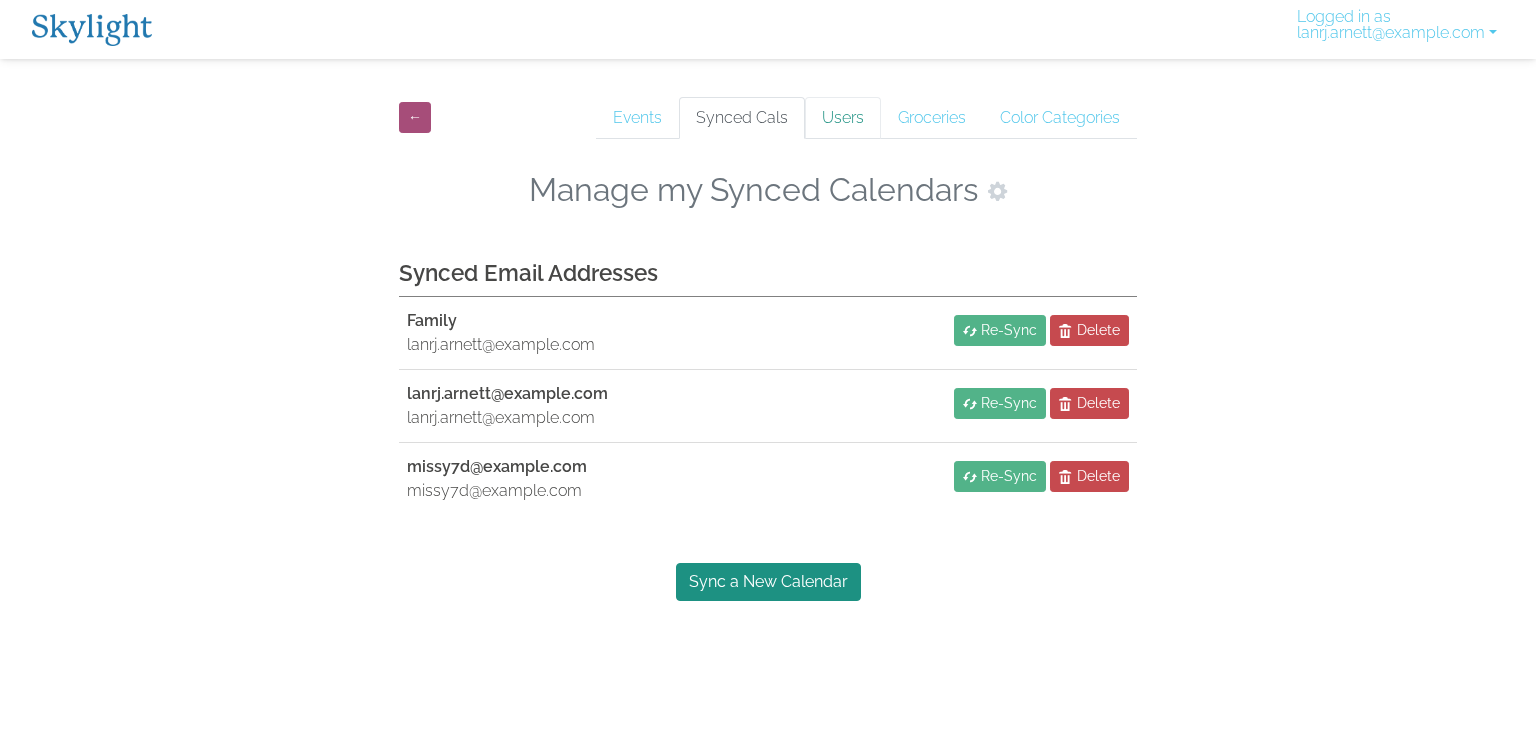 click on "Users" at bounding box center [843, 118] 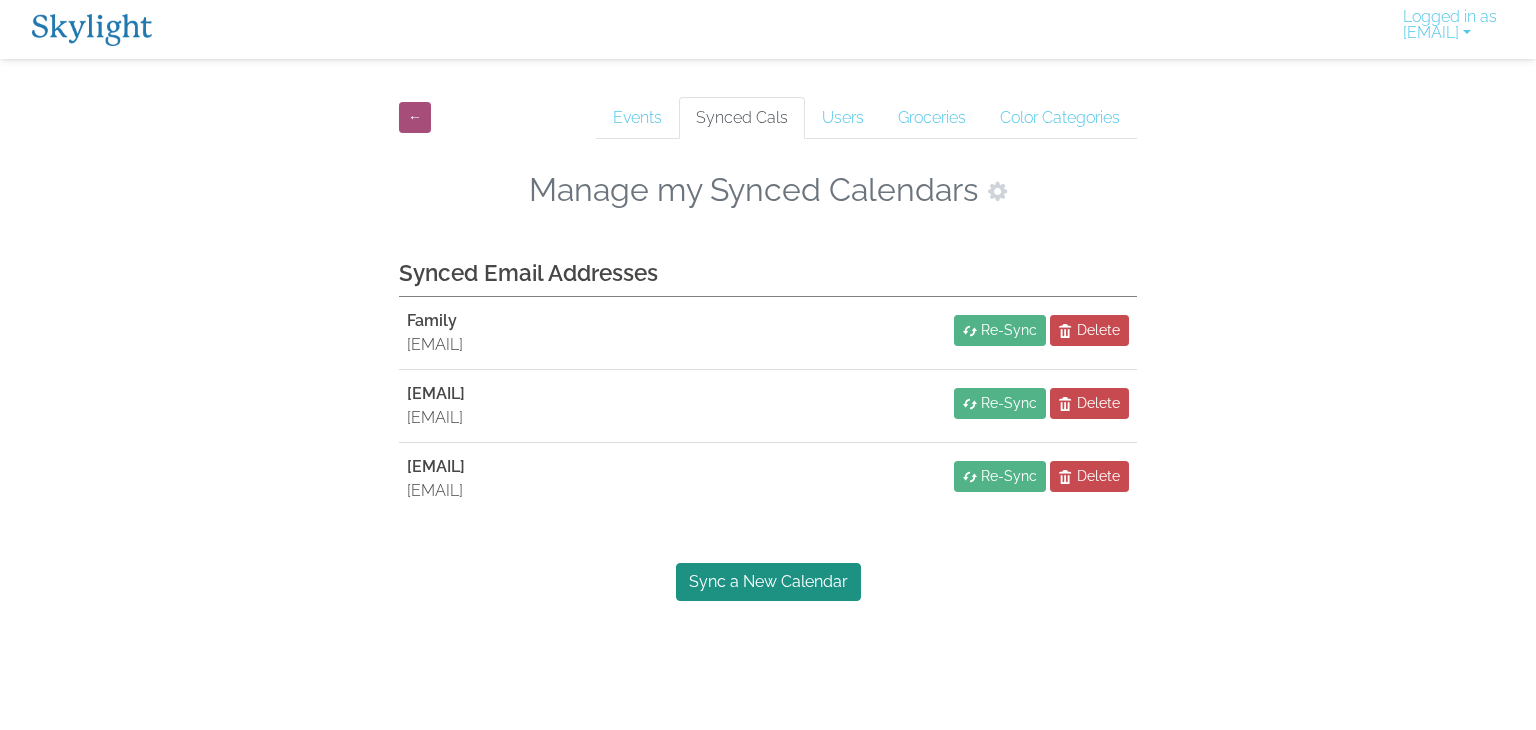 scroll, scrollTop: 0, scrollLeft: 0, axis: both 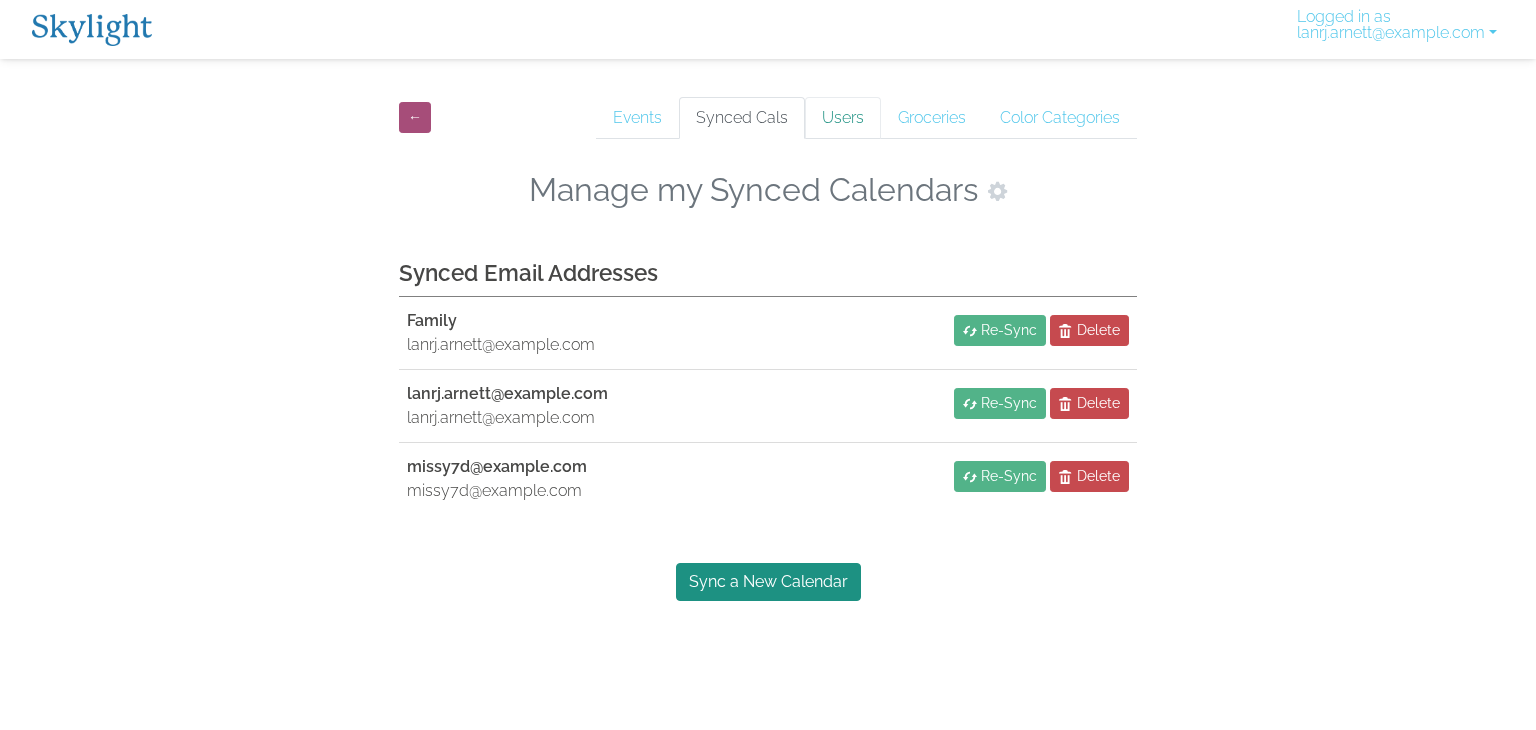 click on "Users" at bounding box center (843, 118) 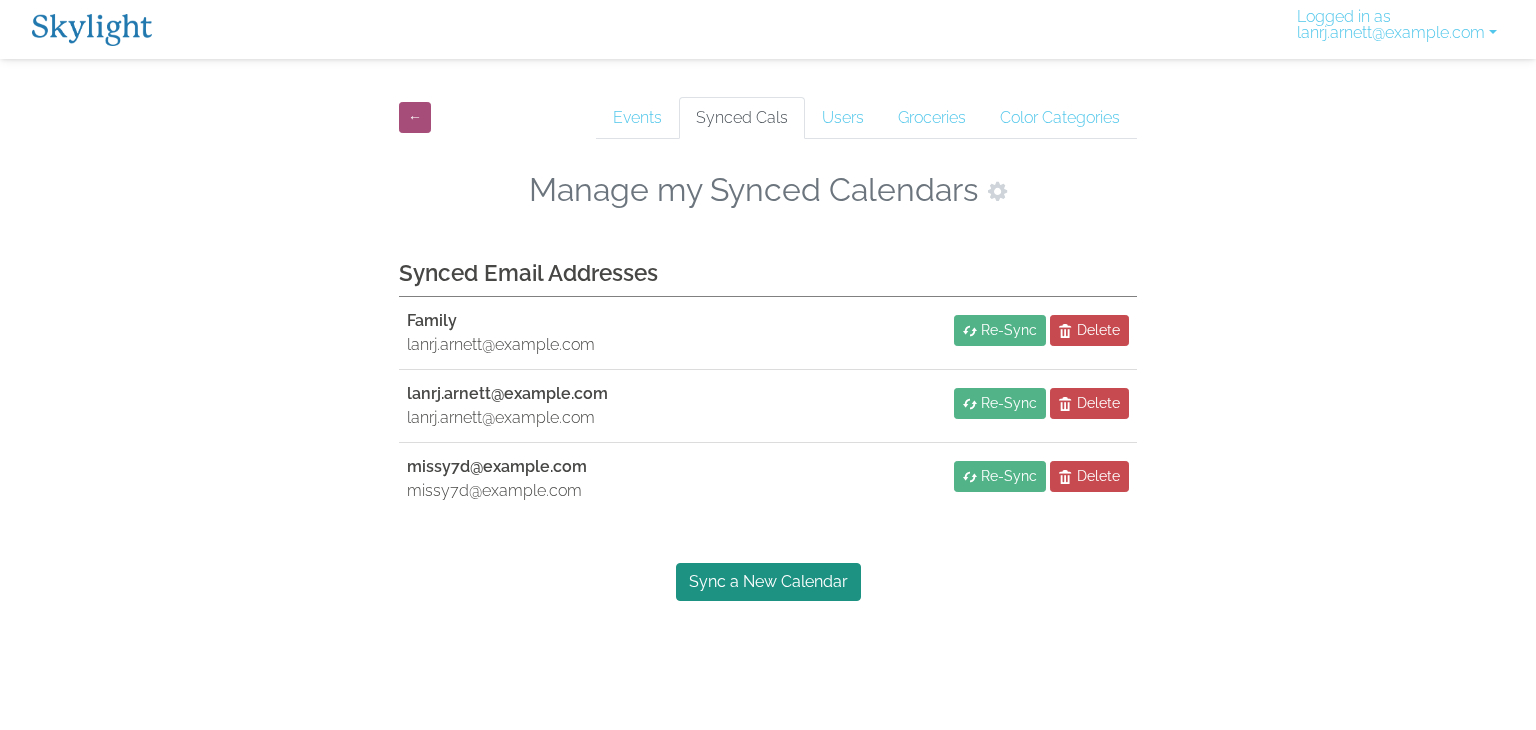 scroll, scrollTop: 0, scrollLeft: 0, axis: both 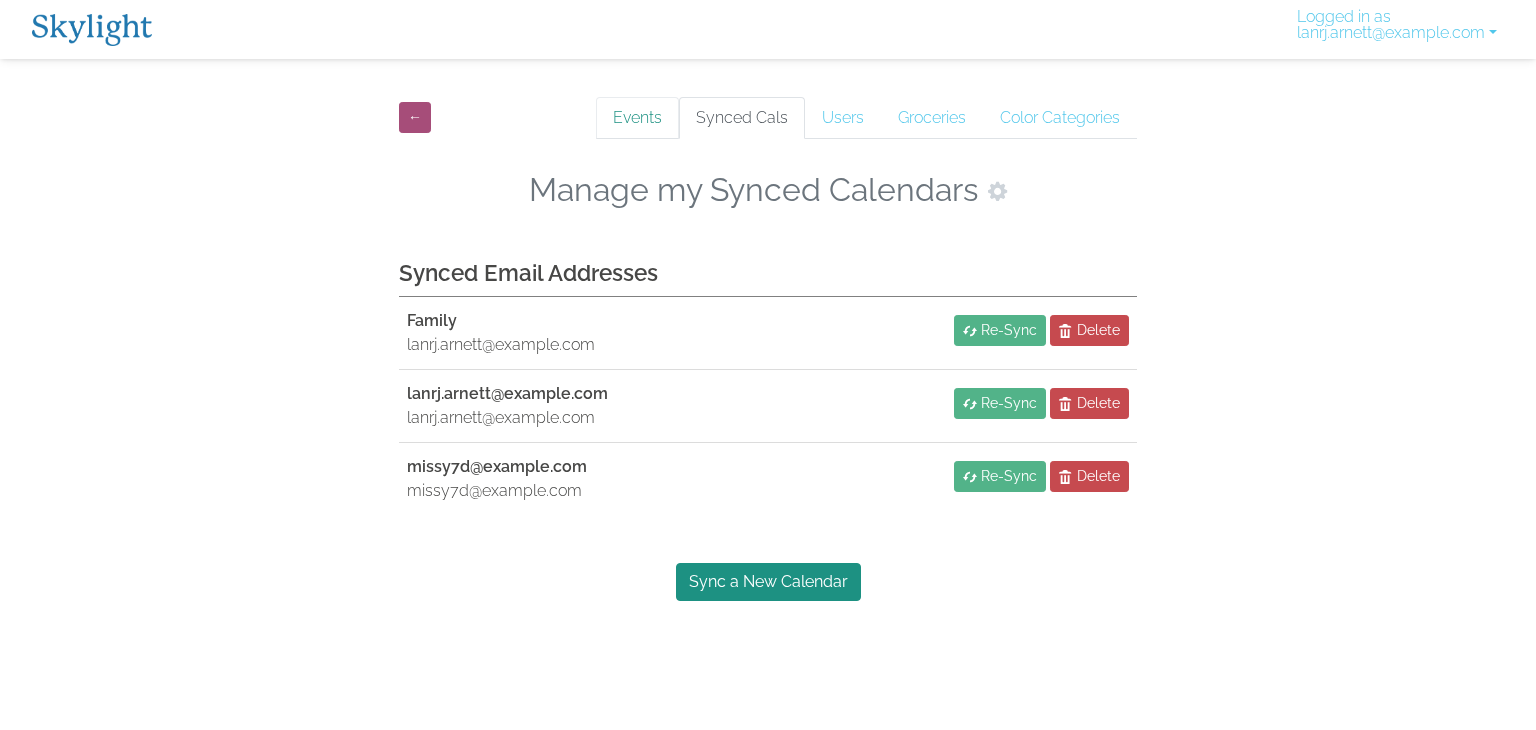 click on "Events" at bounding box center (637, 118) 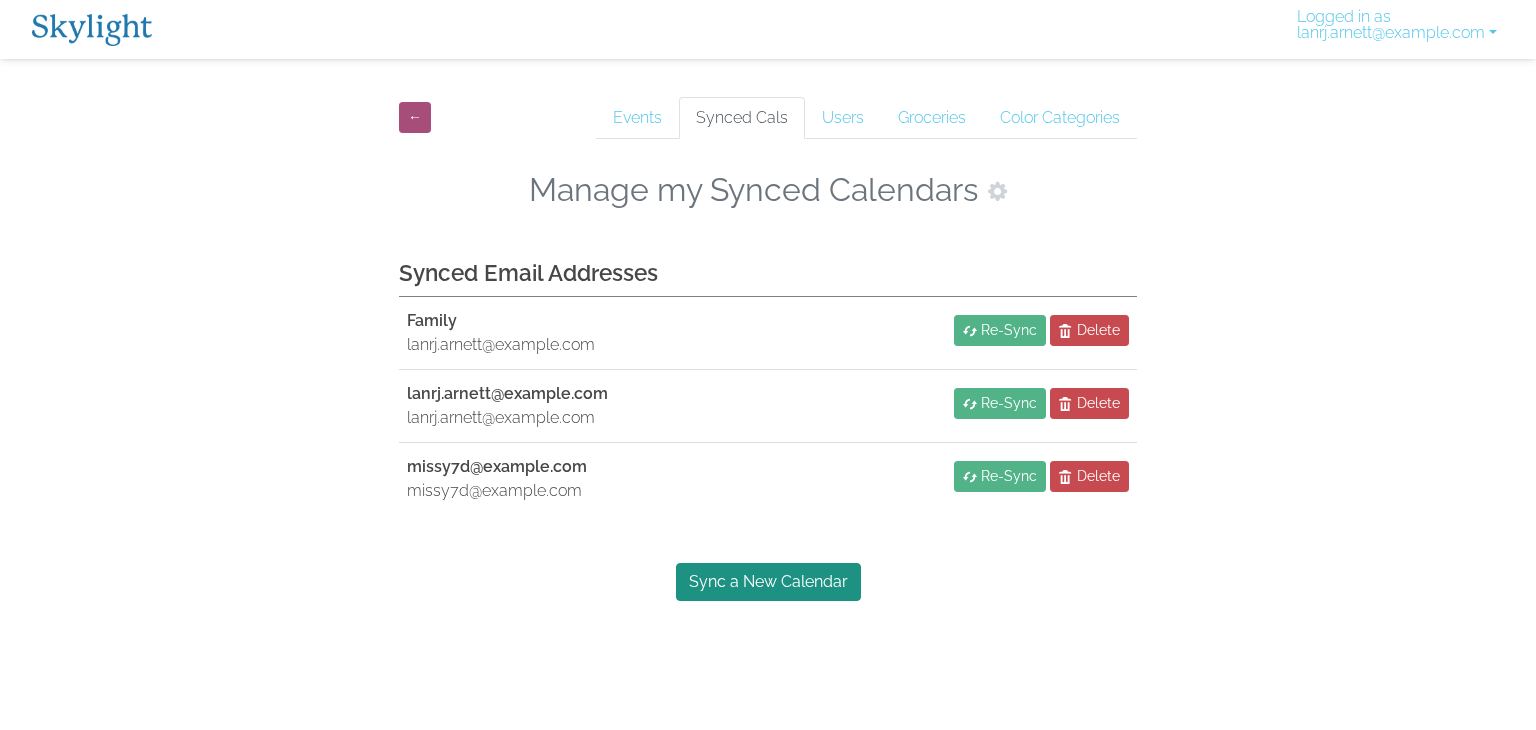 scroll, scrollTop: 0, scrollLeft: 0, axis: both 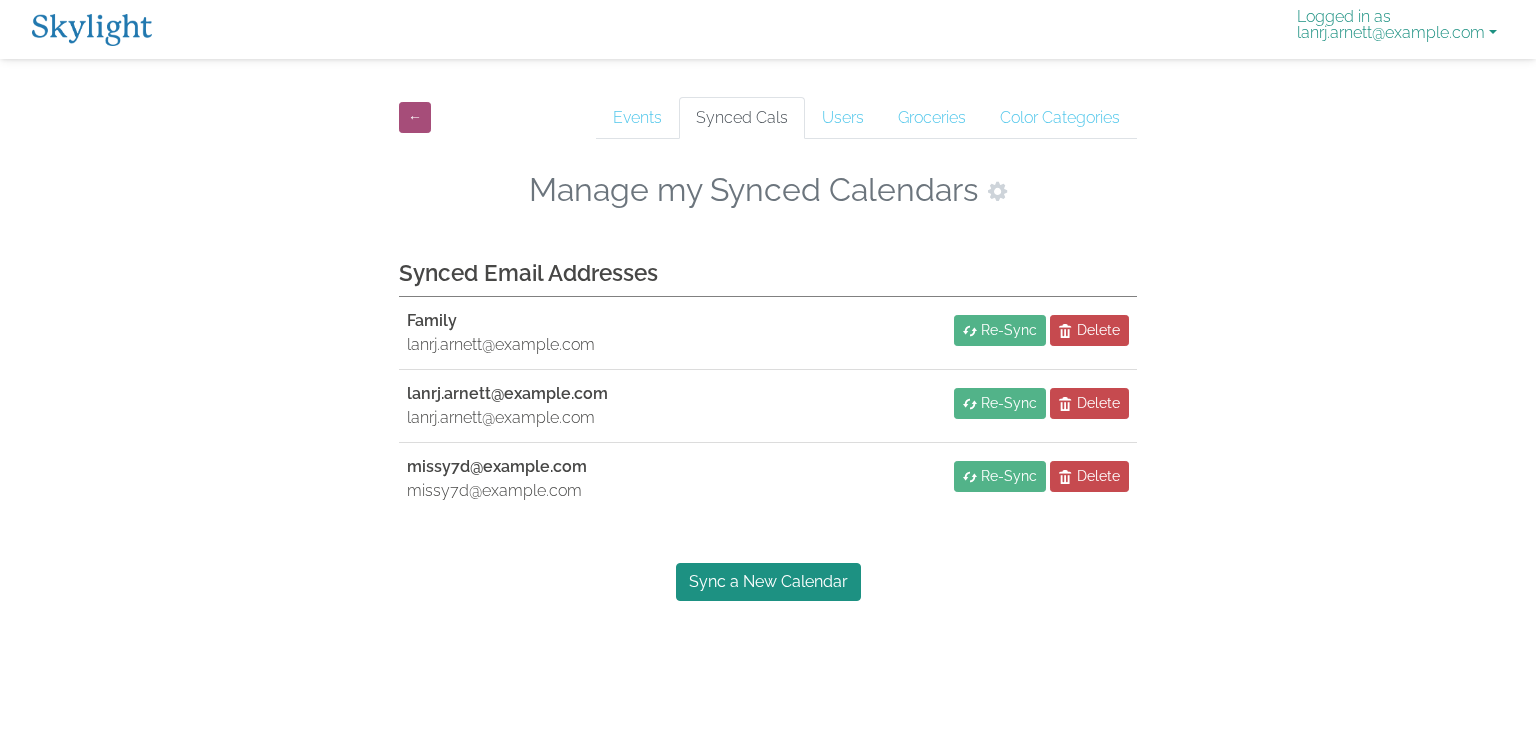 click on "Logged in as lanrj.arnett@example.com" at bounding box center (1397, 29) 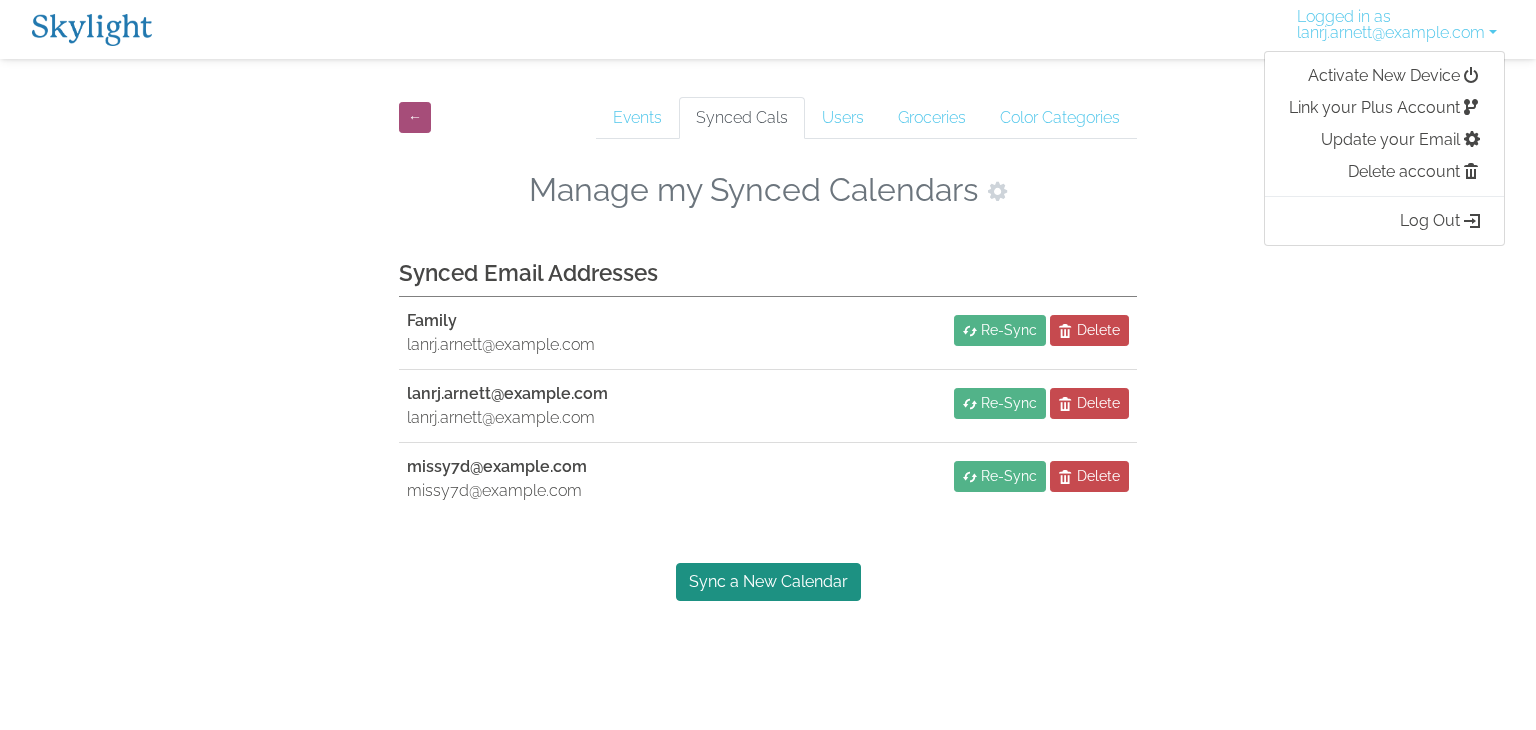 click on "Manage my Synced Calendars" at bounding box center (768, 190) 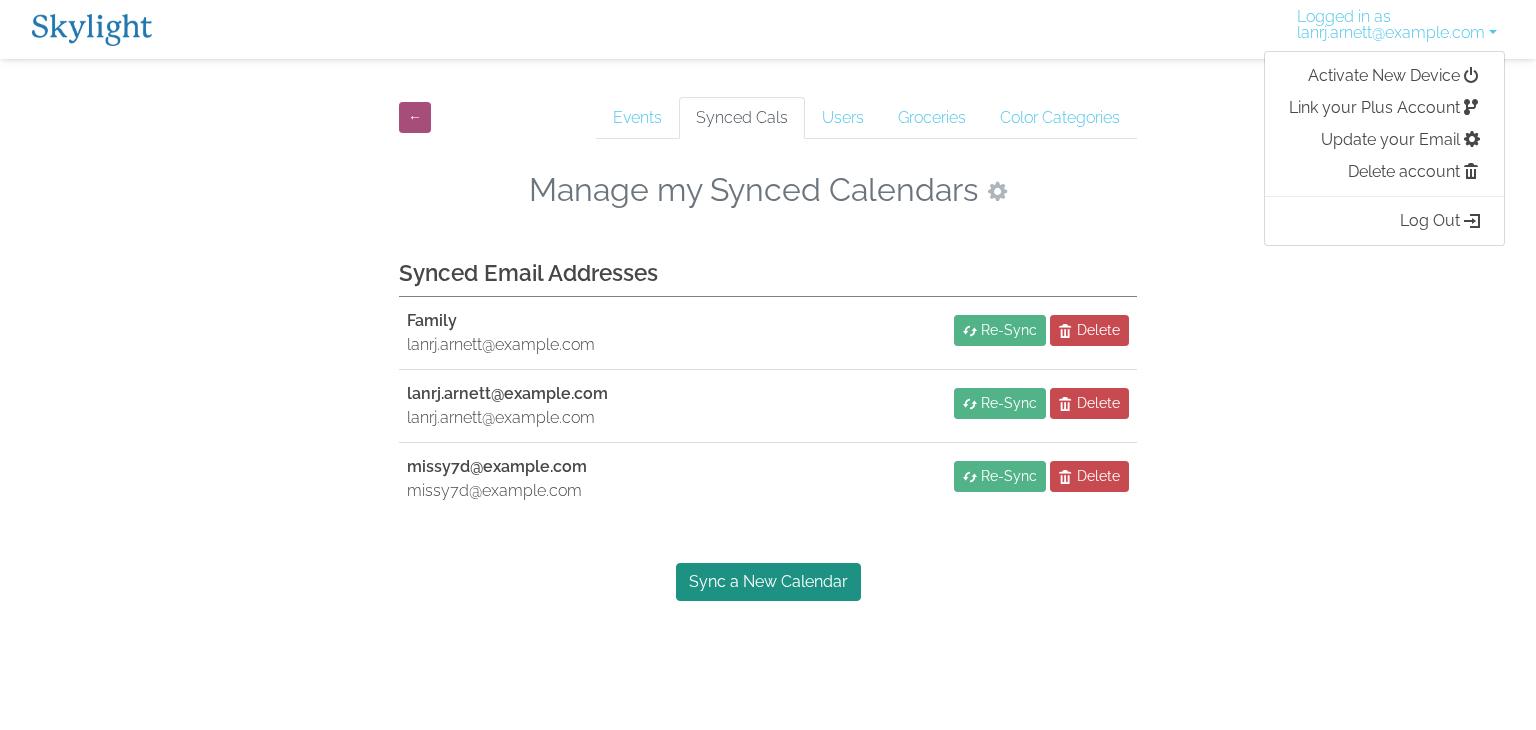 click at bounding box center (997, 191) 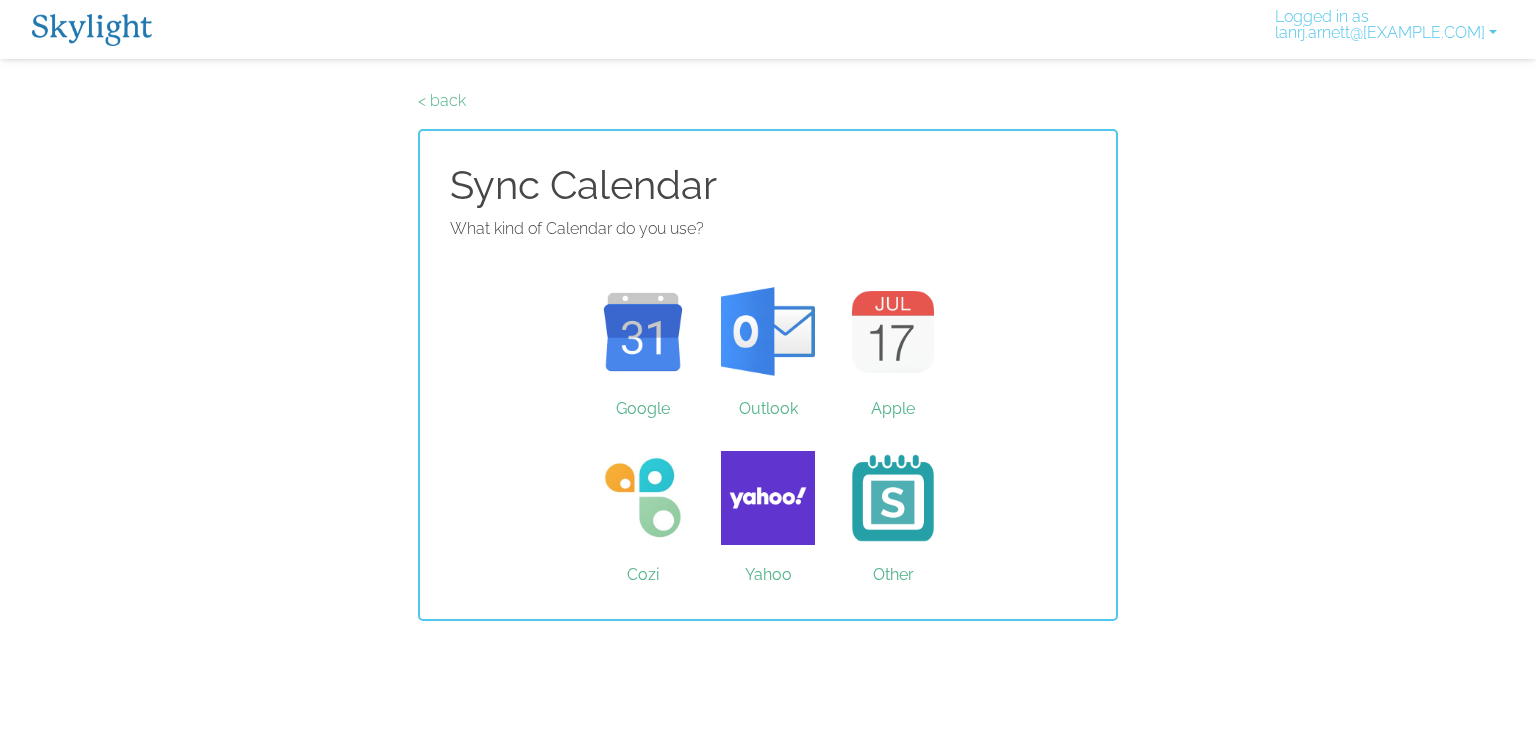 scroll, scrollTop: 0, scrollLeft: 0, axis: both 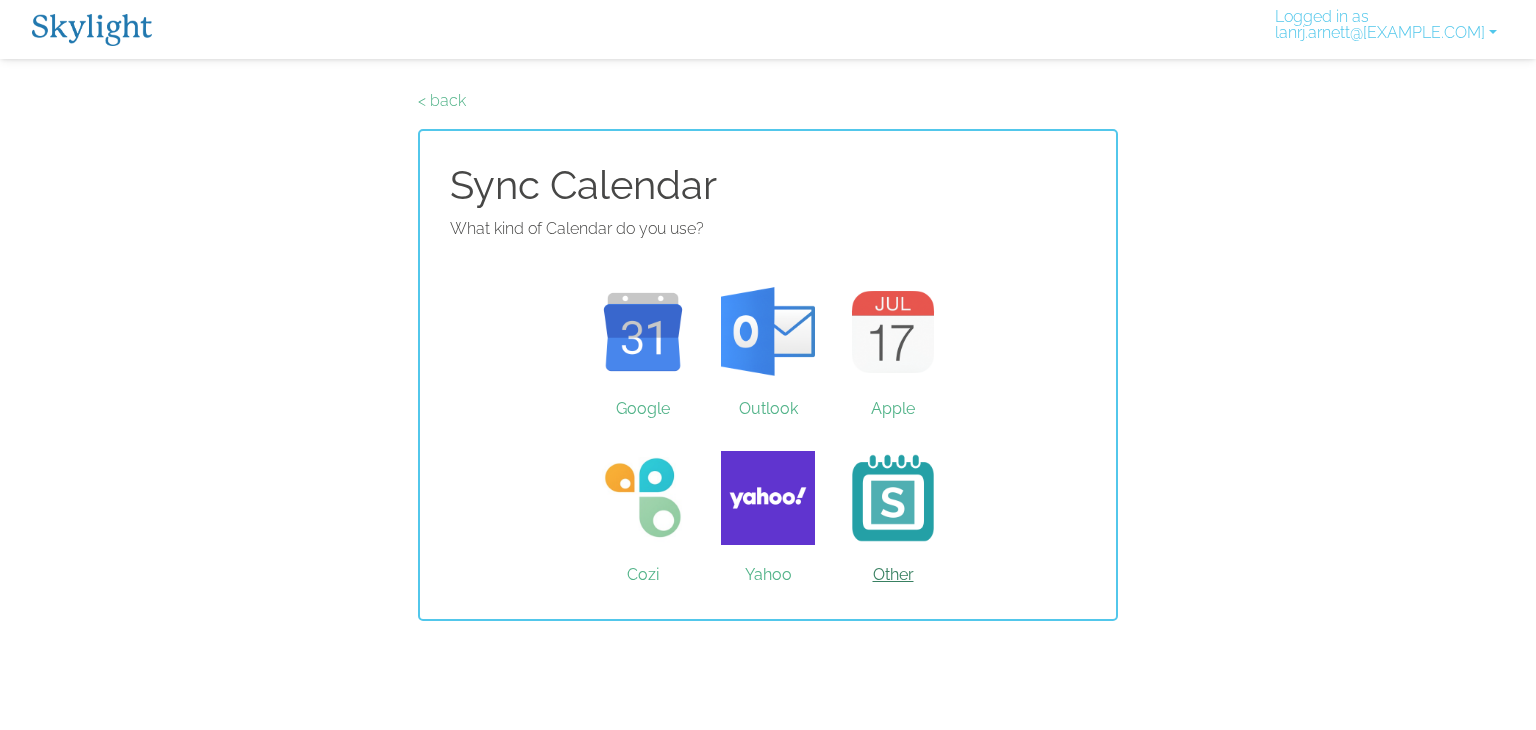 click on "Other" at bounding box center [893, 498] 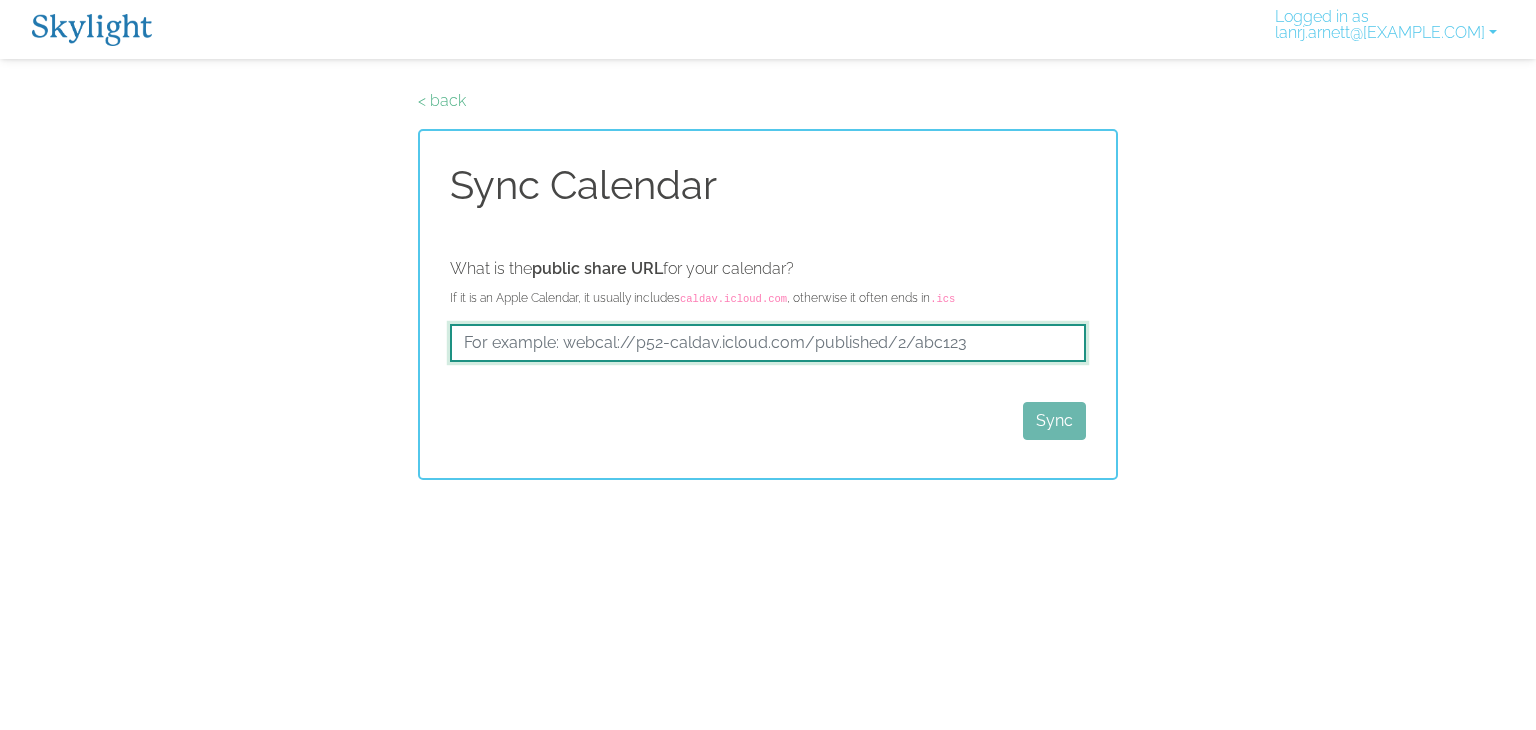 click at bounding box center [768, 343] 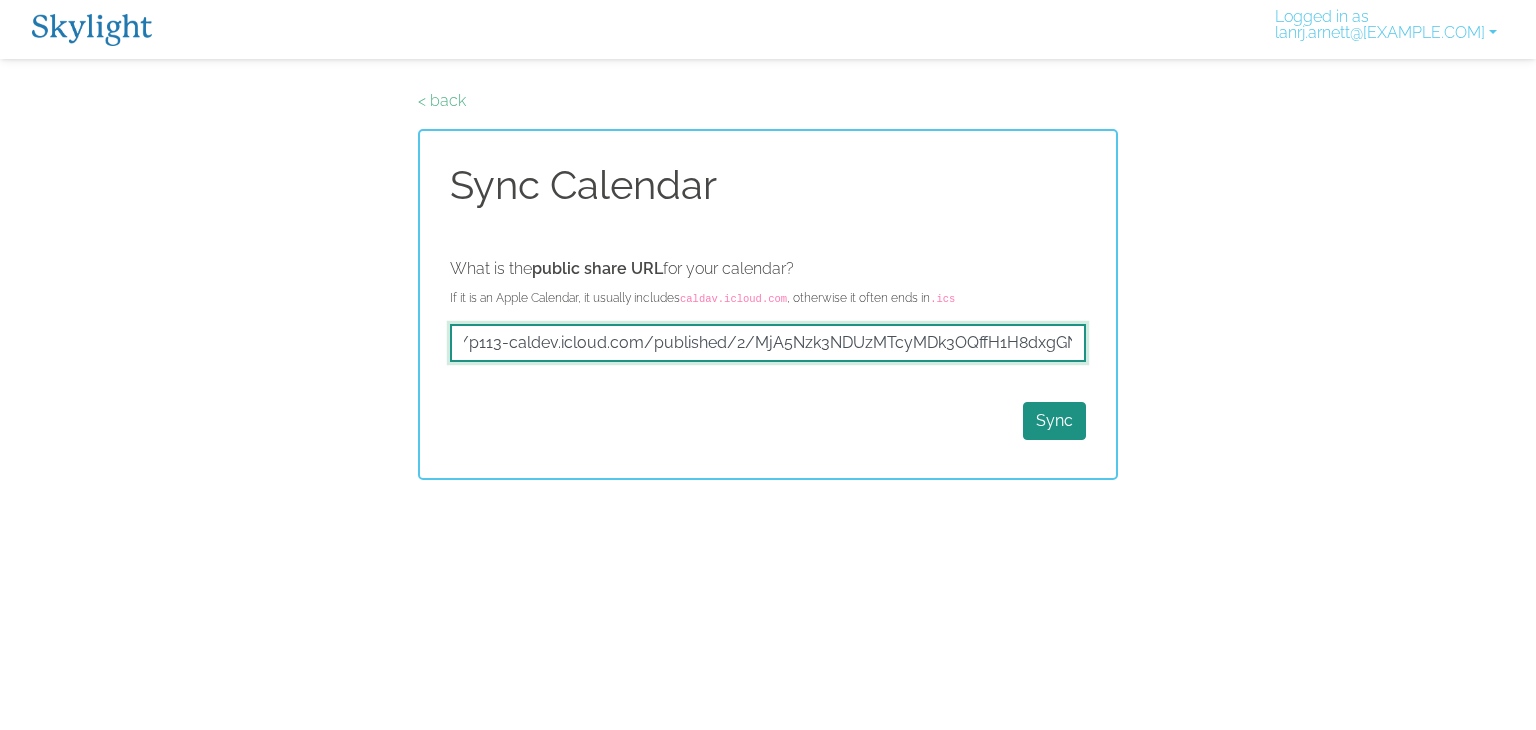 scroll, scrollTop: 0, scrollLeft: 78, axis: horizontal 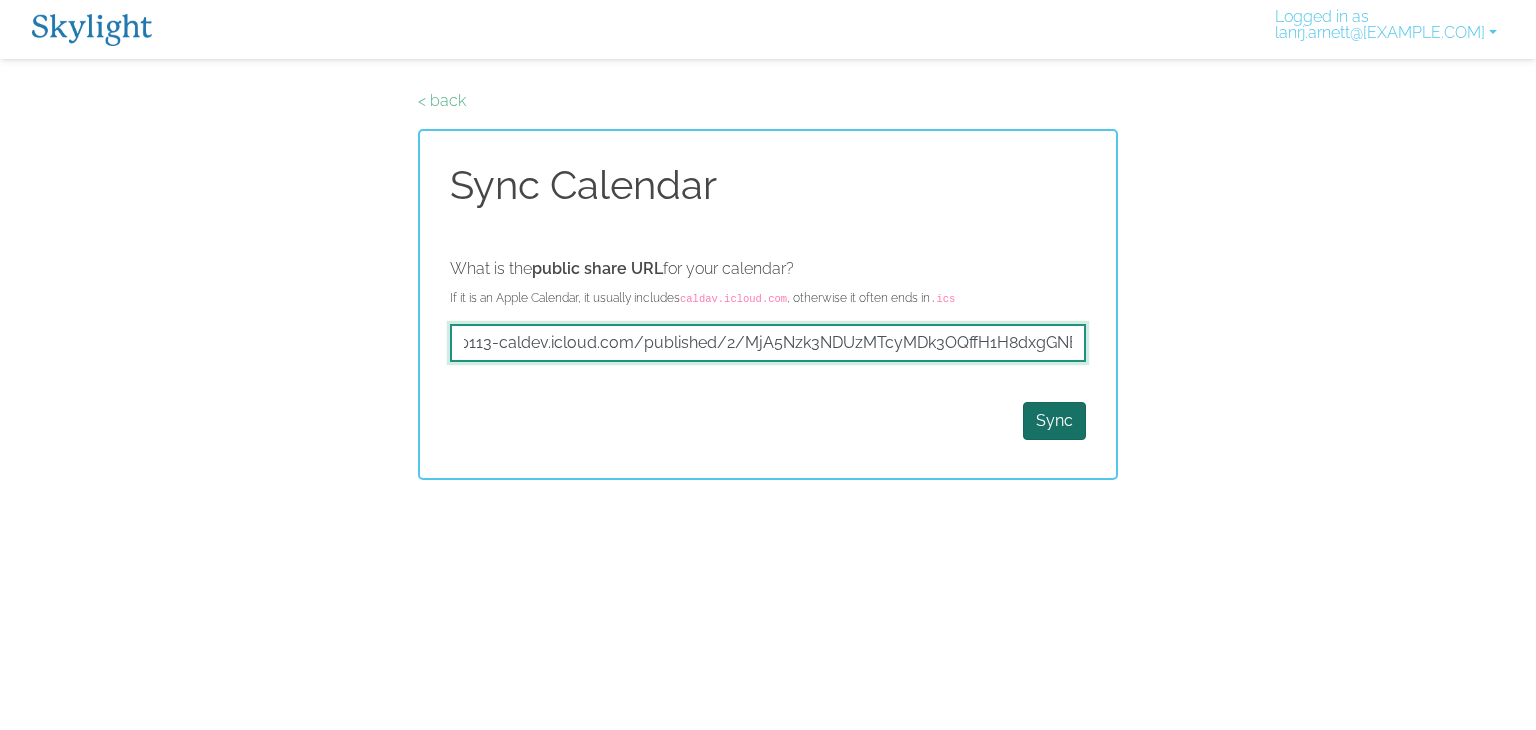 type on "webcal://p113-caldev.icloud.com/published/2/MjA5Nzk3NDUzMTcyMDk3OQffH1H8dxgGNB" 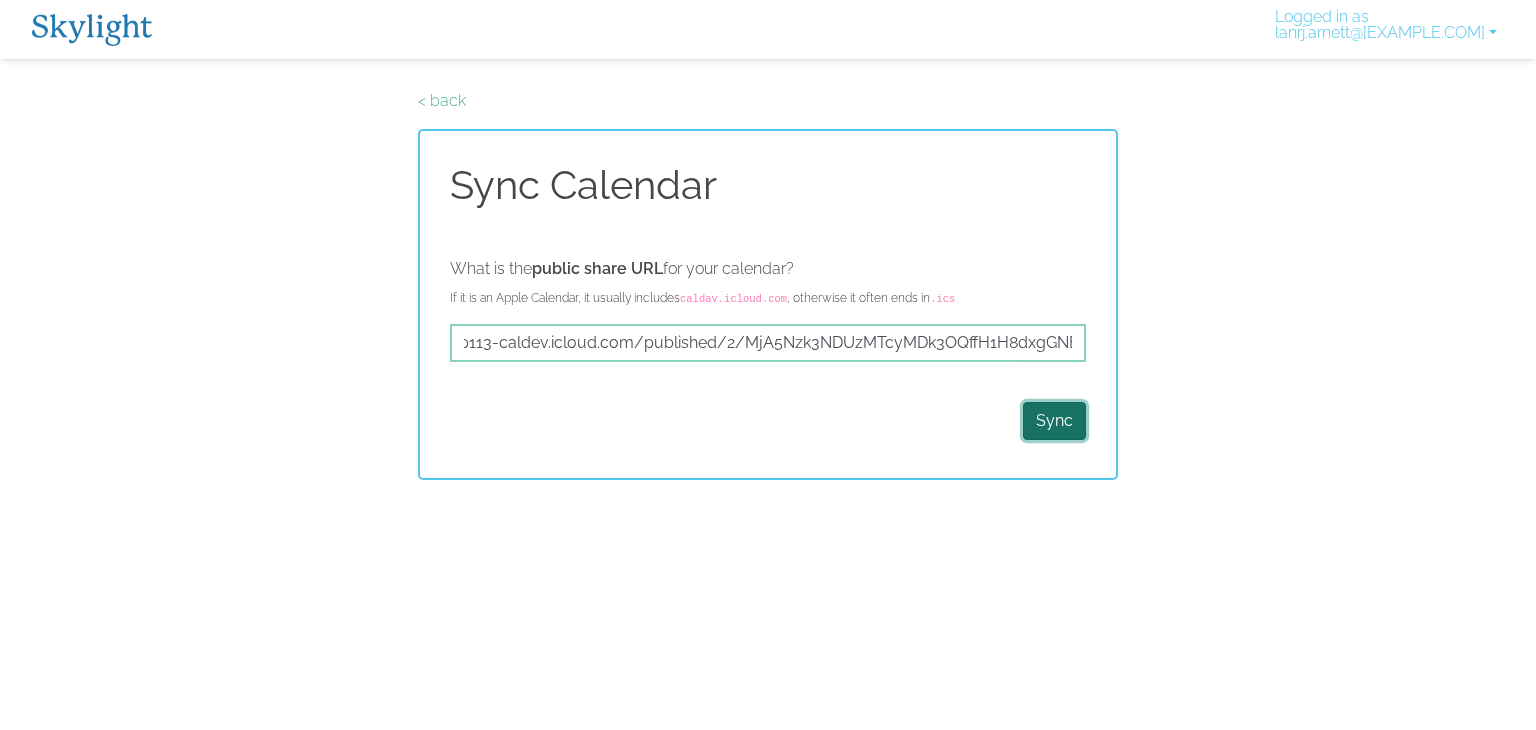 scroll, scrollTop: 0, scrollLeft: 0, axis: both 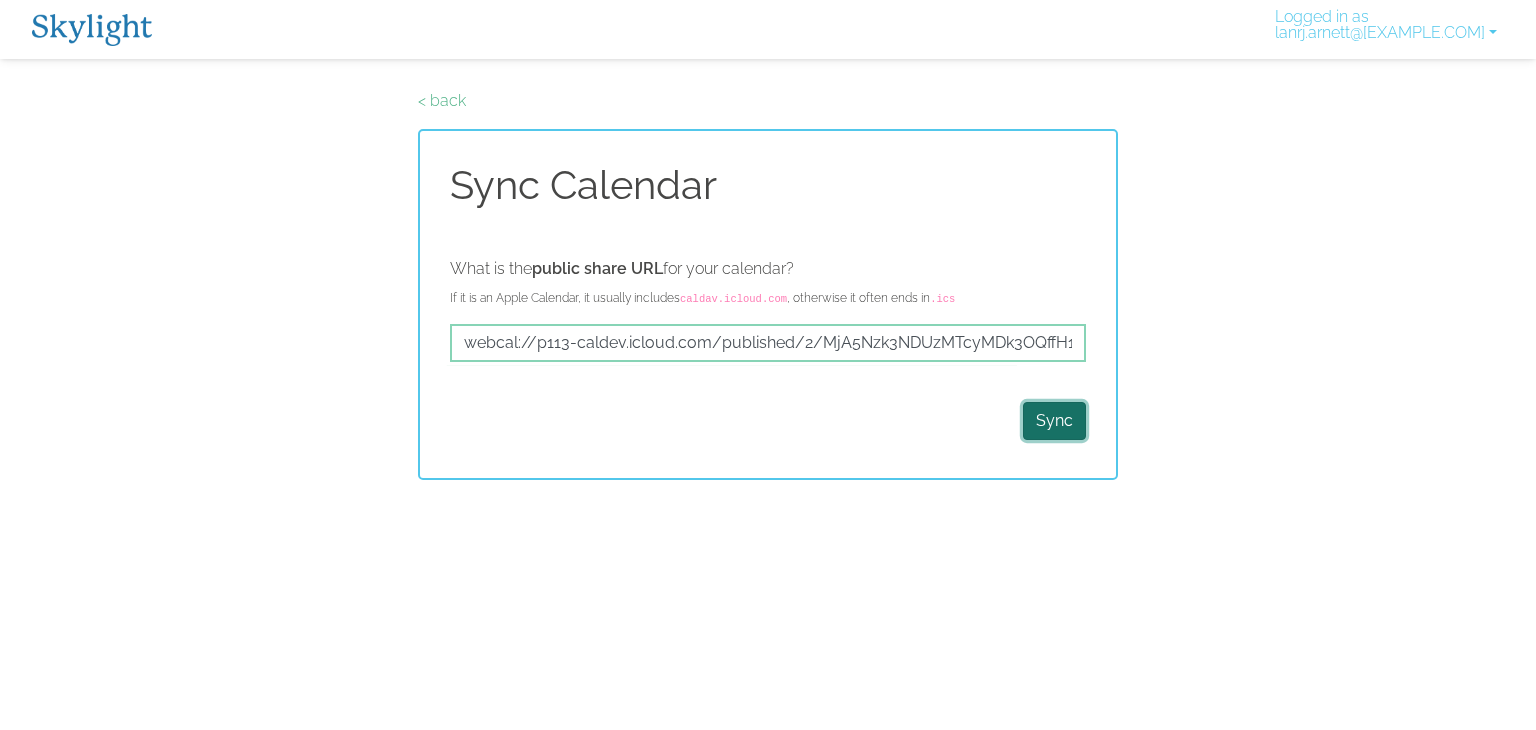 click on "Sync" at bounding box center (1054, 421) 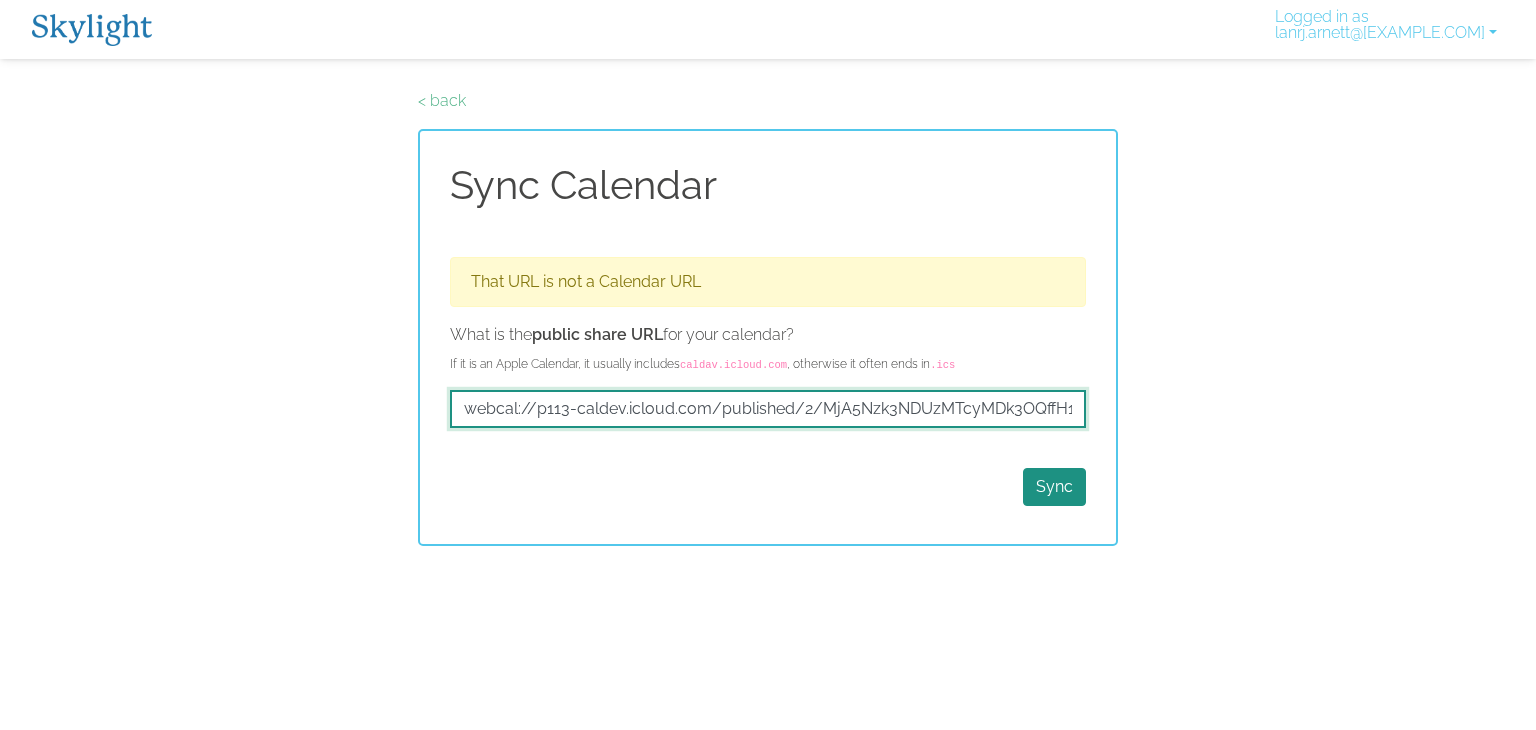 click on "webcal://p113-caldev.icloud.com/published/2/MjA5Nzk3NDUzMTcyMDk3OQffH1H8dxgGNB" at bounding box center [768, 409] 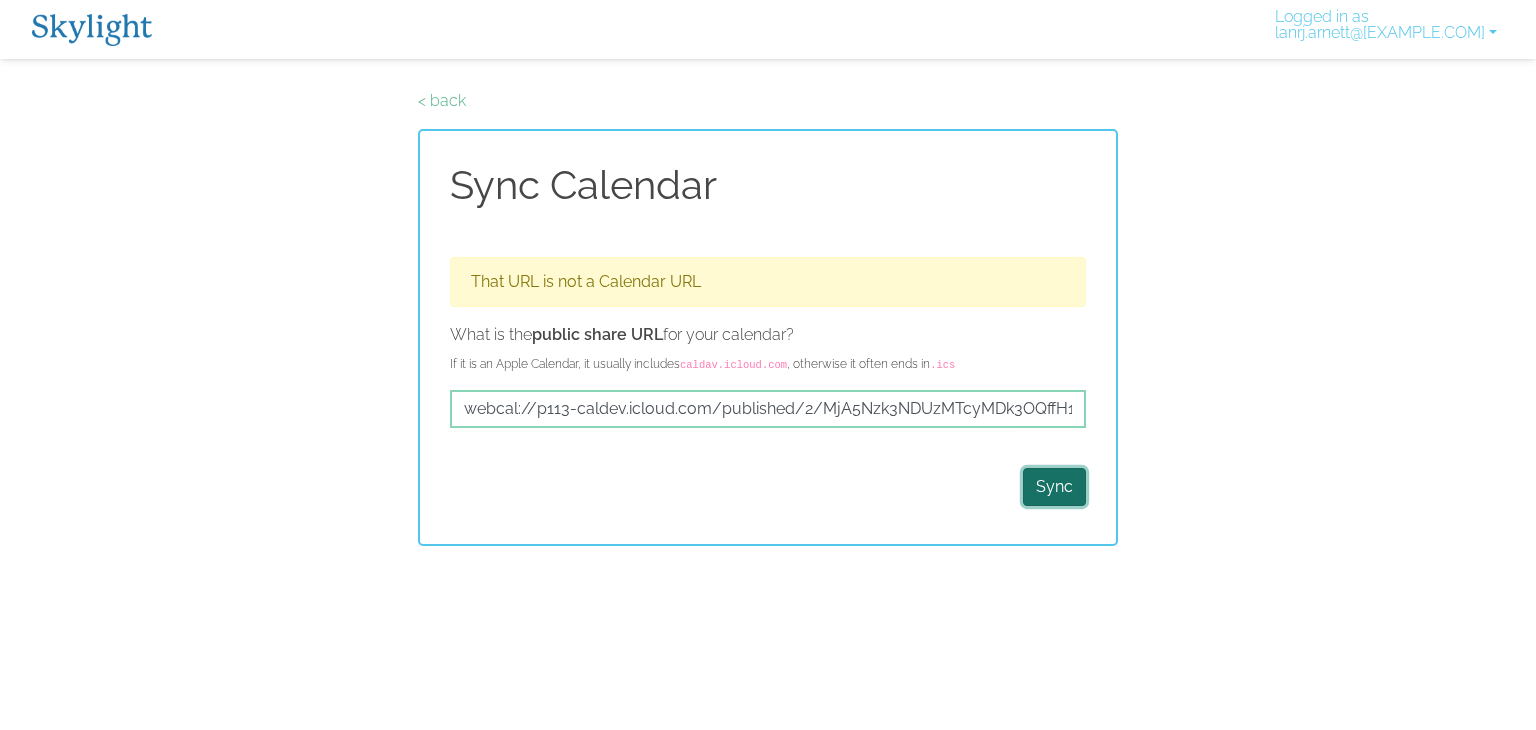 click on "Sync" at bounding box center [1054, 487] 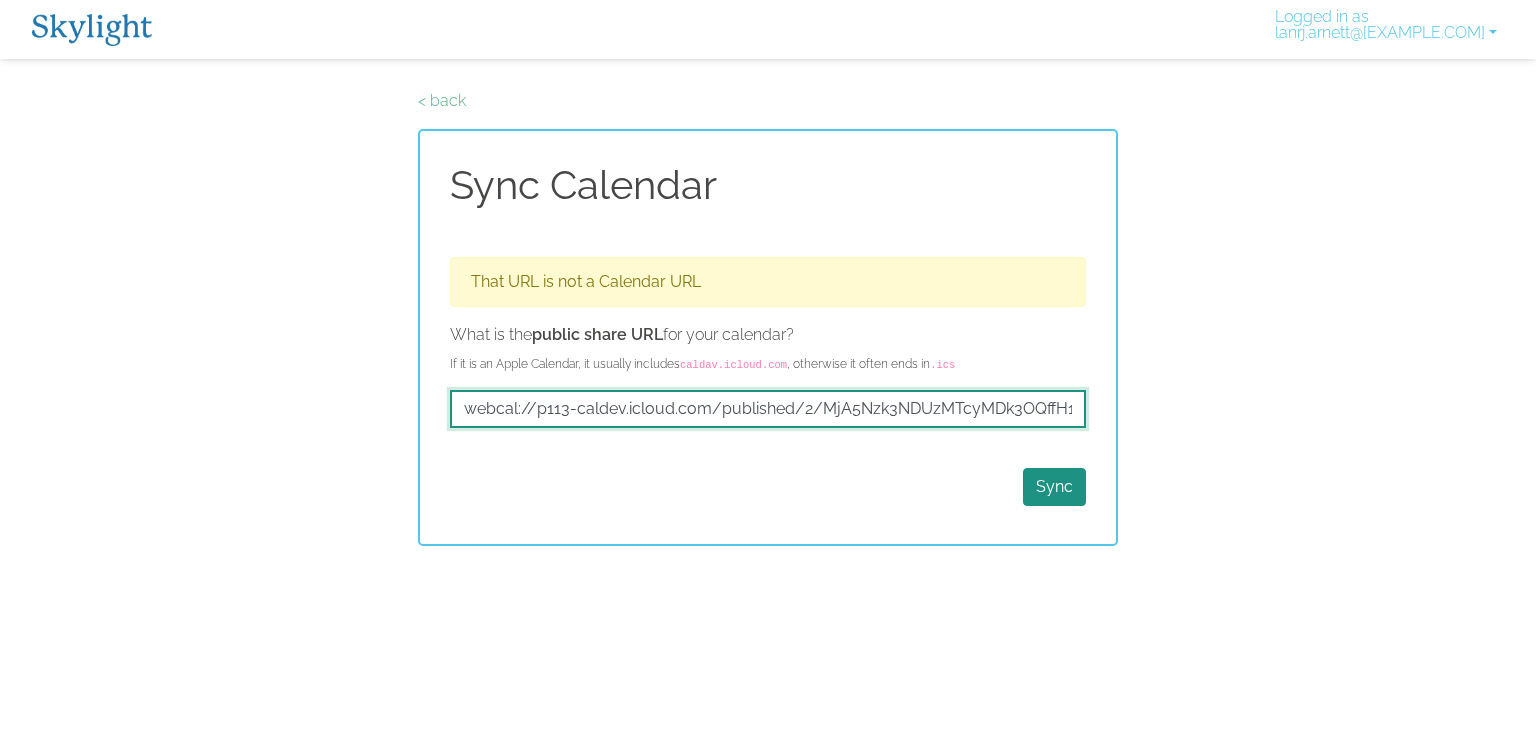 click on "webcal://p113-caldev.icloud.com/published/2/MjA5Nzk3NDUzMTcyMDk3OQffH1H8dxgGNB" at bounding box center [768, 409] 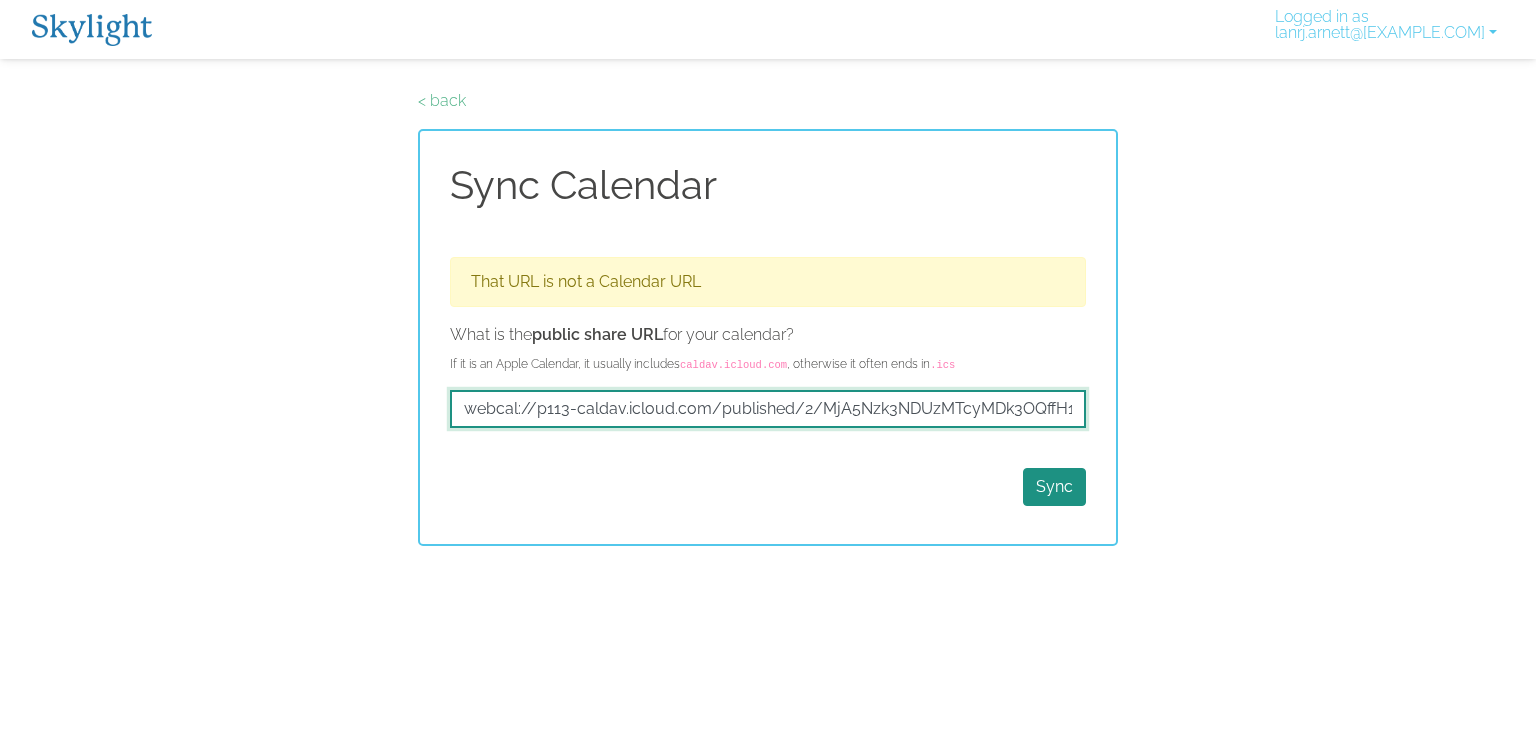 scroll, scrollTop: 0, scrollLeft: 766, axis: horizontal 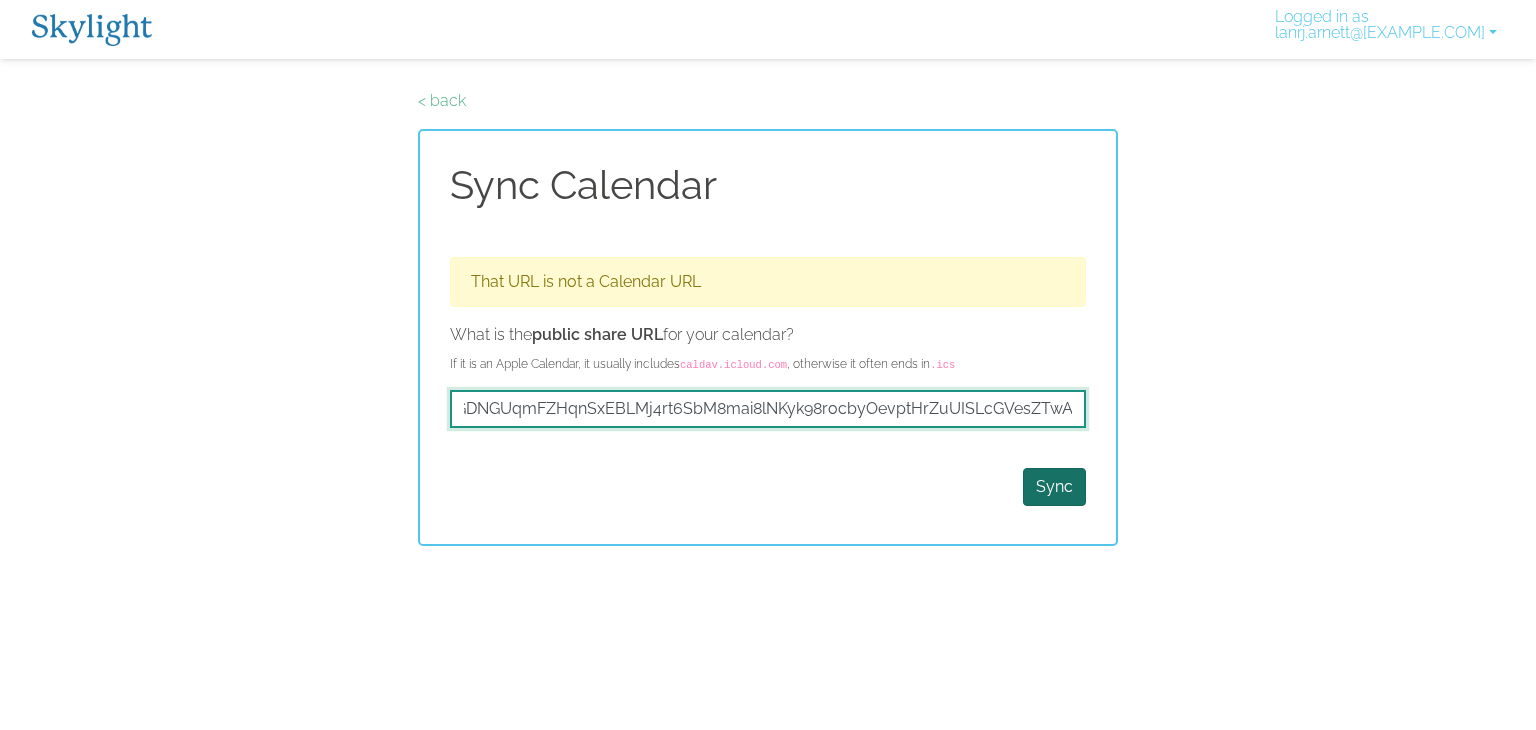 type on "webcal://p113-caldav.icloud.com/published/2/MjA5Nzk3NDUzMTcyMDk3OQffH1H8dxgGNBt_4cQU2GDNGUqmFZHqnSxEBLMj4rt6SbM8mai8lNKyk98rocbyOevptHrZuUISLcGVesZTwA4" 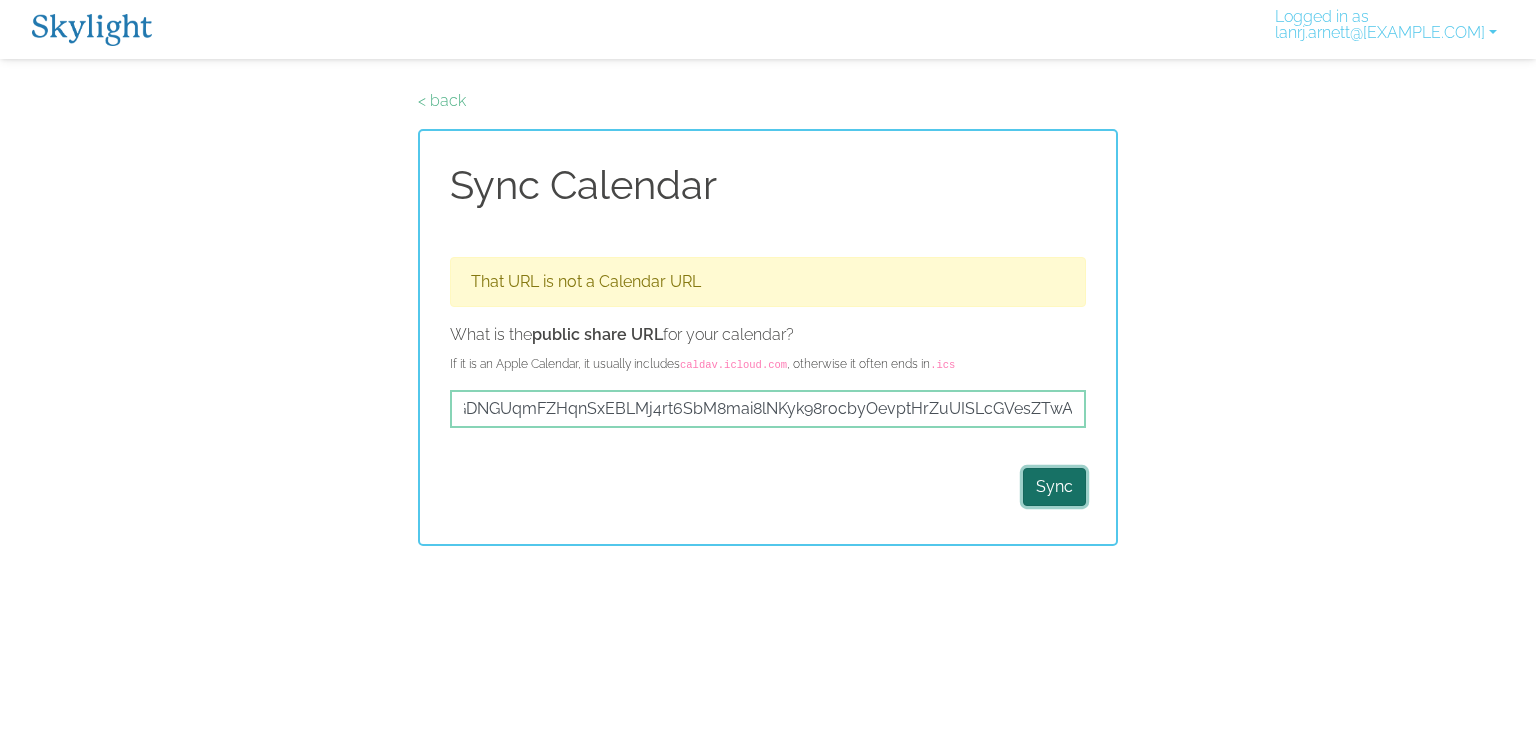 scroll, scrollTop: 0, scrollLeft: 0, axis: both 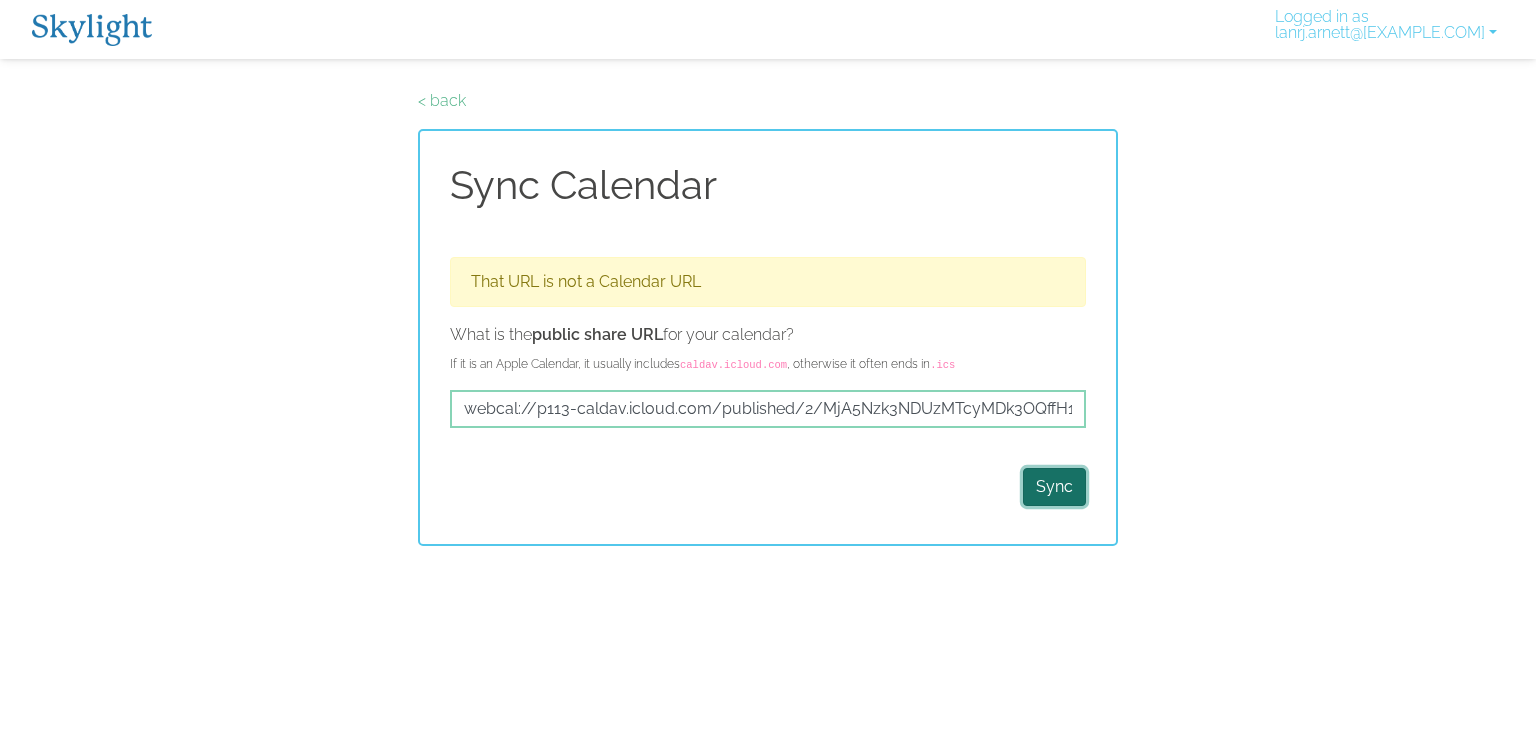 click on "Sync" at bounding box center [1054, 487] 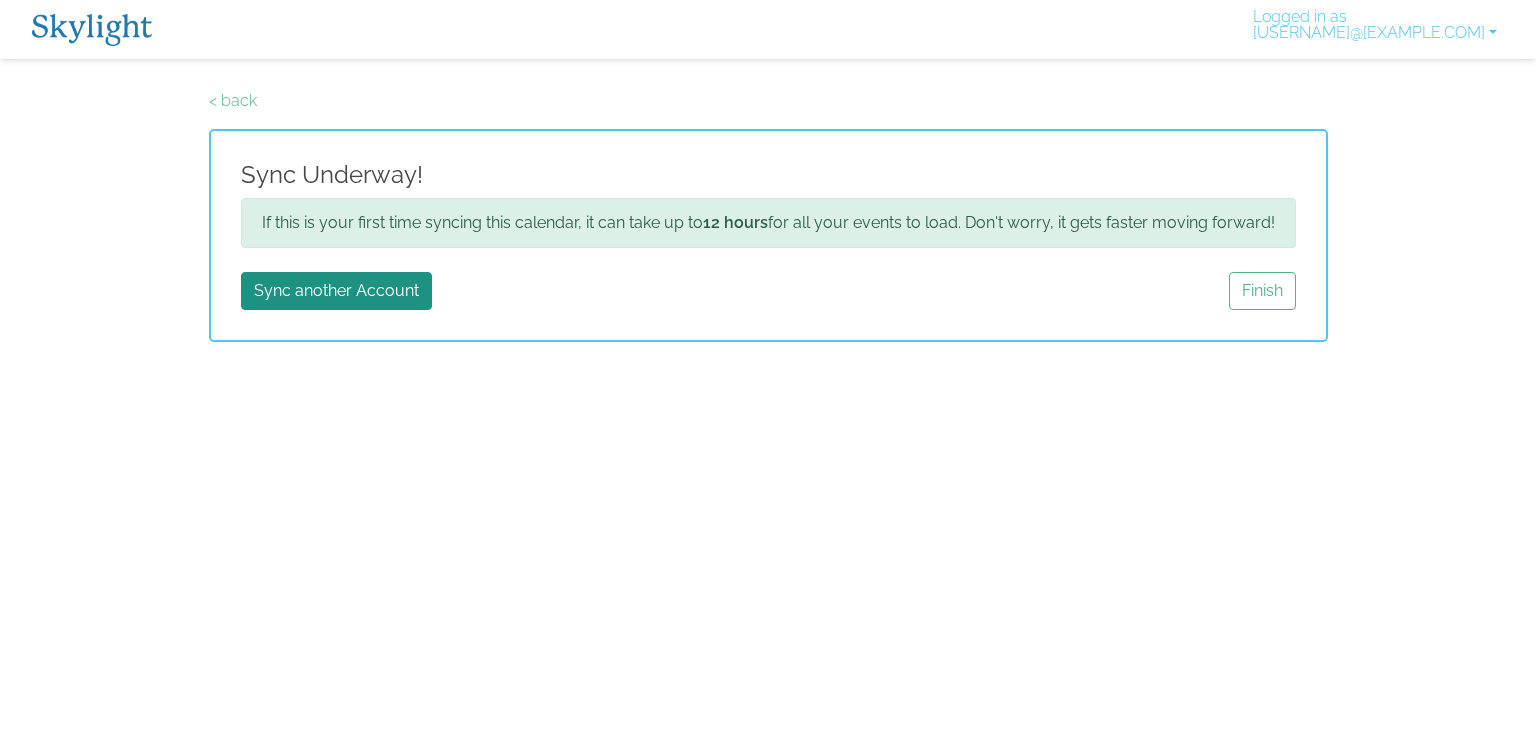scroll, scrollTop: 0, scrollLeft: 0, axis: both 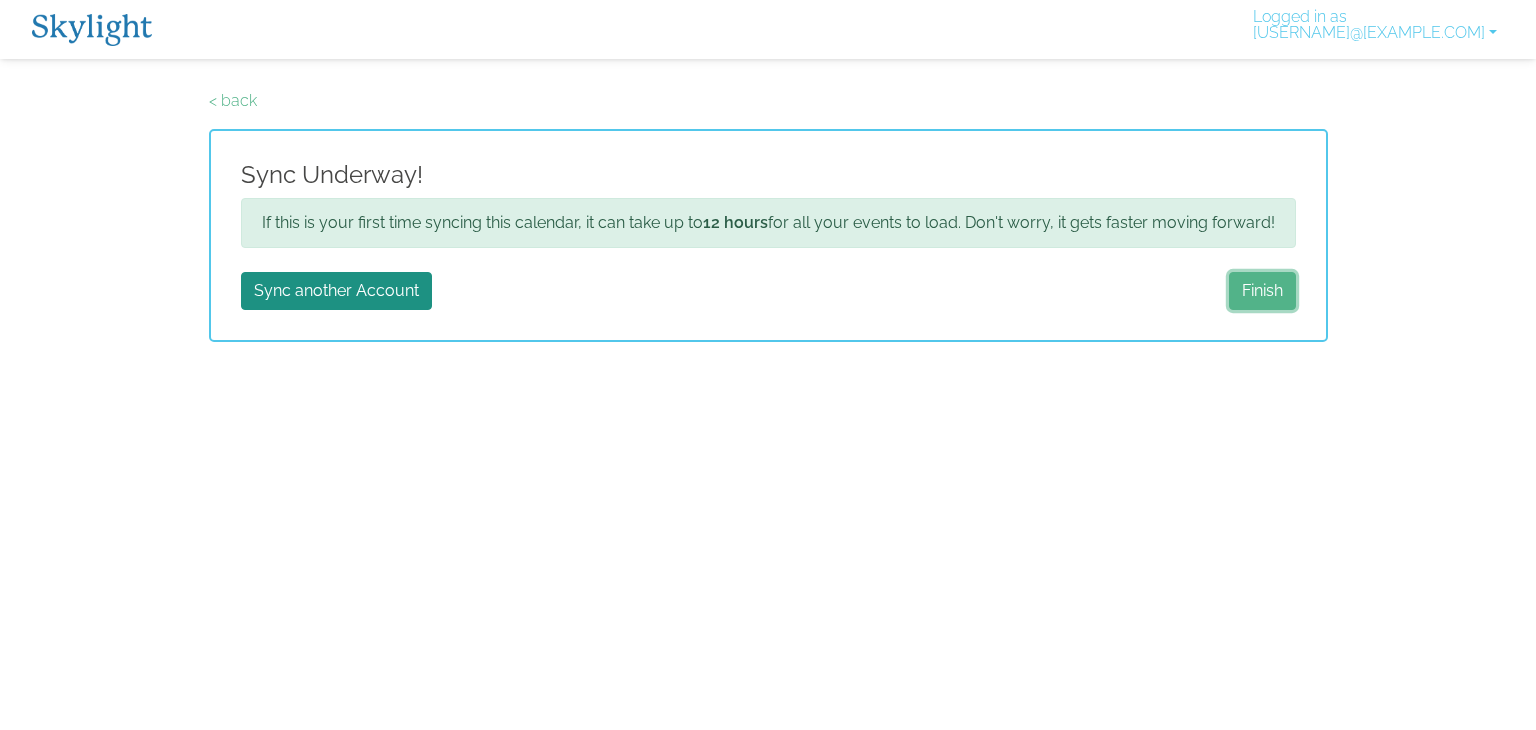 click on "Finish" at bounding box center [1262, 291] 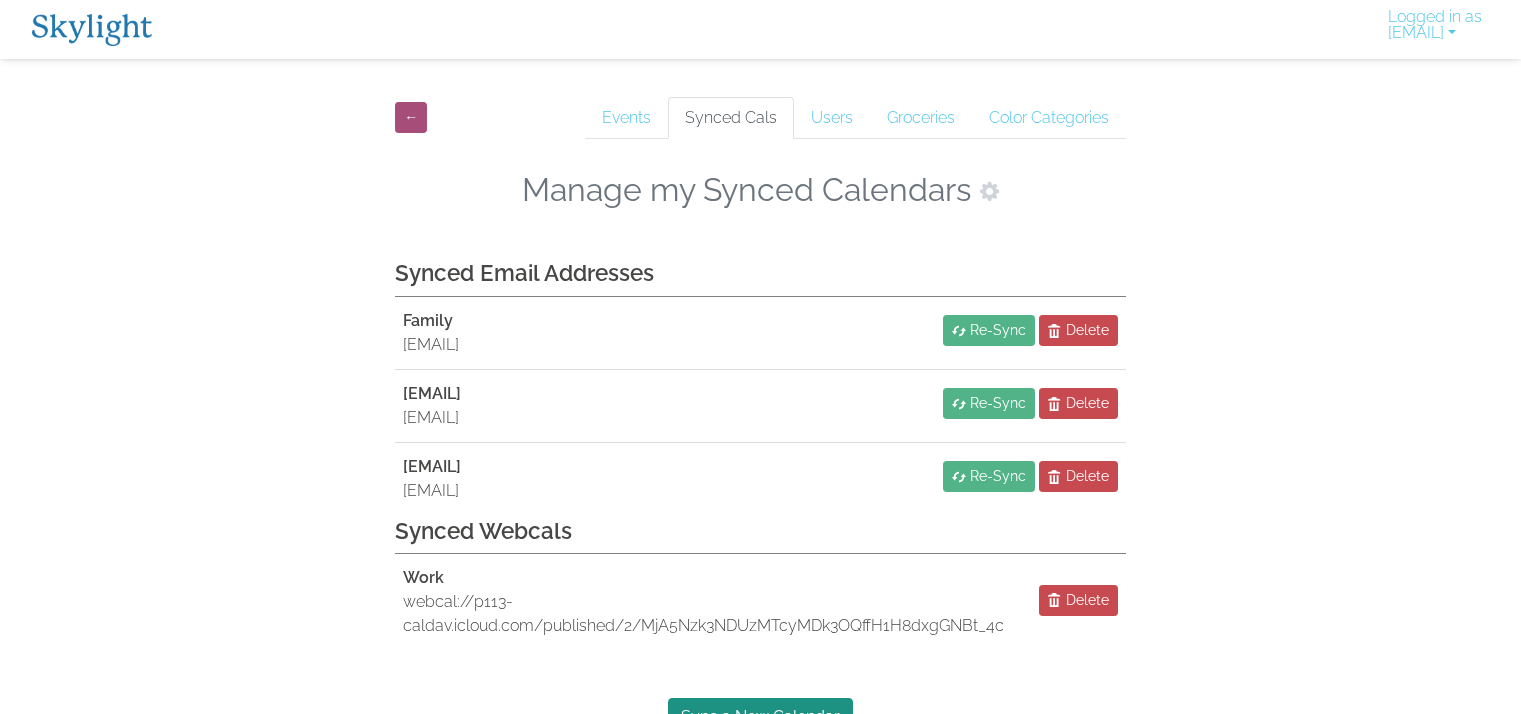 scroll, scrollTop: 0, scrollLeft: 0, axis: both 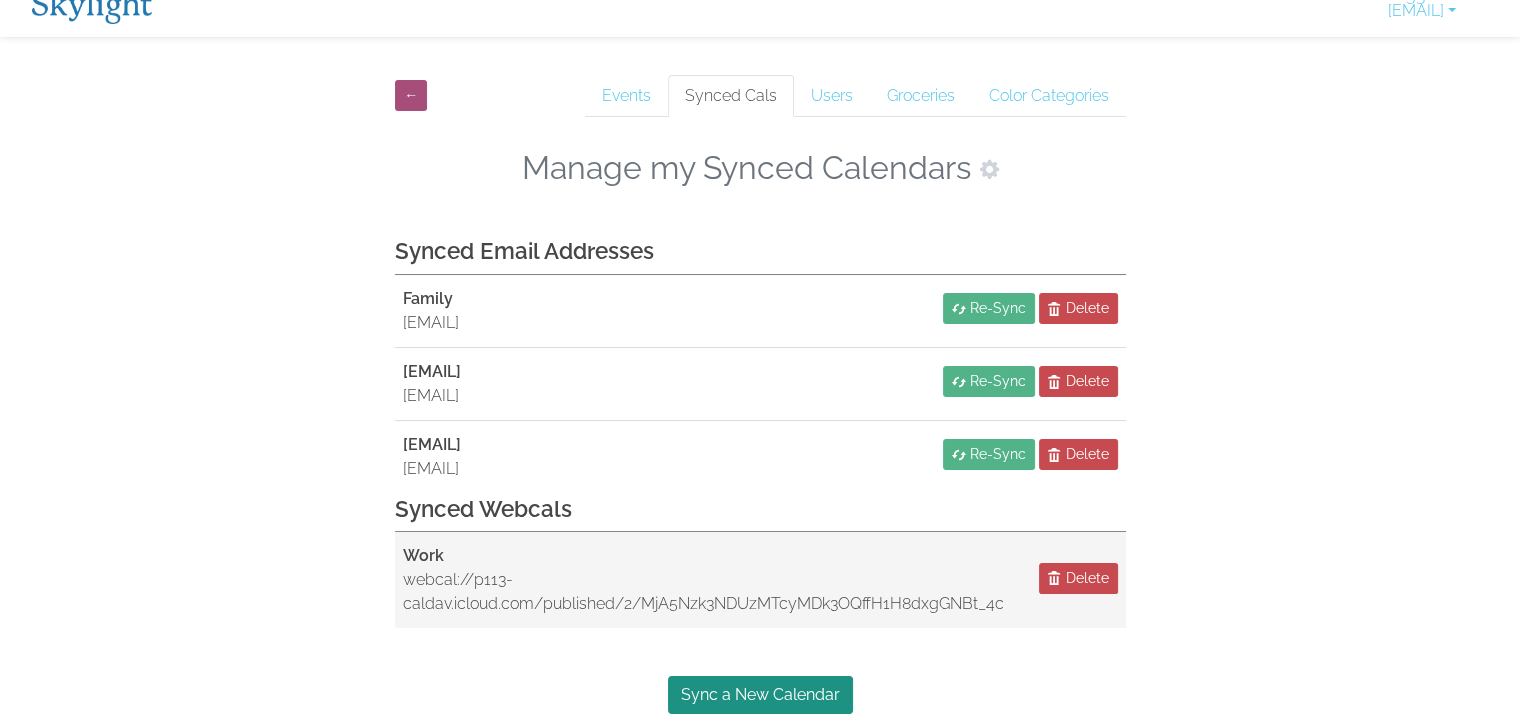 click on "Work" at bounding box center [423, 555] 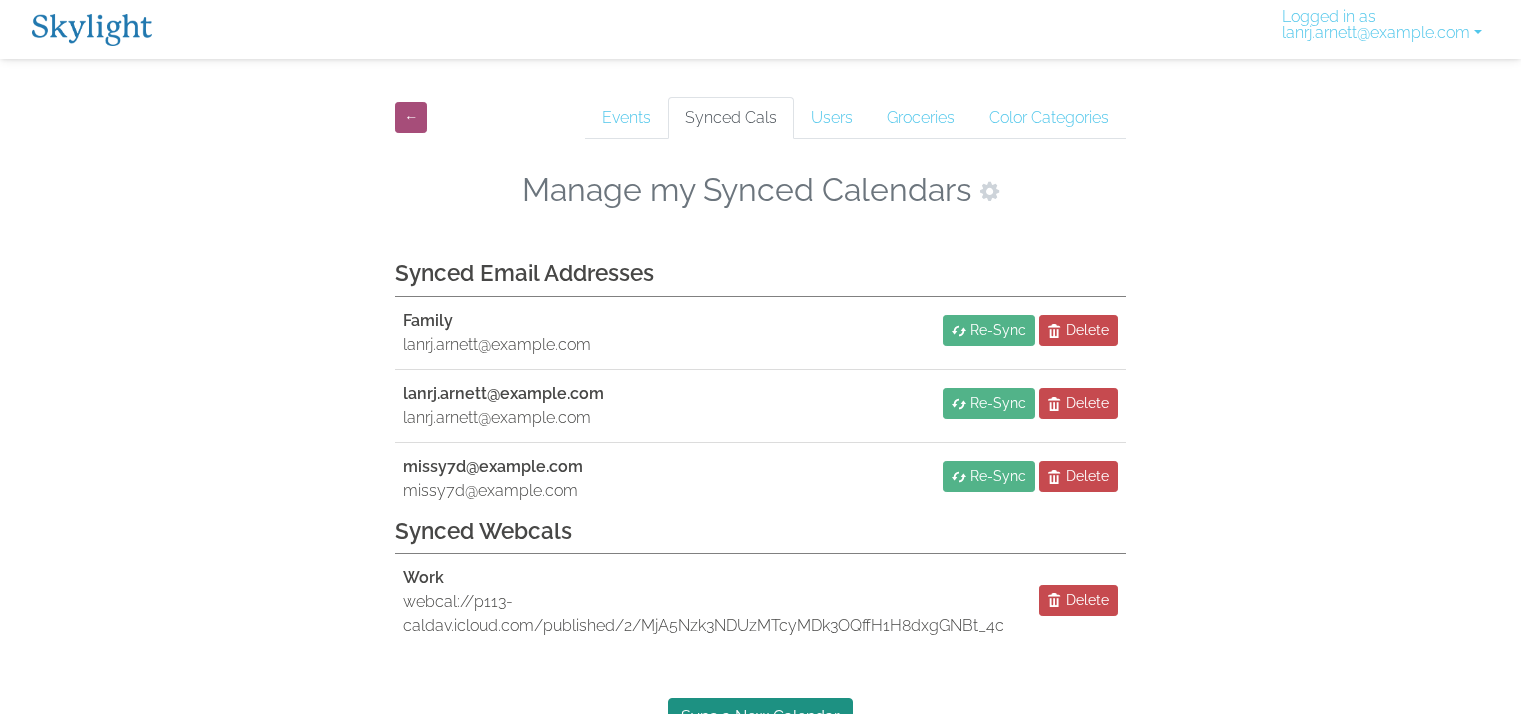 scroll, scrollTop: 0, scrollLeft: 0, axis: both 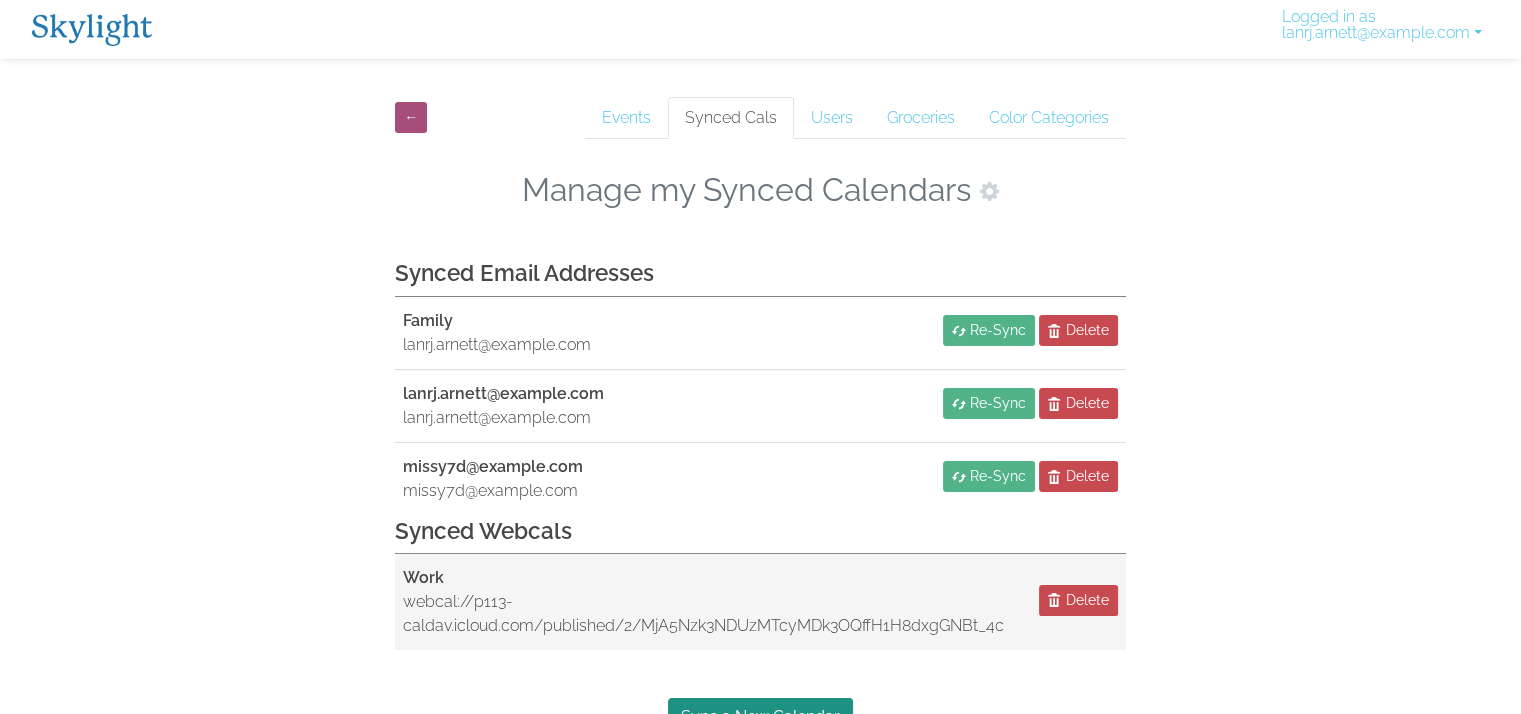 click on "Work" at bounding box center [423, 577] 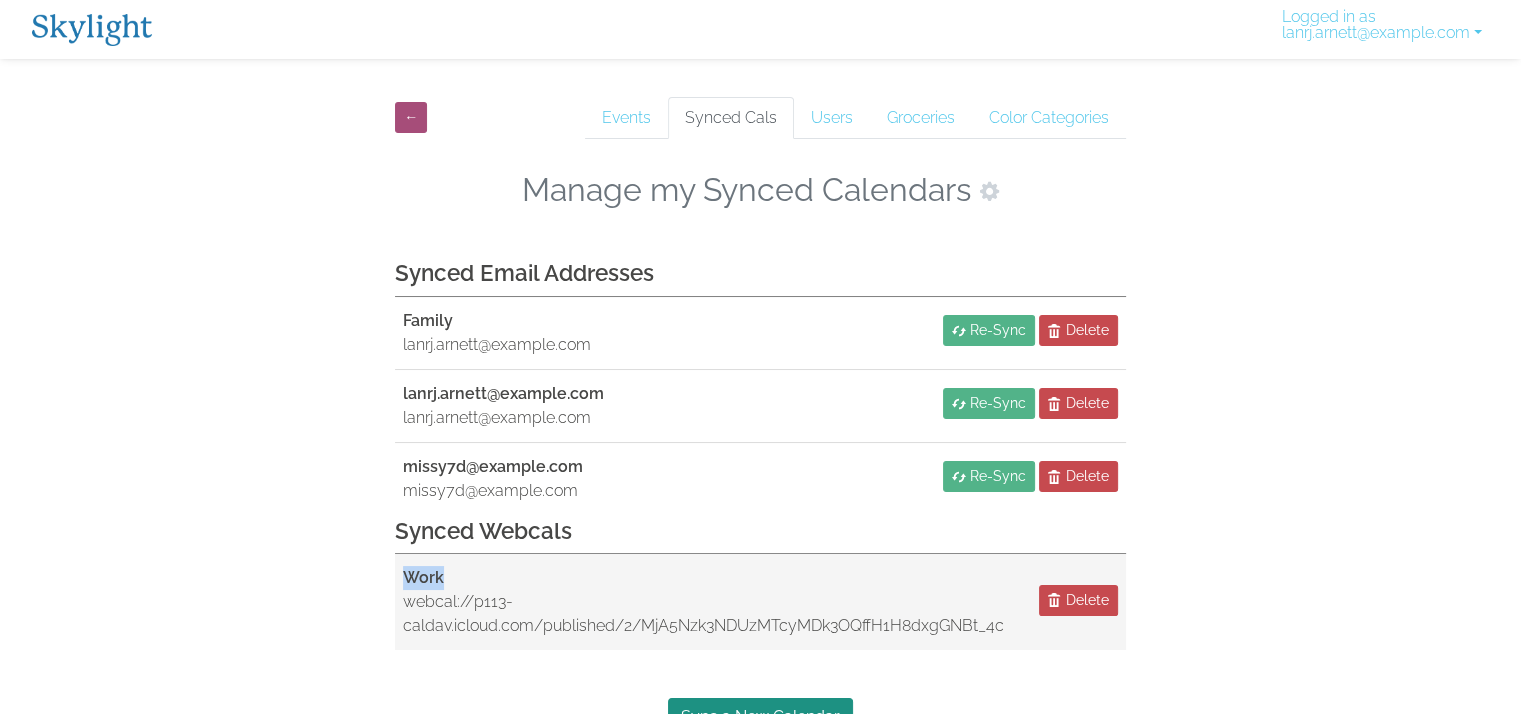 click on "Work" at bounding box center (423, 577) 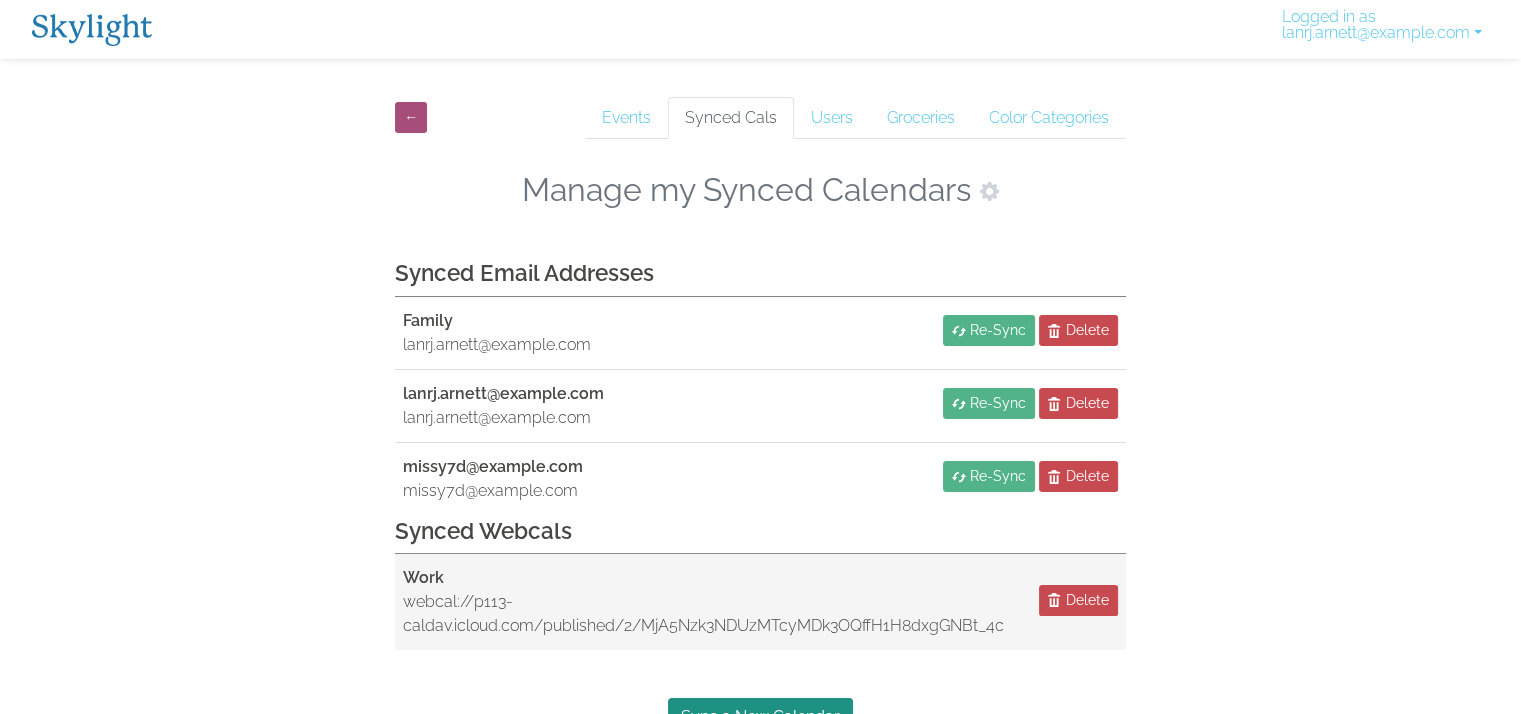 click on "webcal://p113-caldav.icloud.com/published/2/MjA5Nzk3NDUzMTcyMDk3OQffH1H8dxgGNBt_4cQU2GDNGUqmFZHqnSxEBLMj4rt6SbM8mai8lNKyk98rocbyOevptHrZuUISLcGVesZTwA4" at bounding box center (703, 614) 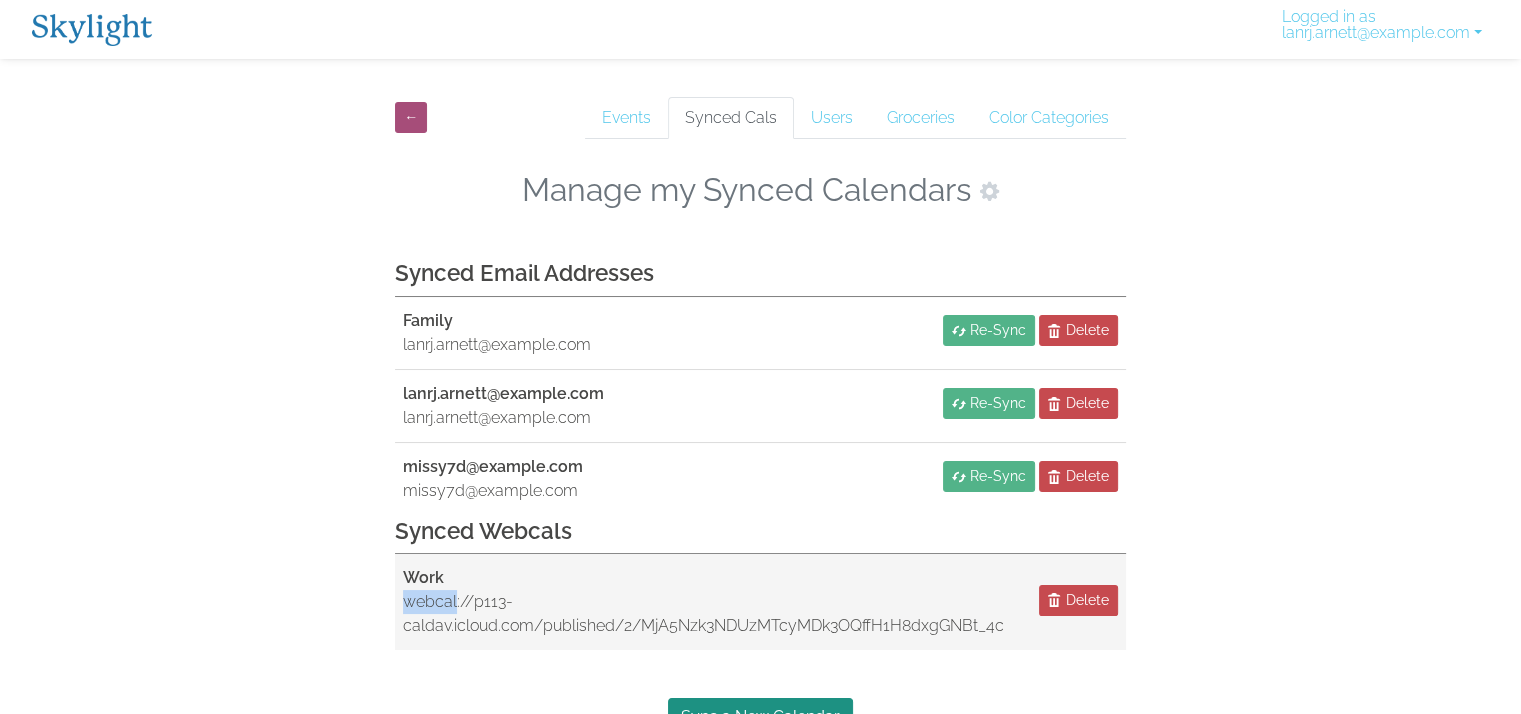 click on "webcal://p113-caldav.icloud.com/published/2/MjA5Nzk3NDUzMTcyMDk3OQffH1H8dxgGNBt_4cQU2GDNGUqmFZHqnSxEBLMj4rt6SbM8mai8lNKyk98rocbyOevptHrZuUISLcGVesZTwA4" at bounding box center [703, 614] 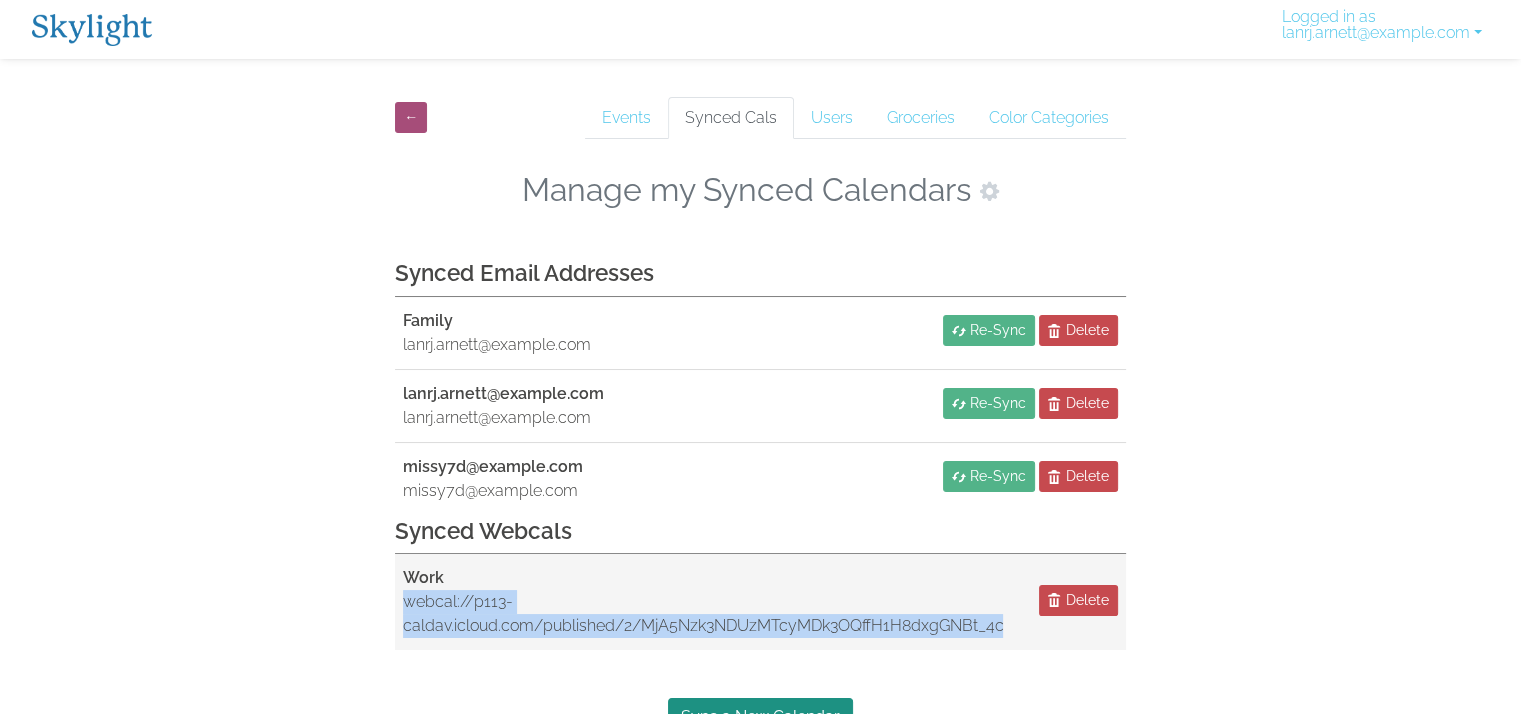 click on "webcal://p113-caldav.icloud.com/published/2/MjA5Nzk3NDUzMTcyMDk3OQffH1H8dxgGNBt_4cQU2GDNGUqmFZHqnSxEBLMj4rt6SbM8mai8lNKyk98rocbyOevptHrZuUISLcGVesZTwA4" at bounding box center [703, 614] 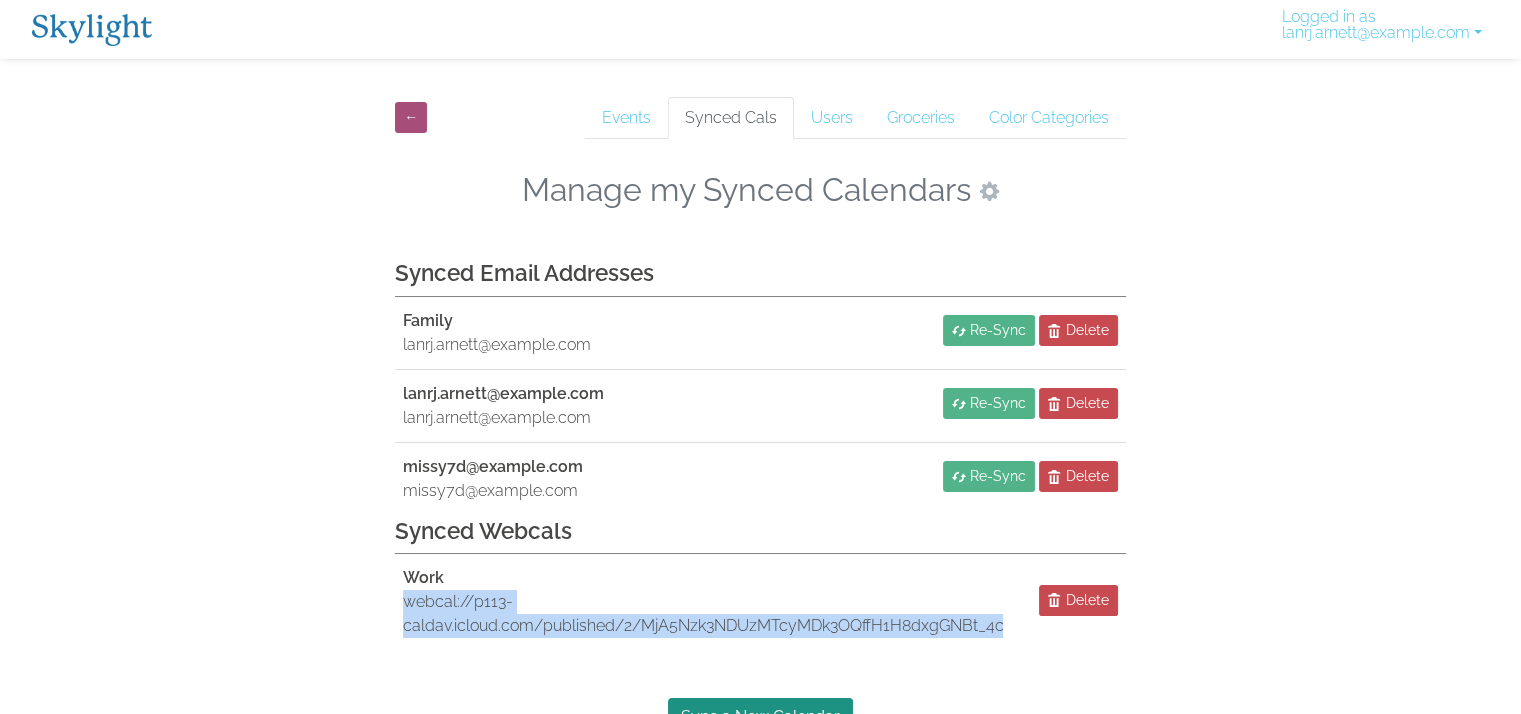 click at bounding box center [989, 191] 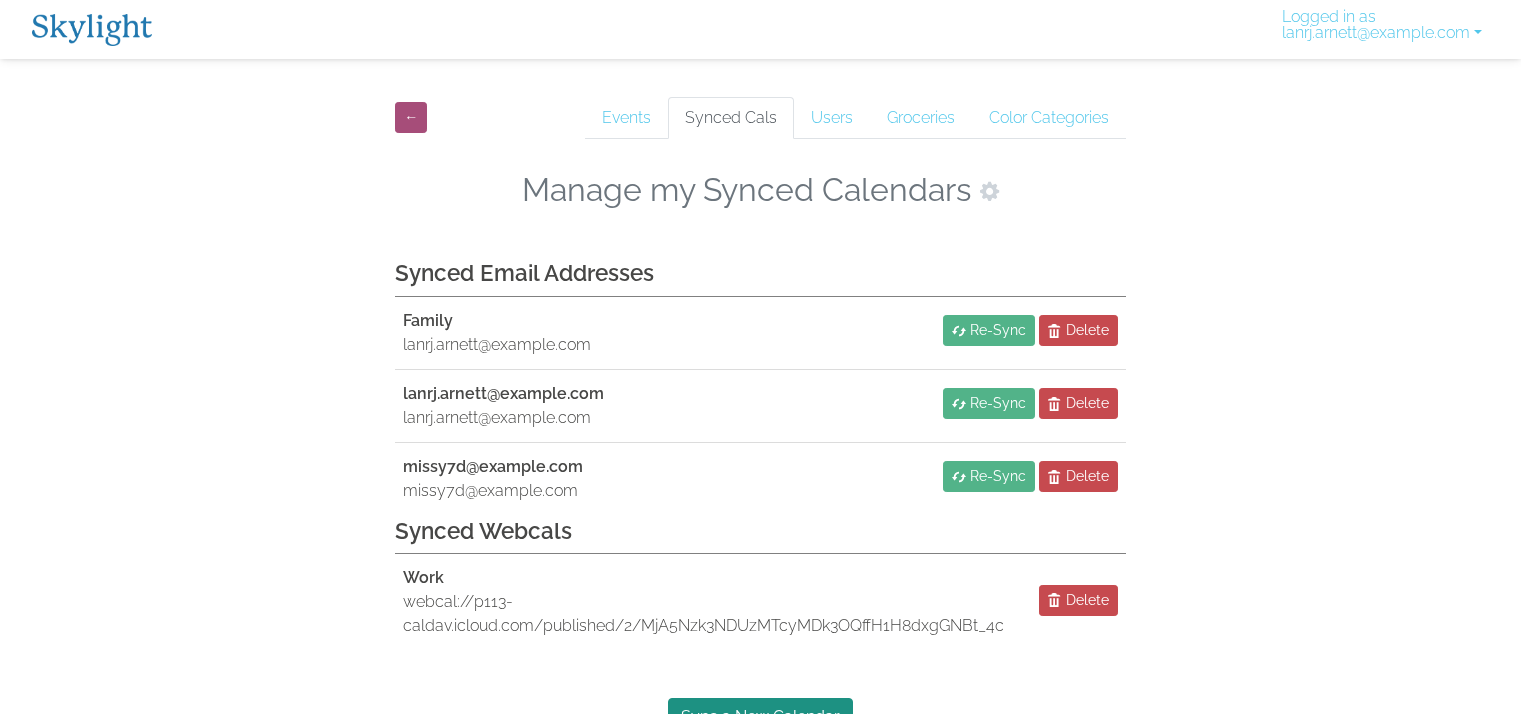 scroll, scrollTop: 0, scrollLeft: 0, axis: both 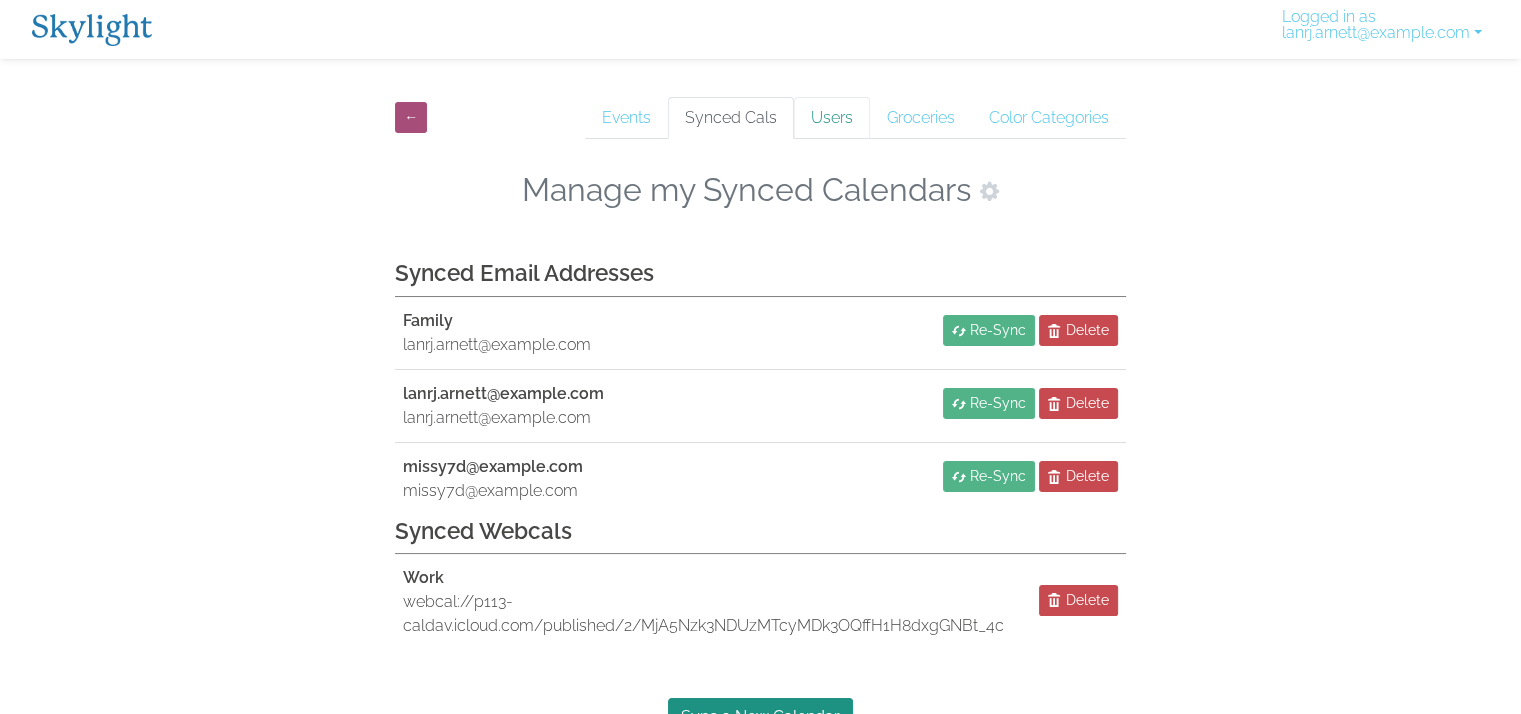 click on "Users" at bounding box center [832, 118] 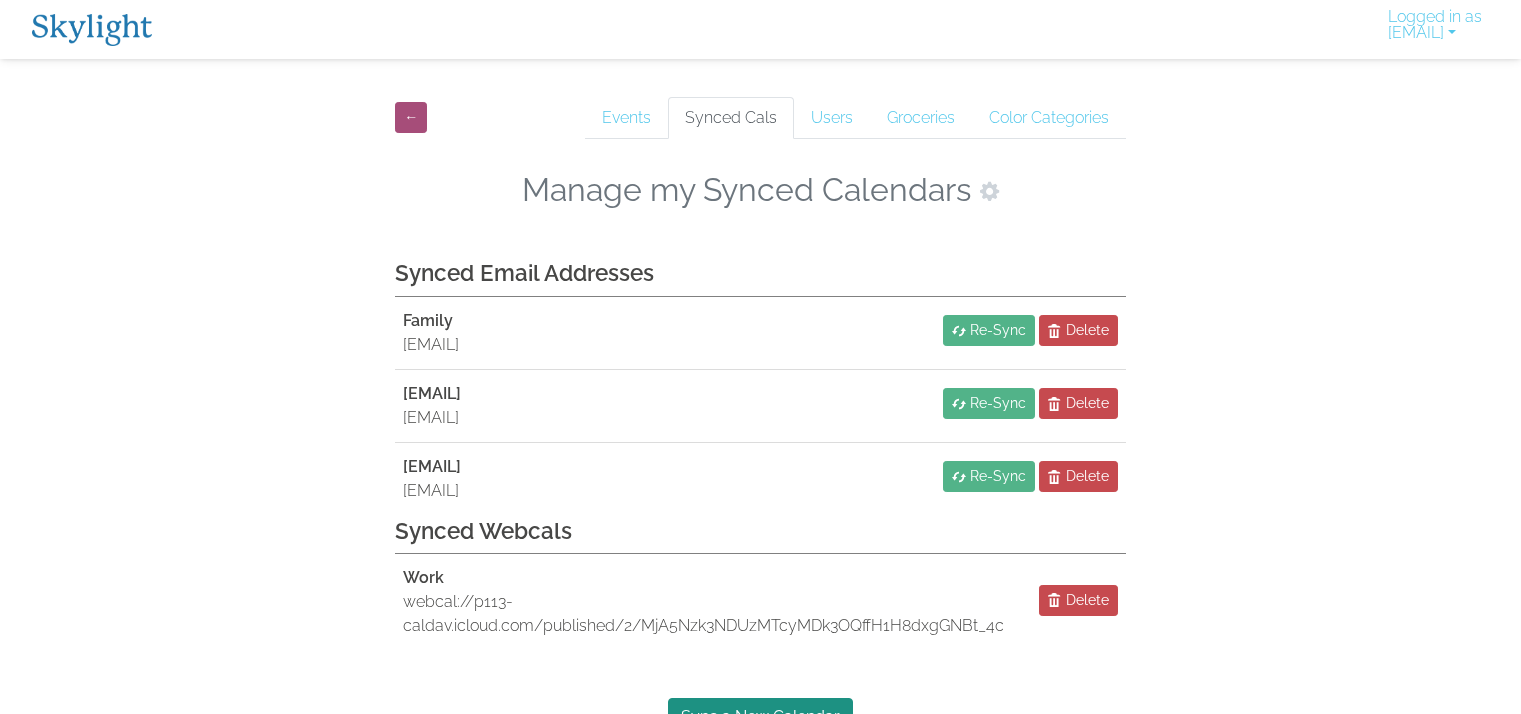 scroll, scrollTop: 0, scrollLeft: 0, axis: both 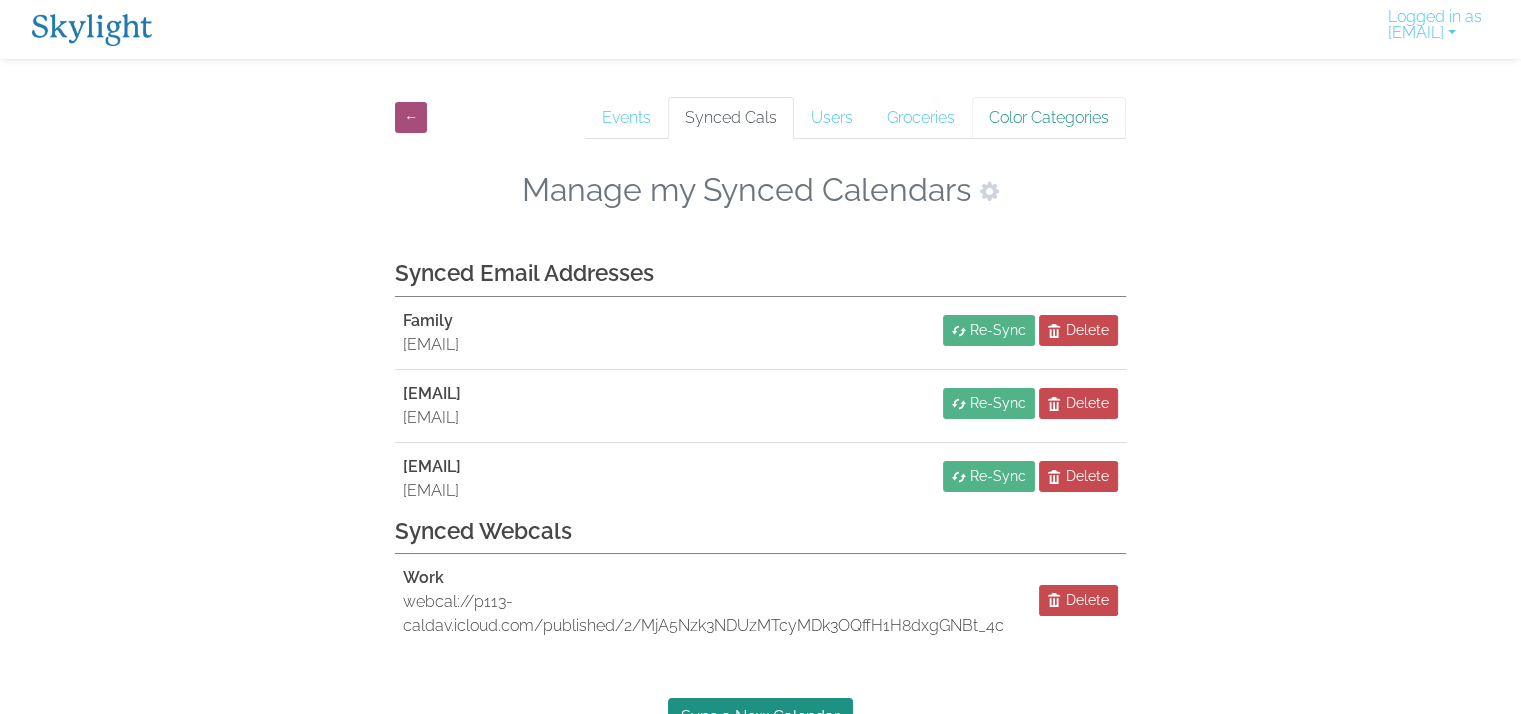click on "Color Categories" at bounding box center (1049, 118) 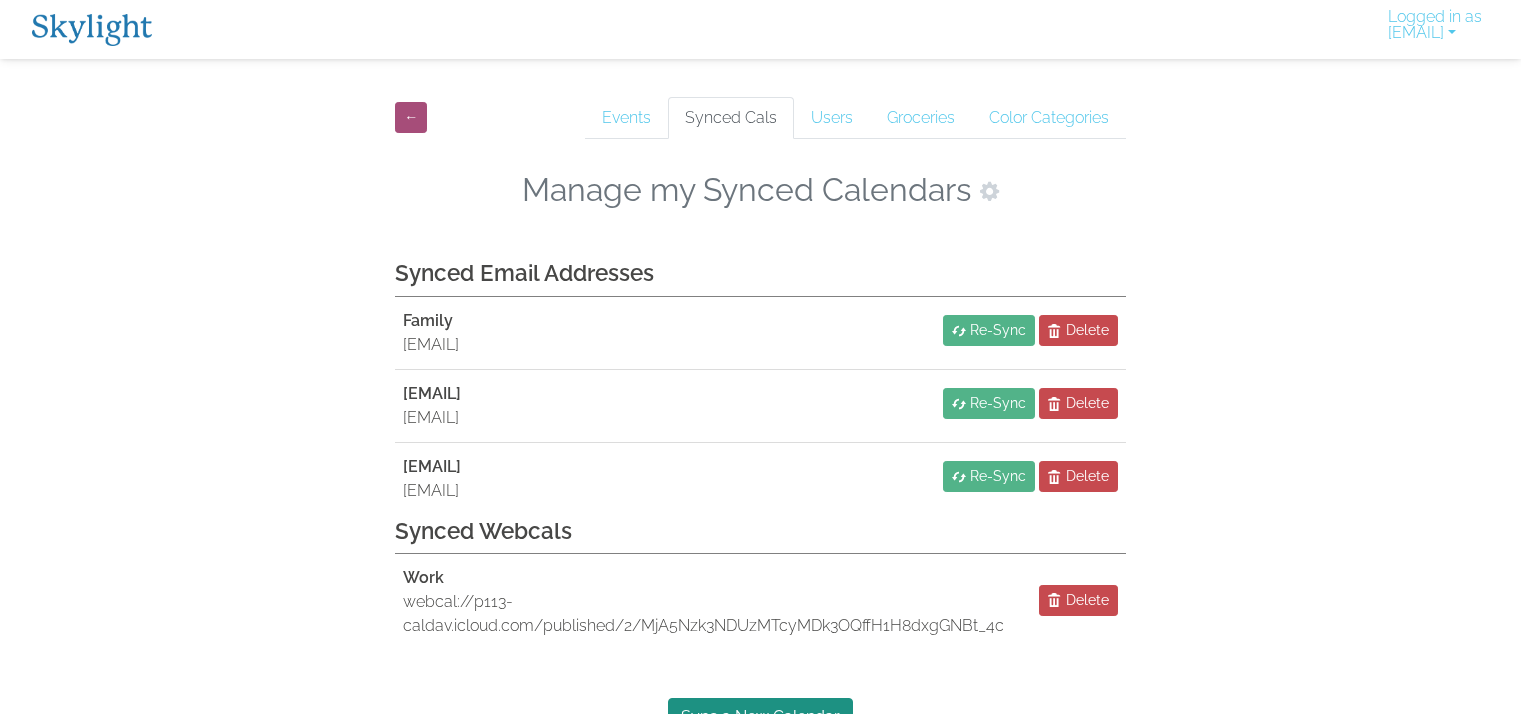 scroll, scrollTop: 0, scrollLeft: 0, axis: both 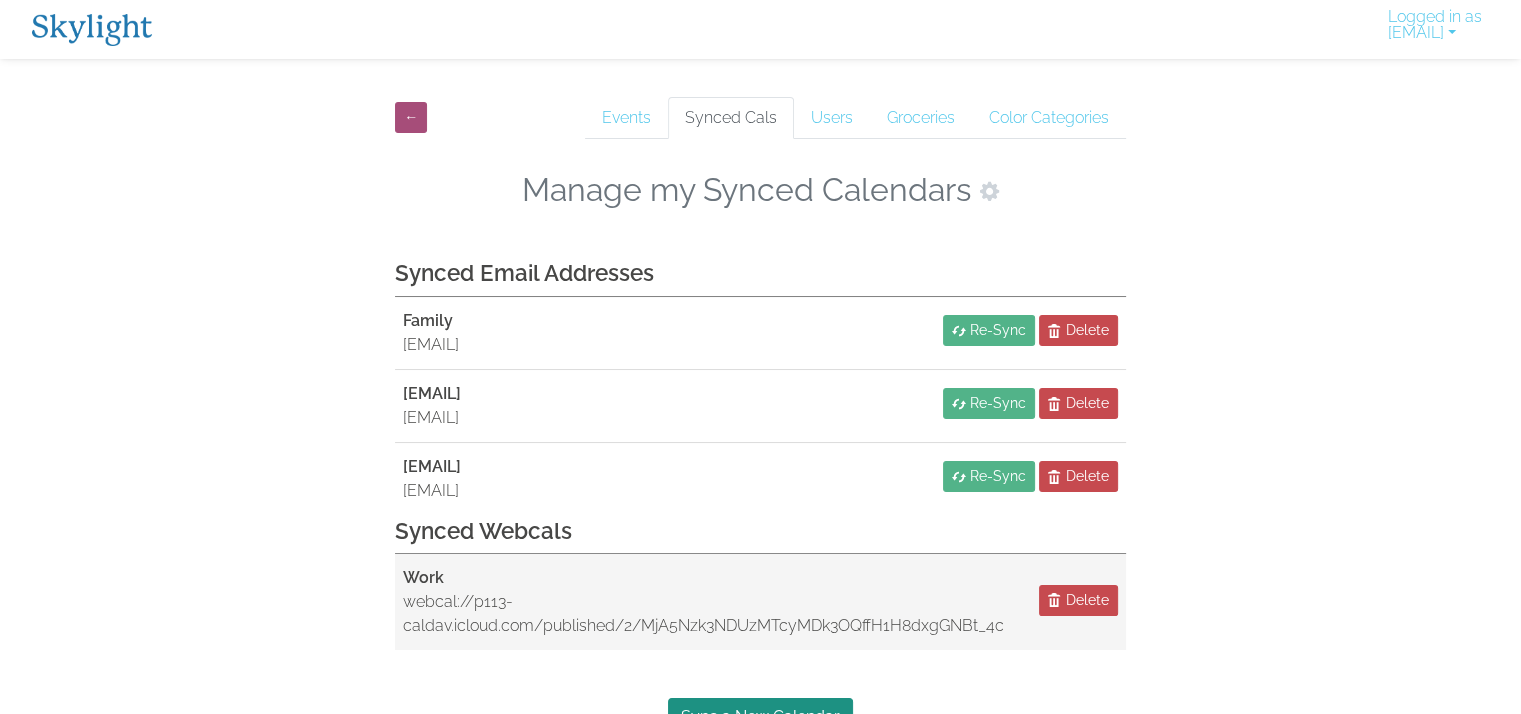 click on "webcal://p113-caldav.icloud.com/published/2/MjA5Nzk3NDUzMTcyMDk3OQffH1H8dxgGNBt_4cQU2GDNGUqmFZHqnSxEBLMj4rt6SbM8mai8lNKyk98rocbyOevptHrZuUISLcGVesZTwA4" at bounding box center [703, 614] 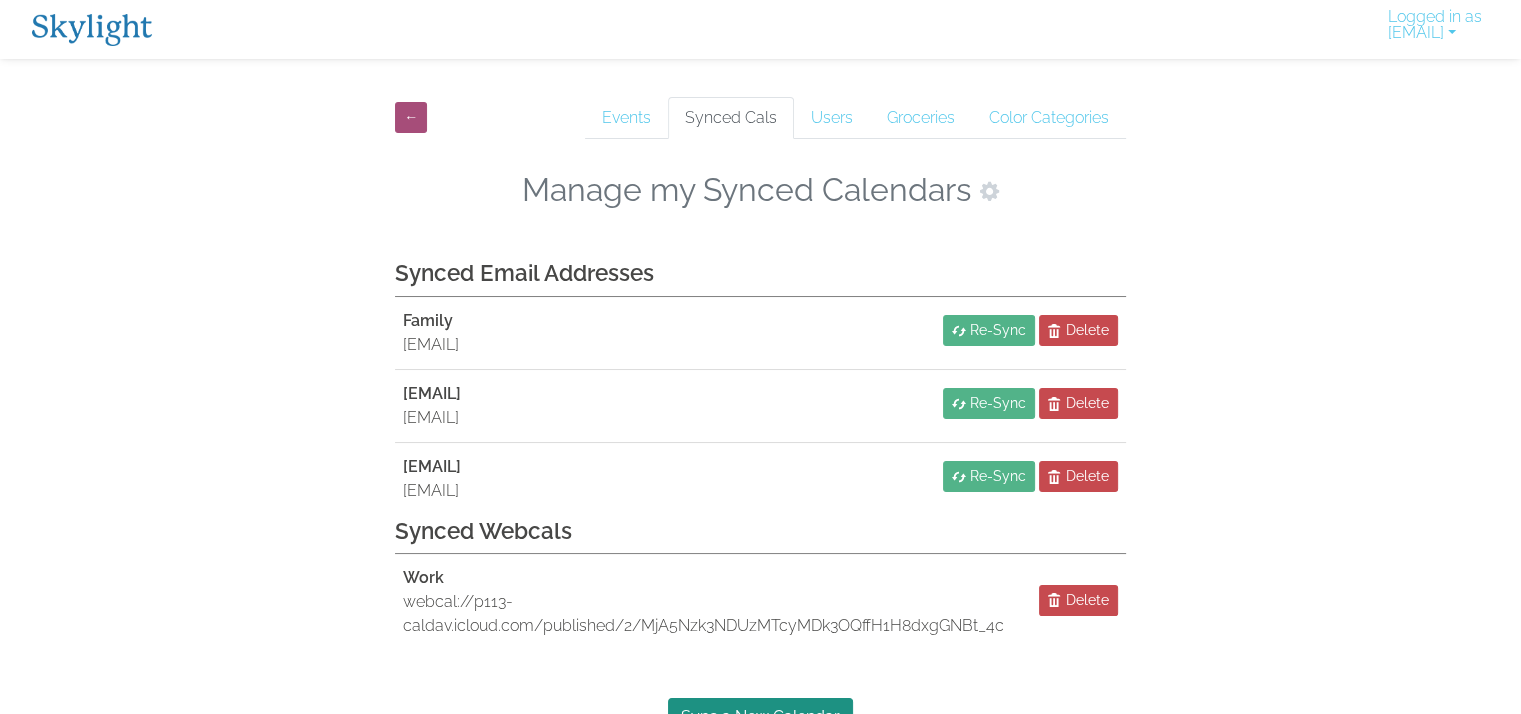 click on "← Events Synced Cals Users Groceries Color Categories Manage my Synced Calendars Synced Email Addresses Family lanrj.arnett@gmail.com  Re-Sync  Delete lanrj.arnett@gmail.com lanrj.arnett@gmail.com  Re-Sync  Delete missy7d@hotmail.com missy7d@hotmail.com  Re-Sync  Delete Synced Webcals Work webcal://p113-caldav.icloud.com/published/2/MjA5Nzk3NDUzMTcyMDk3OQffH1H8dxgGNBt_4cQU2GDNGUqmFZHqnSxEBLMj4rt6SbM8mai8lNKyk98rocbyOevptHrZuUISLcGVesZTwA4  Delete Sync a New Calendar" at bounding box center (760, 412) 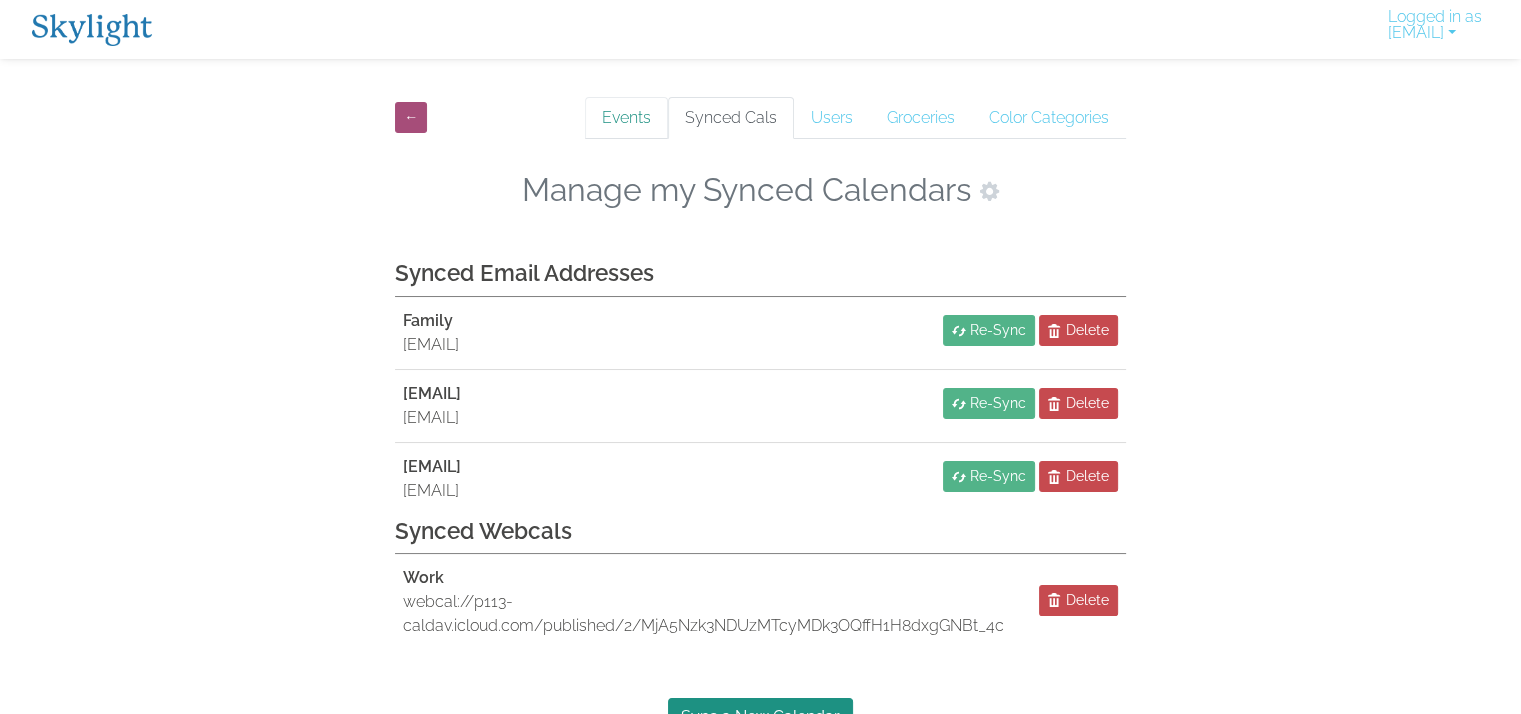 click on "Events" at bounding box center (626, 118) 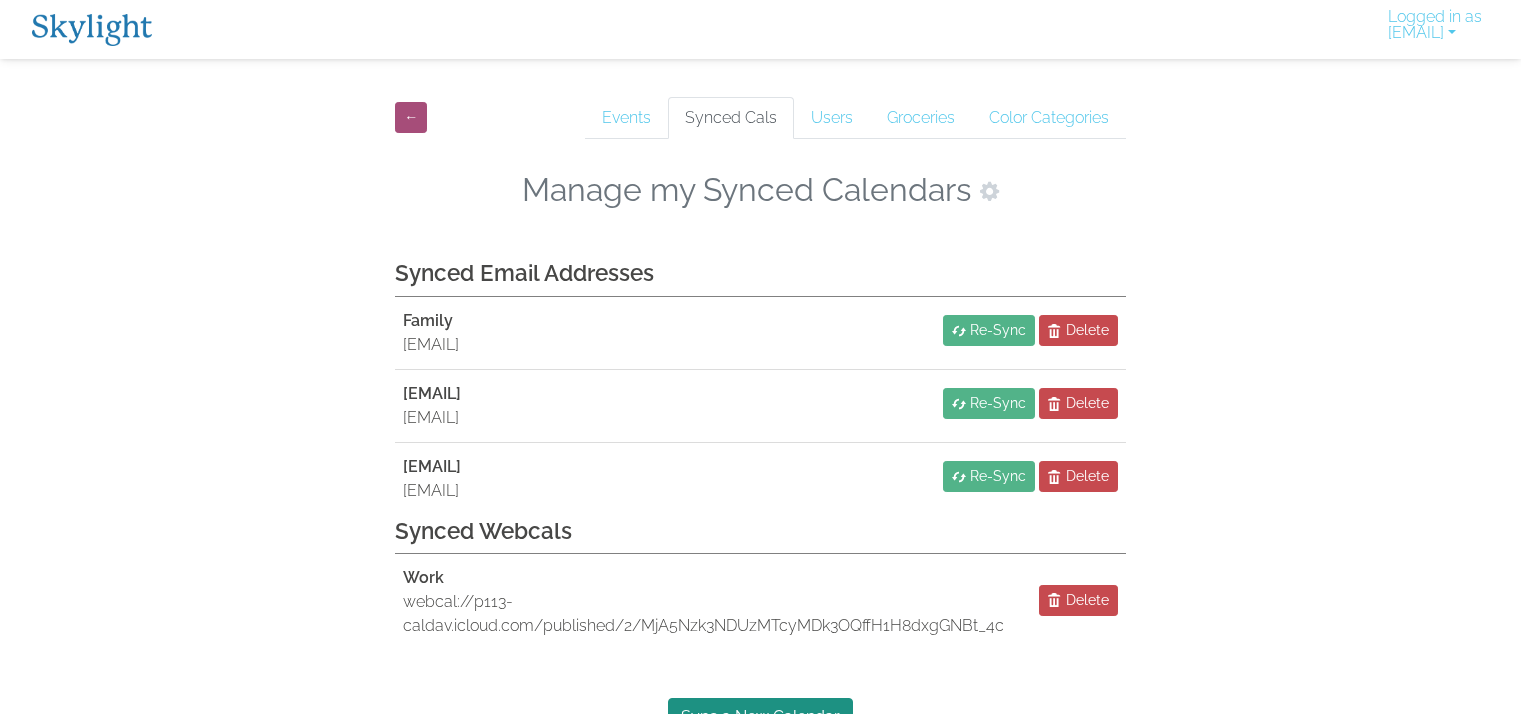 scroll, scrollTop: 0, scrollLeft: 0, axis: both 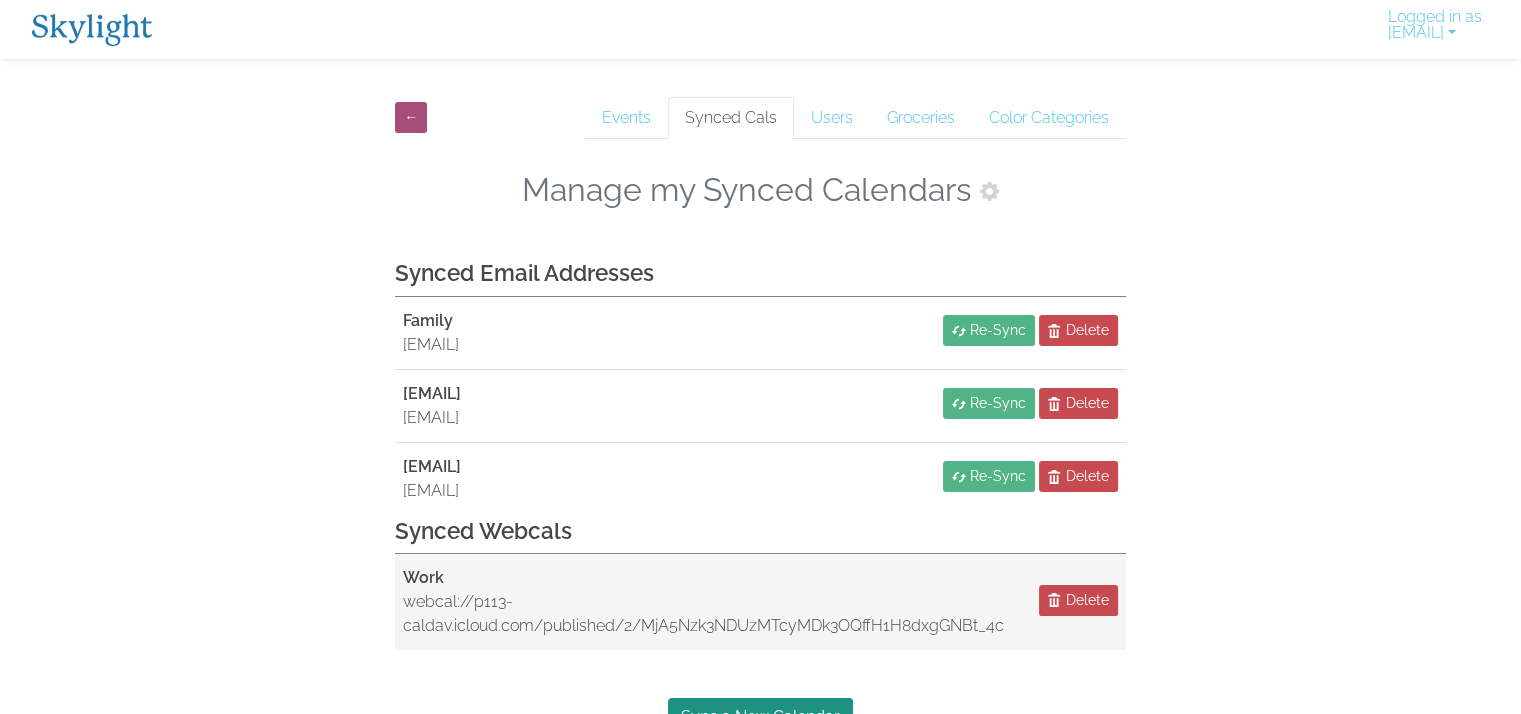 click on "webcal://p113-caldav.icloud.com/published/2/MjA5Nzk3NDUzMTcyMDk3OQffH1H8dxgGNBt_4cQU2GDNGUqmFZHqnSxEBLMj4rt6SbM8mai8lNKyk98rocbyOevptHrZuUISLcGVesZTwA4" at bounding box center [703, 614] 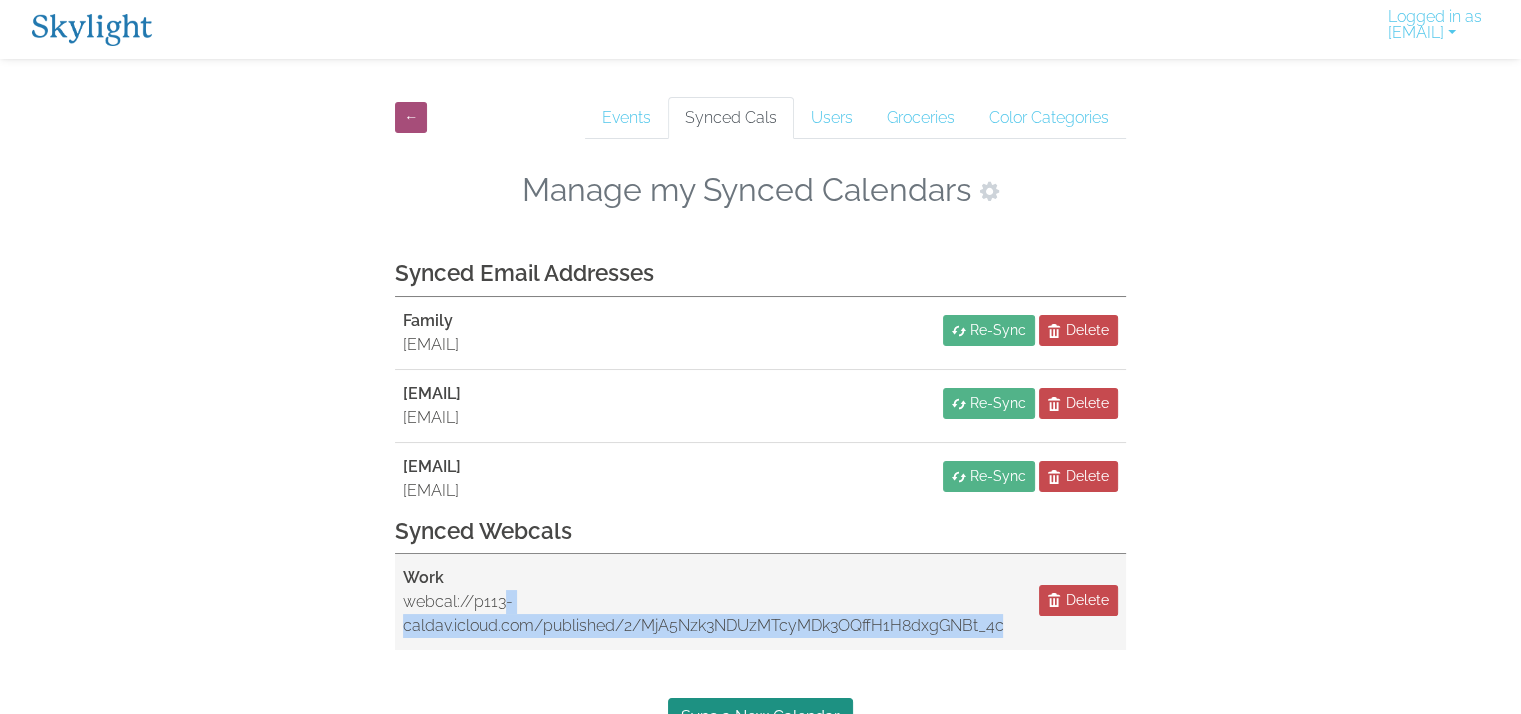 drag, startPoint x: 735, startPoint y: 634, endPoint x: 648, endPoint y: 604, distance: 92.02717 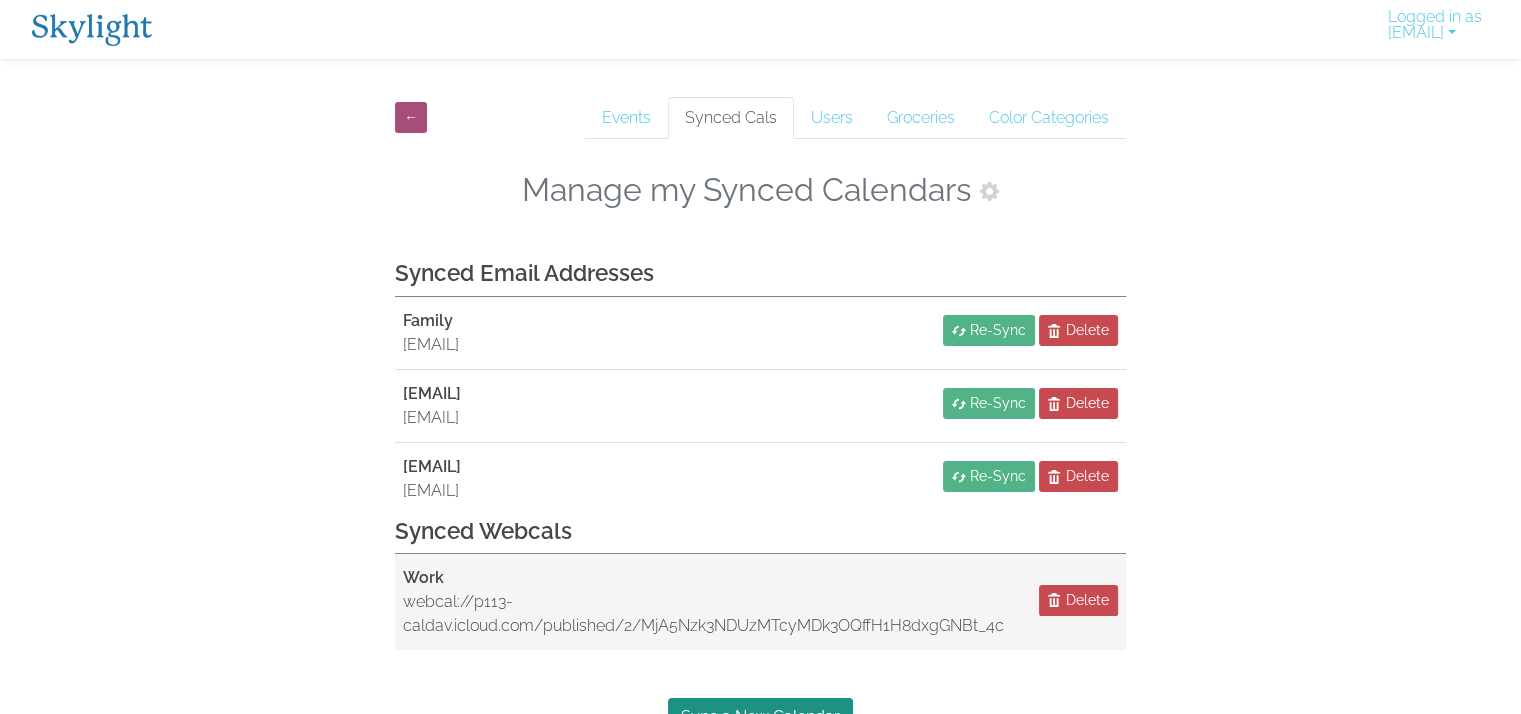 click on "webcal://p113-caldav.icloud.com/published/2/MjA5Nzk3NDUzMTcyMDk3OQffH1H8dxgGNBt_4cQU2GDNGUqmFZHqnSxEBLMj4rt6SbM8mai8lNKyk98rocbyOevptHrZuUISLcGVesZTwA4" at bounding box center [703, 614] 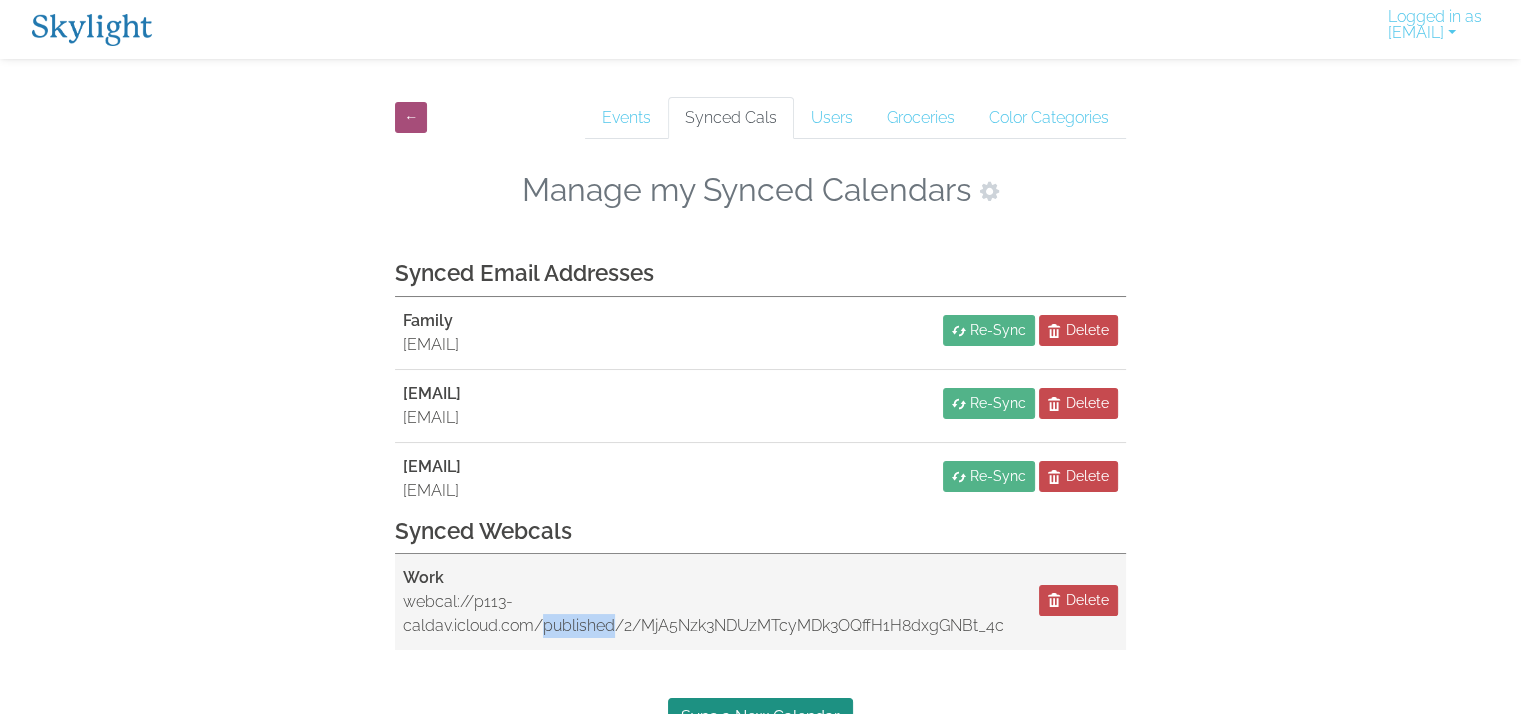 click on "webcal://p113-caldav.icloud.com/published/2/MjA5Nzk3NDUzMTcyMDk3OQffH1H8dxgGNBt_4cQU2GDNGUqmFZHqnSxEBLMj4rt6SbM8mai8lNKyk98rocbyOevptHrZuUISLcGVesZTwA4" at bounding box center [703, 614] 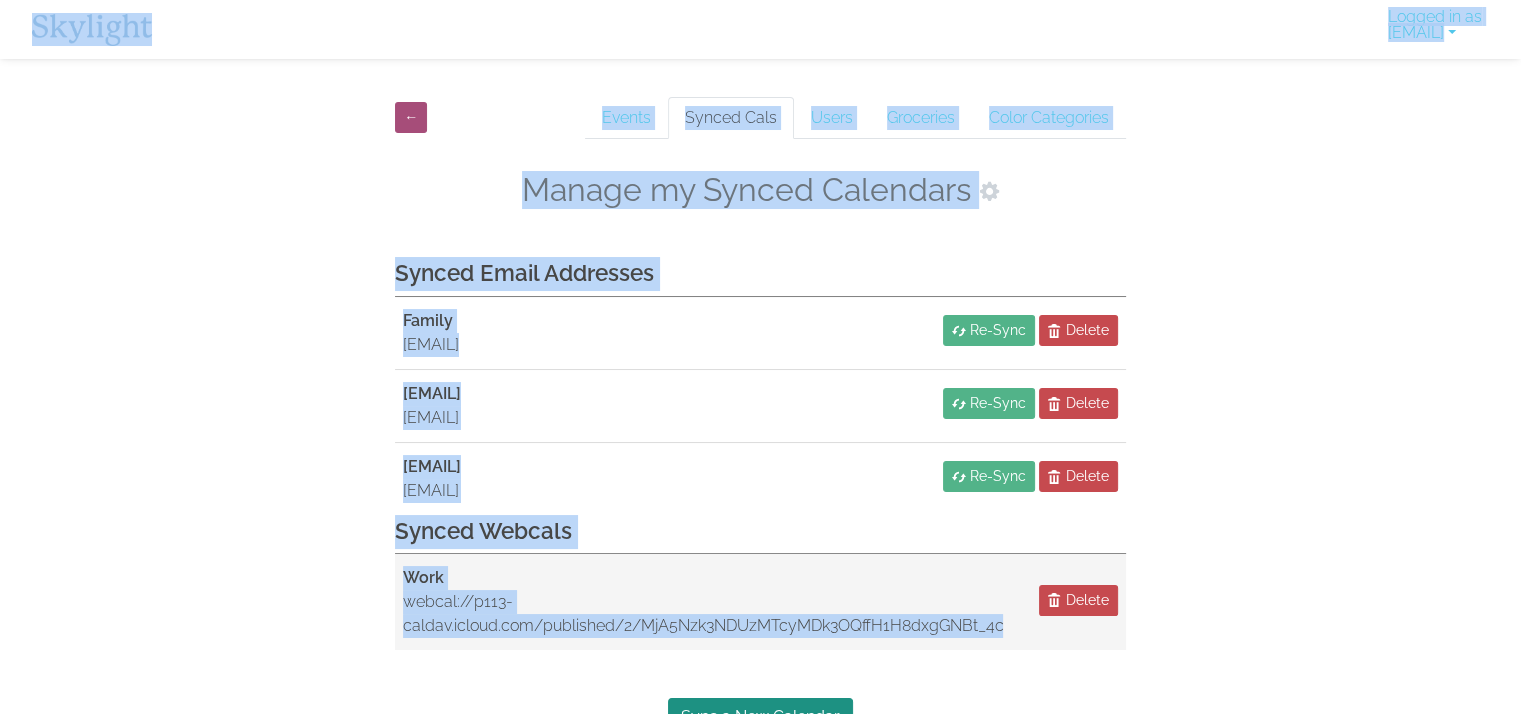 click on "webcal://p113-caldav.icloud.com/published/2/MjA5Nzk3NDUzMTcyMDk3OQffH1H8dxgGNBt_4cQU2GDNGUqmFZHqnSxEBLMj4rt6SbM8mai8lNKyk98rocbyOevptHrZuUISLcGVesZTwA4" at bounding box center [703, 614] 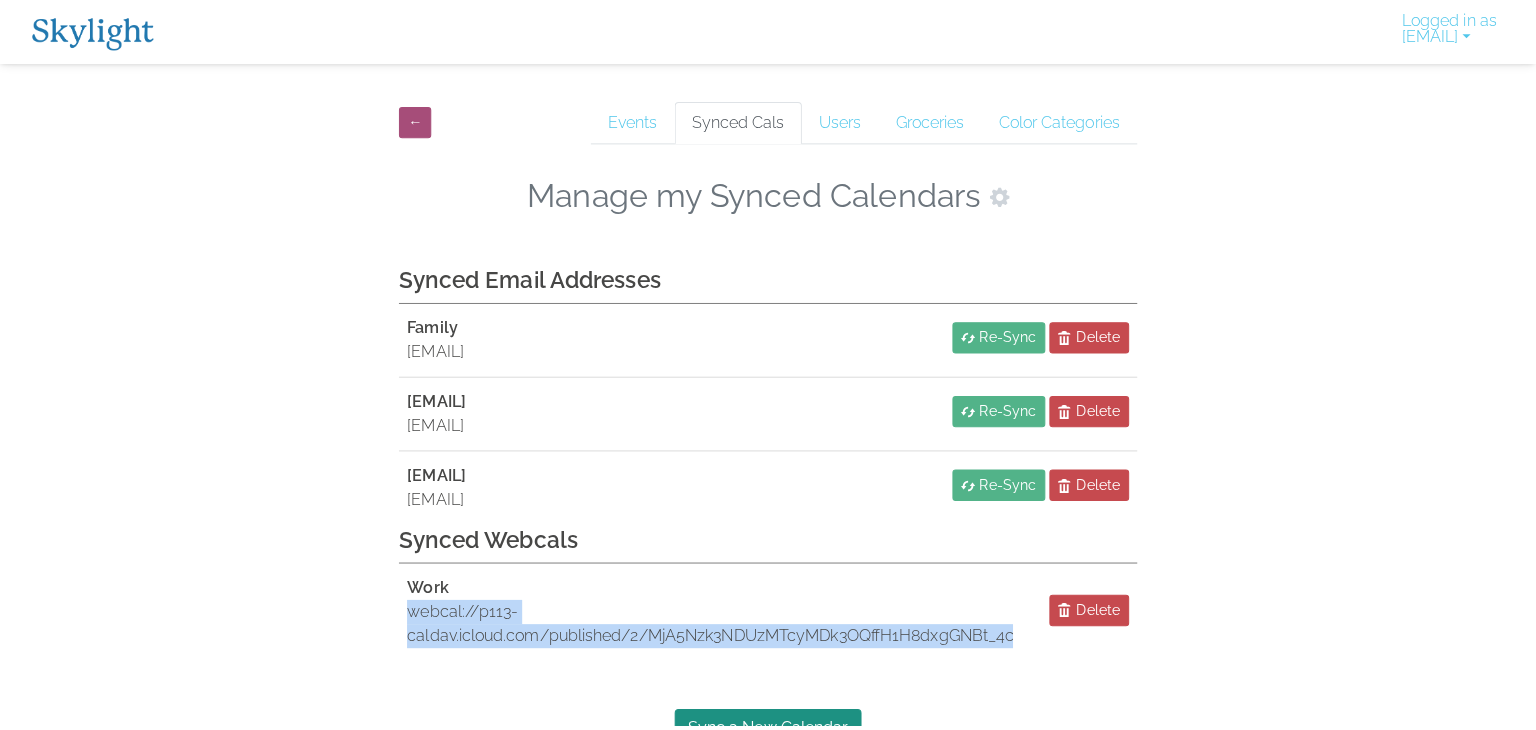 scroll, scrollTop: 0, scrollLeft: 654, axis: horizontal 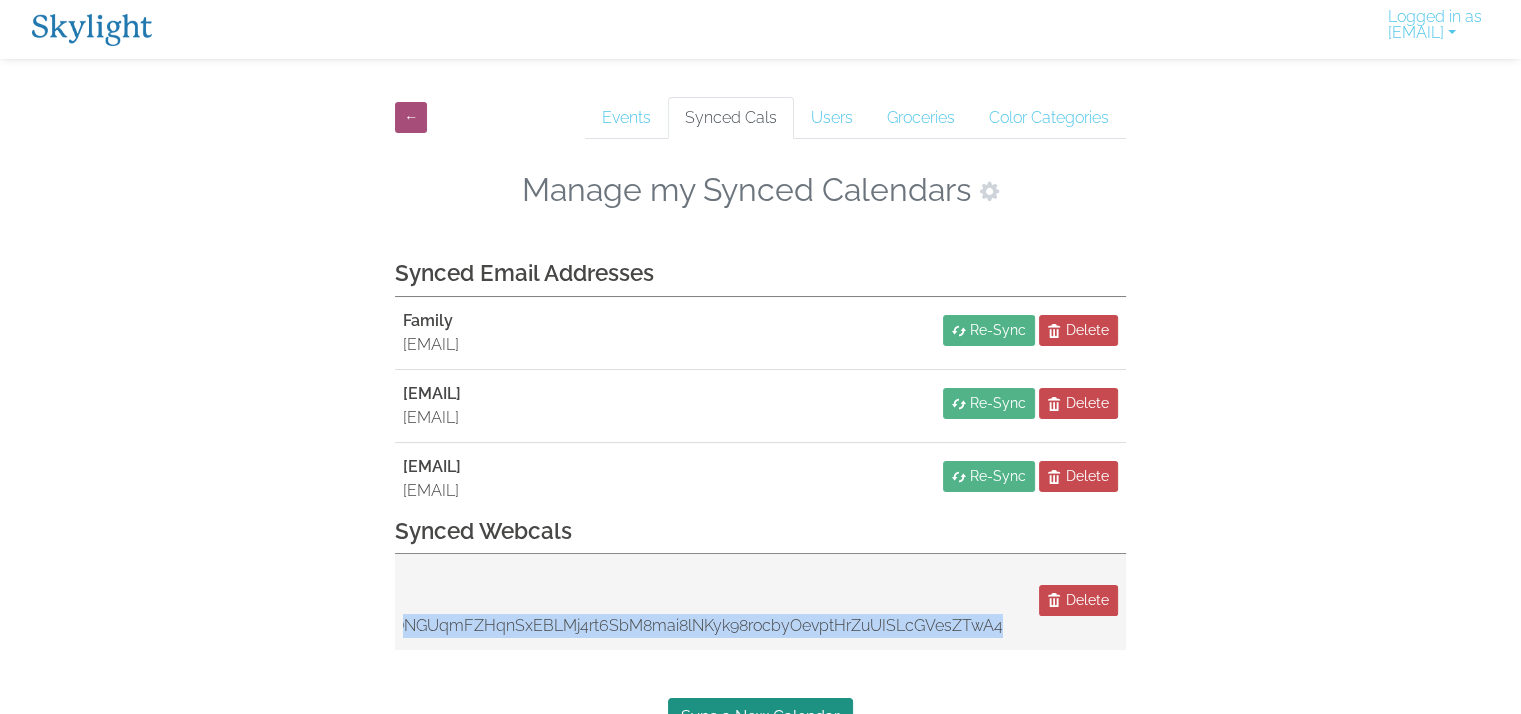 drag, startPoint x: 406, startPoint y: 600, endPoint x: 1012, endPoint y: 637, distance: 607.1285 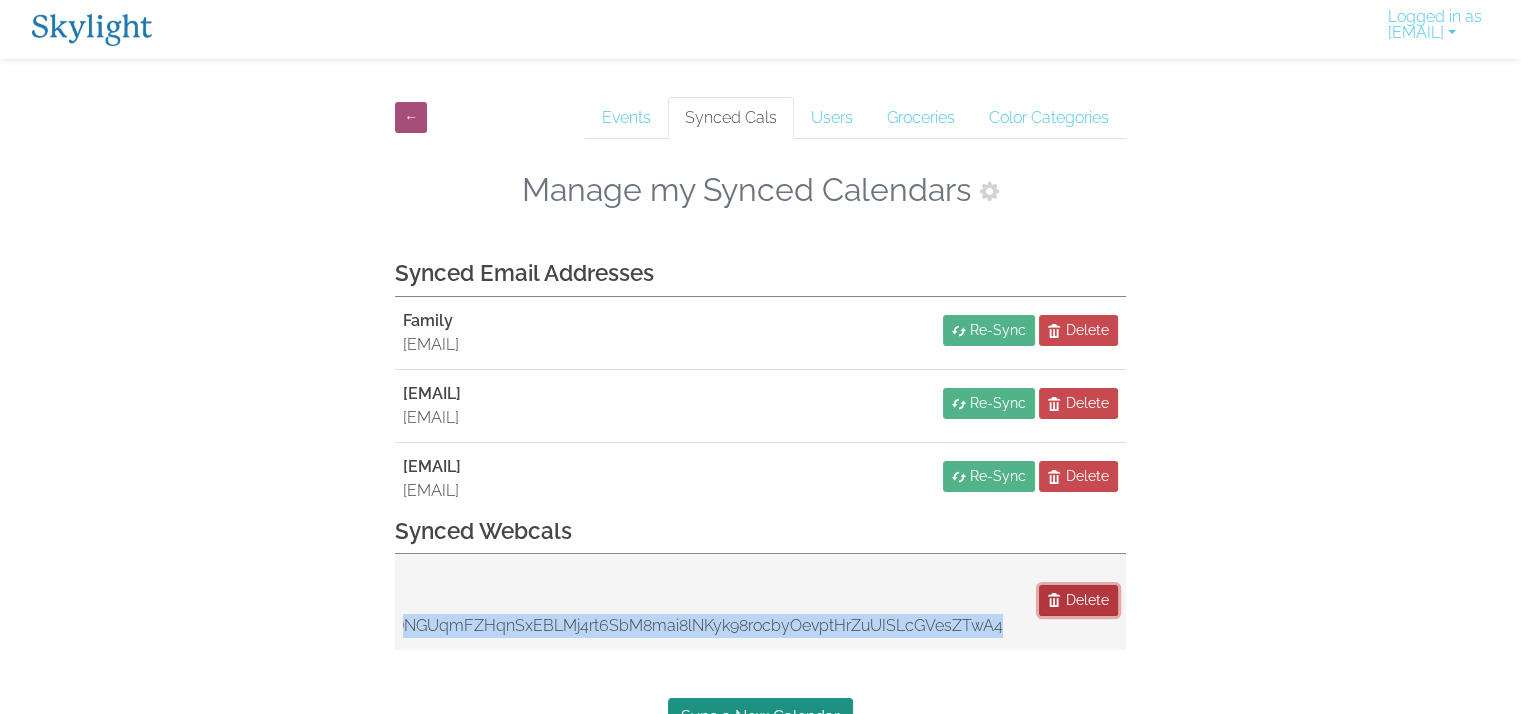 click on "Delete" at bounding box center (1078, 600) 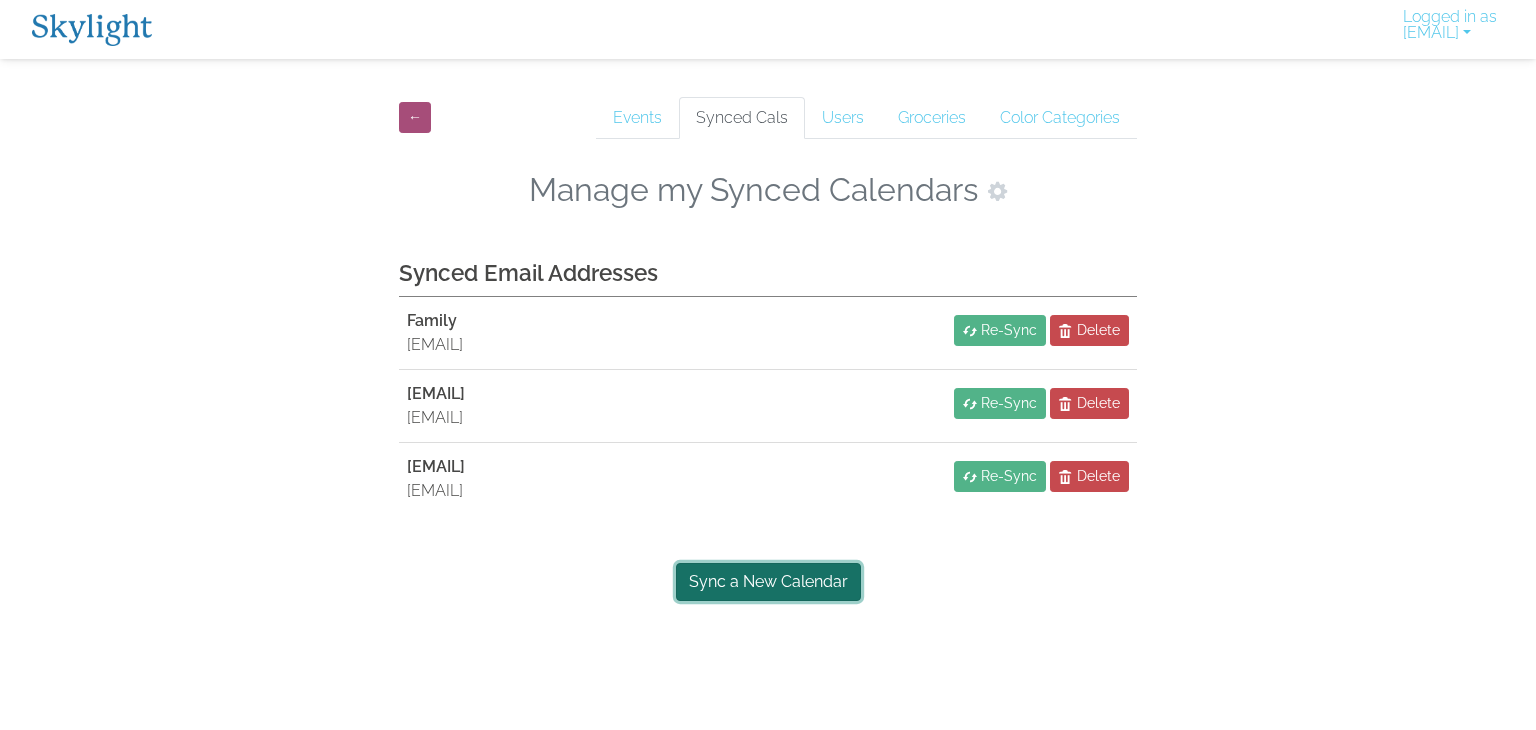 click on "Sync a New Calendar" at bounding box center [768, 582] 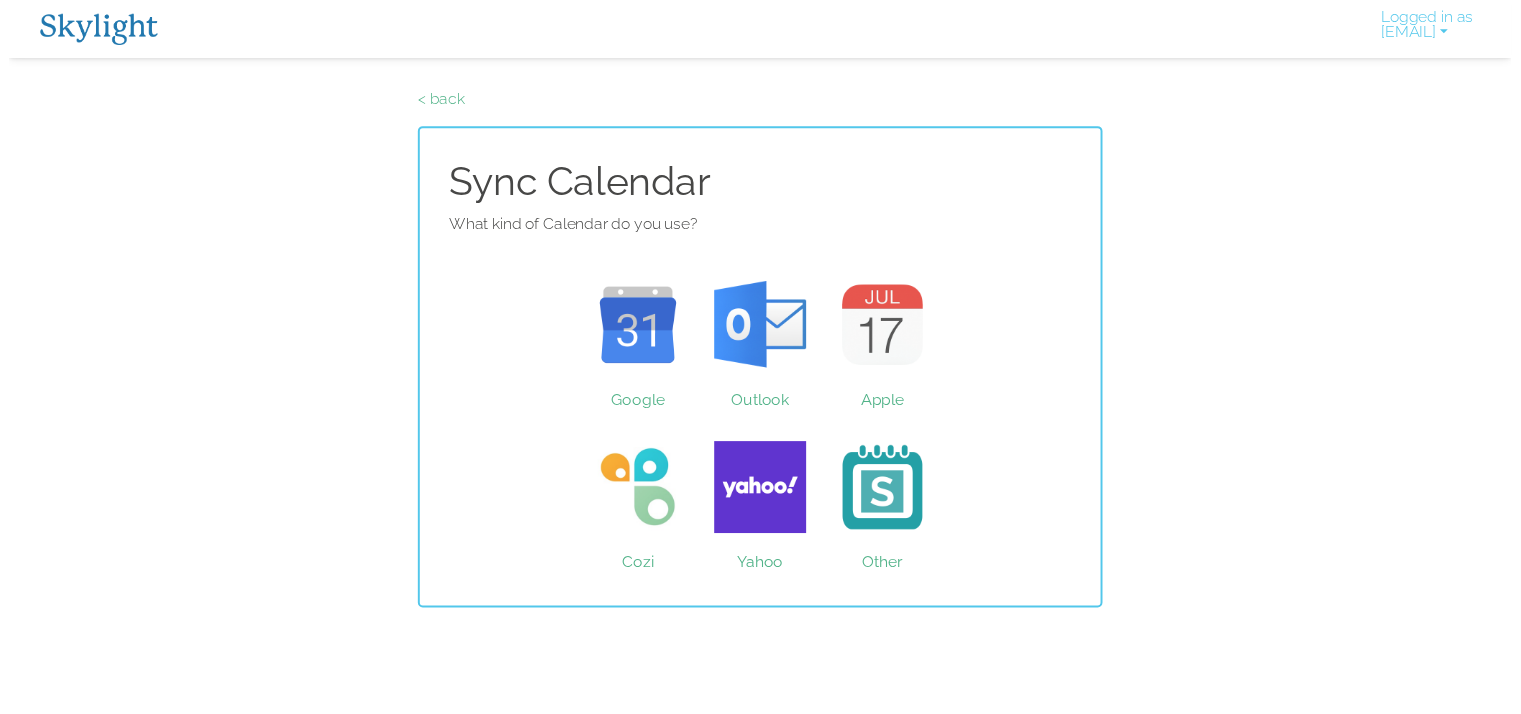 scroll, scrollTop: 0, scrollLeft: 0, axis: both 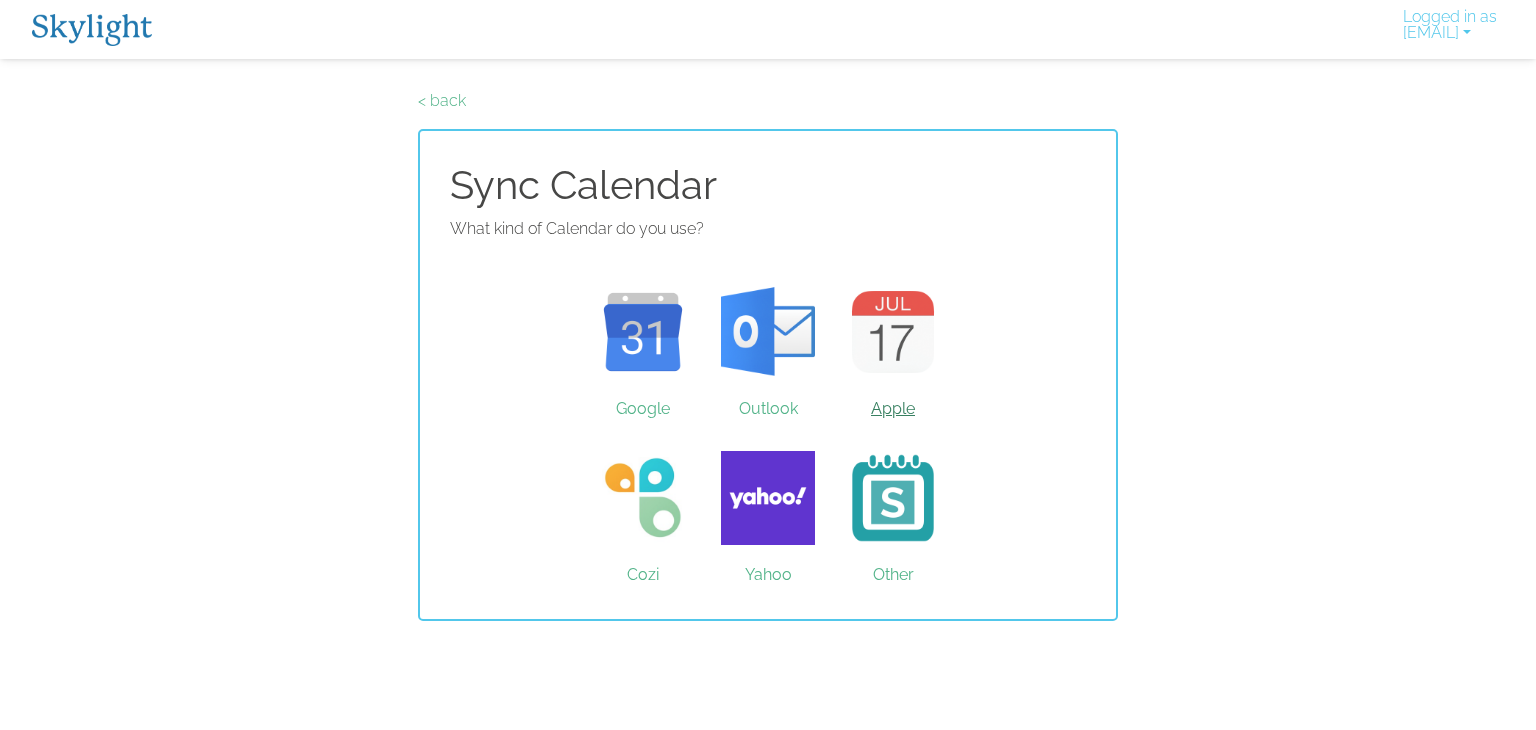 click on "Apple" at bounding box center [893, 332] 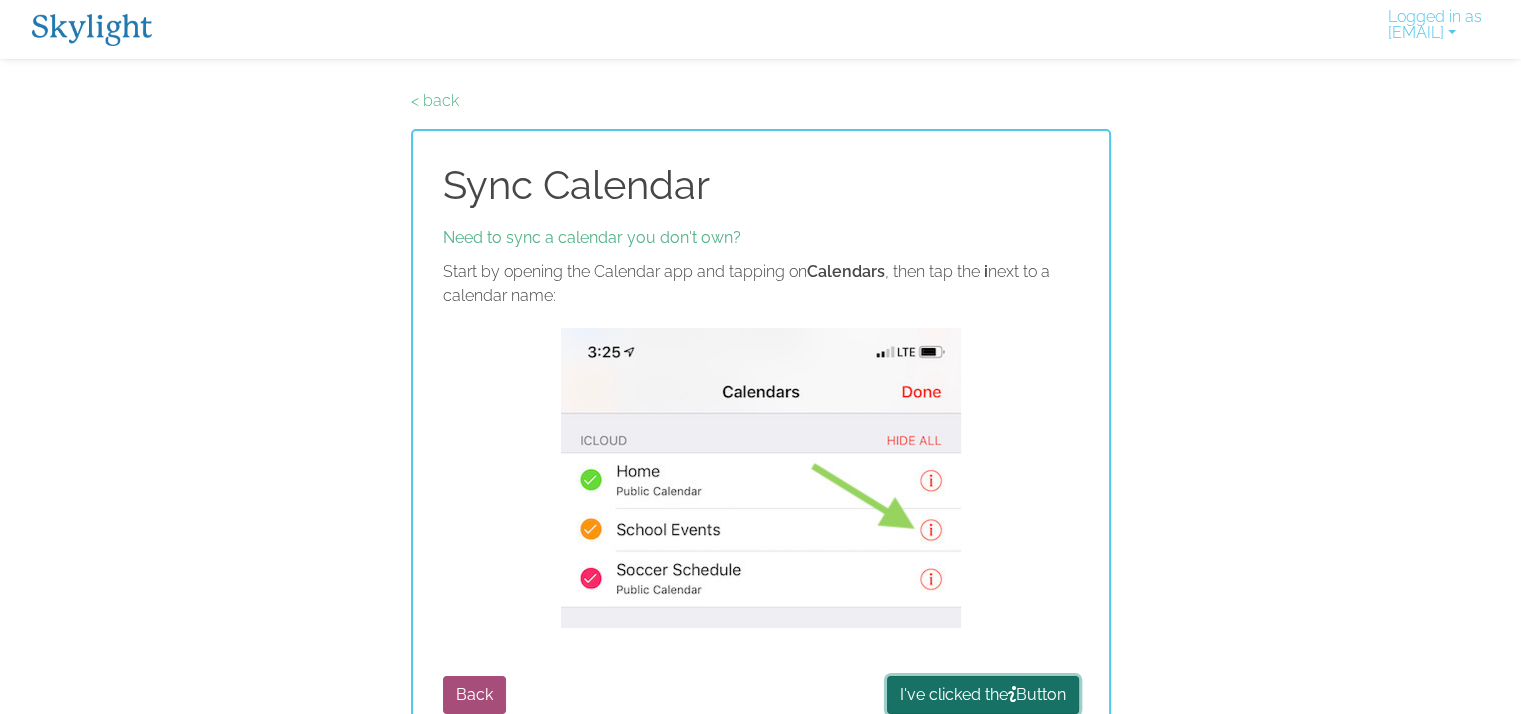 click on "I've clicked the   Button" at bounding box center (983, 695) 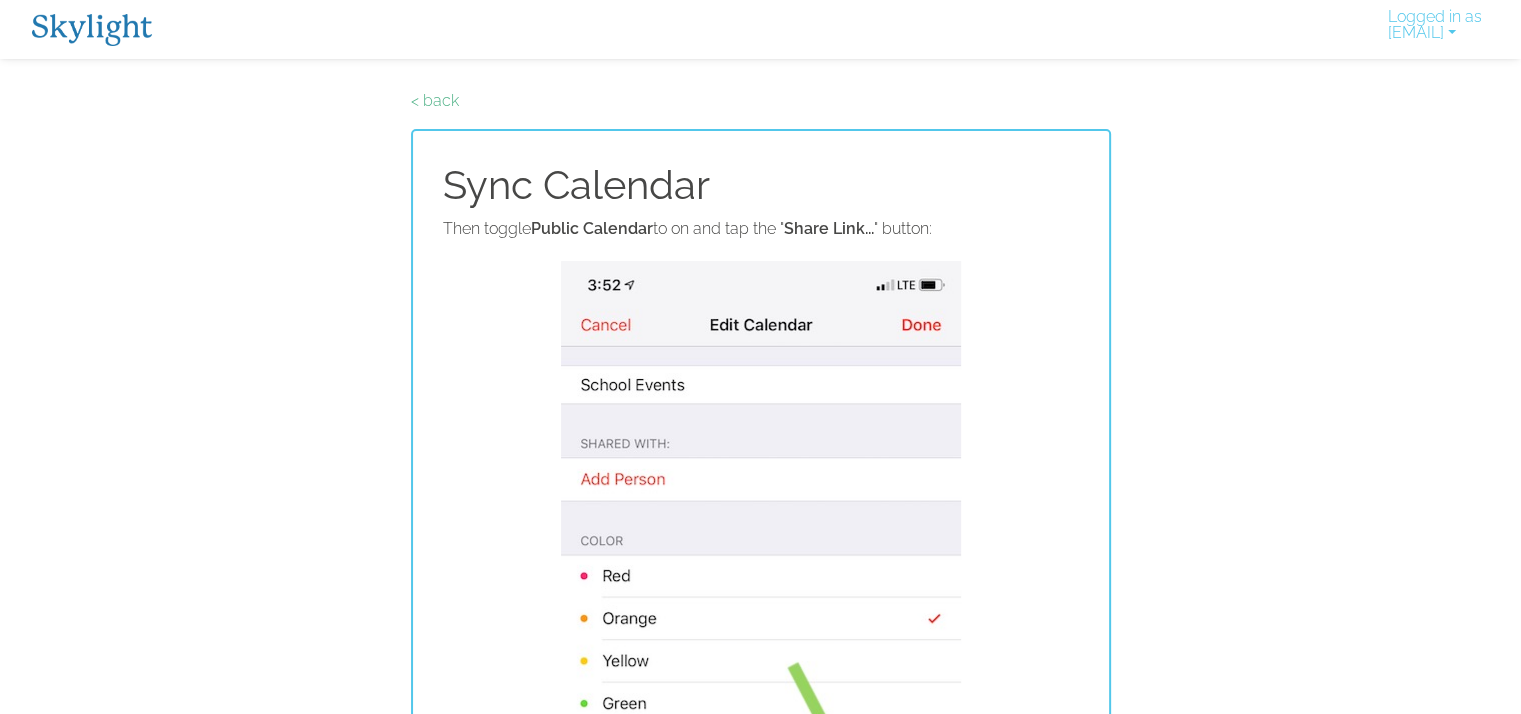 scroll, scrollTop: 560, scrollLeft: 0, axis: vertical 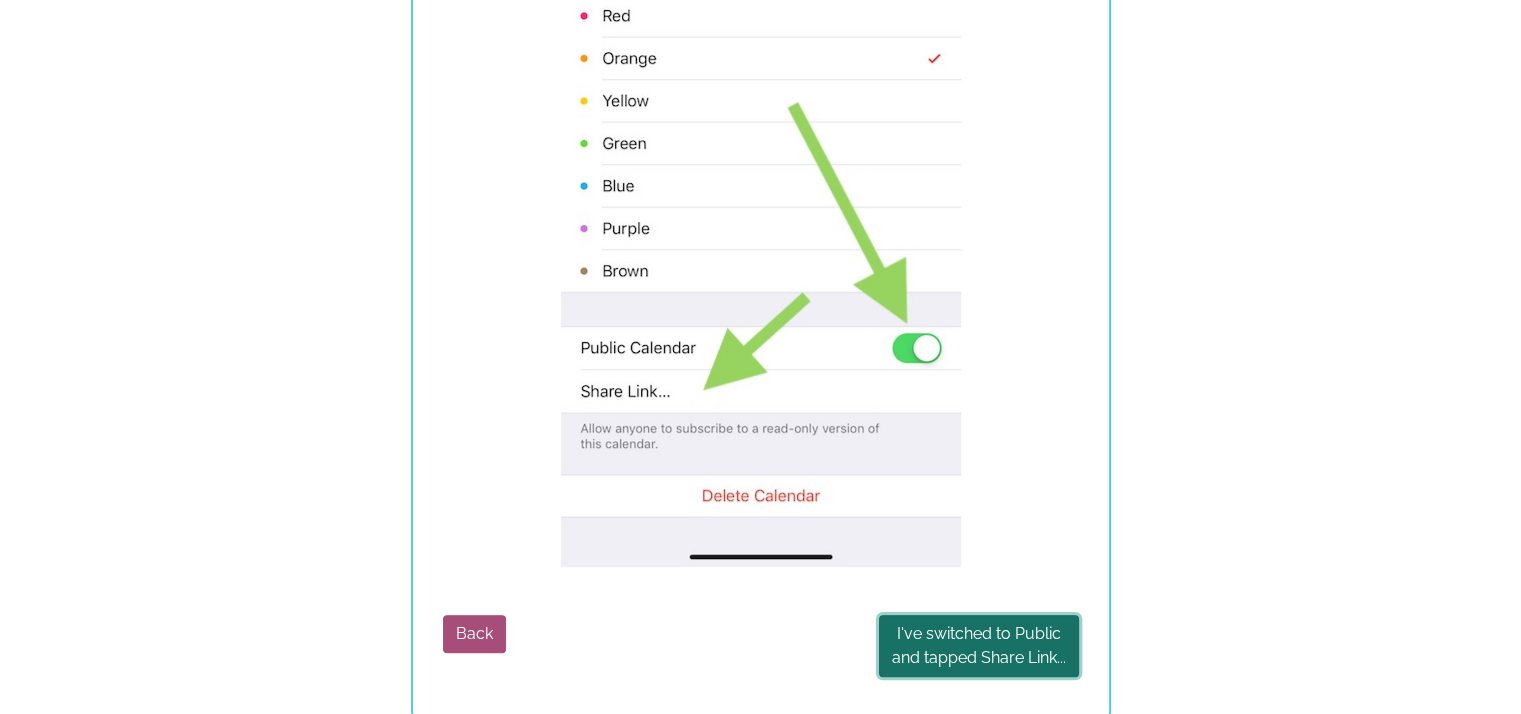 click on "I've switched to Public and tapped Share Link..." at bounding box center [979, 646] 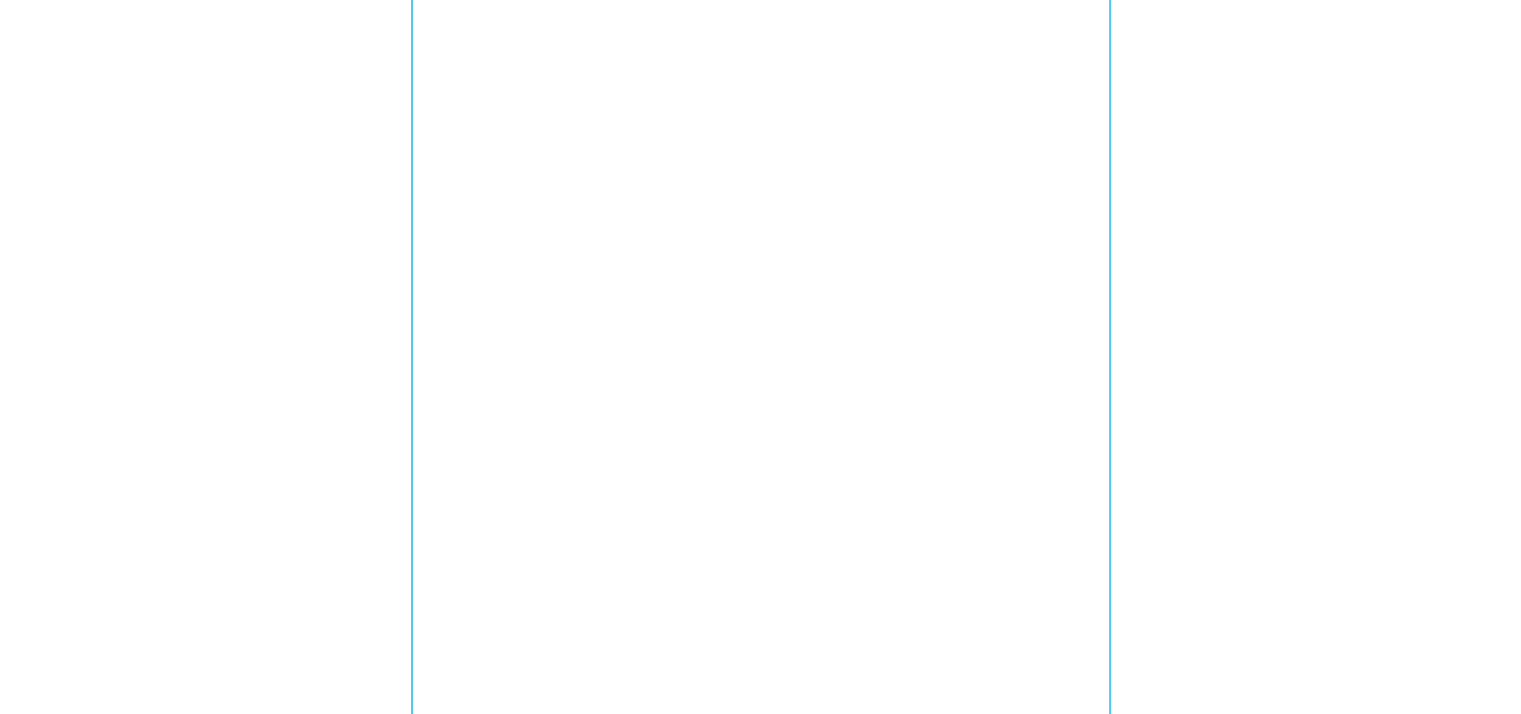 scroll, scrollTop: 0, scrollLeft: 0, axis: both 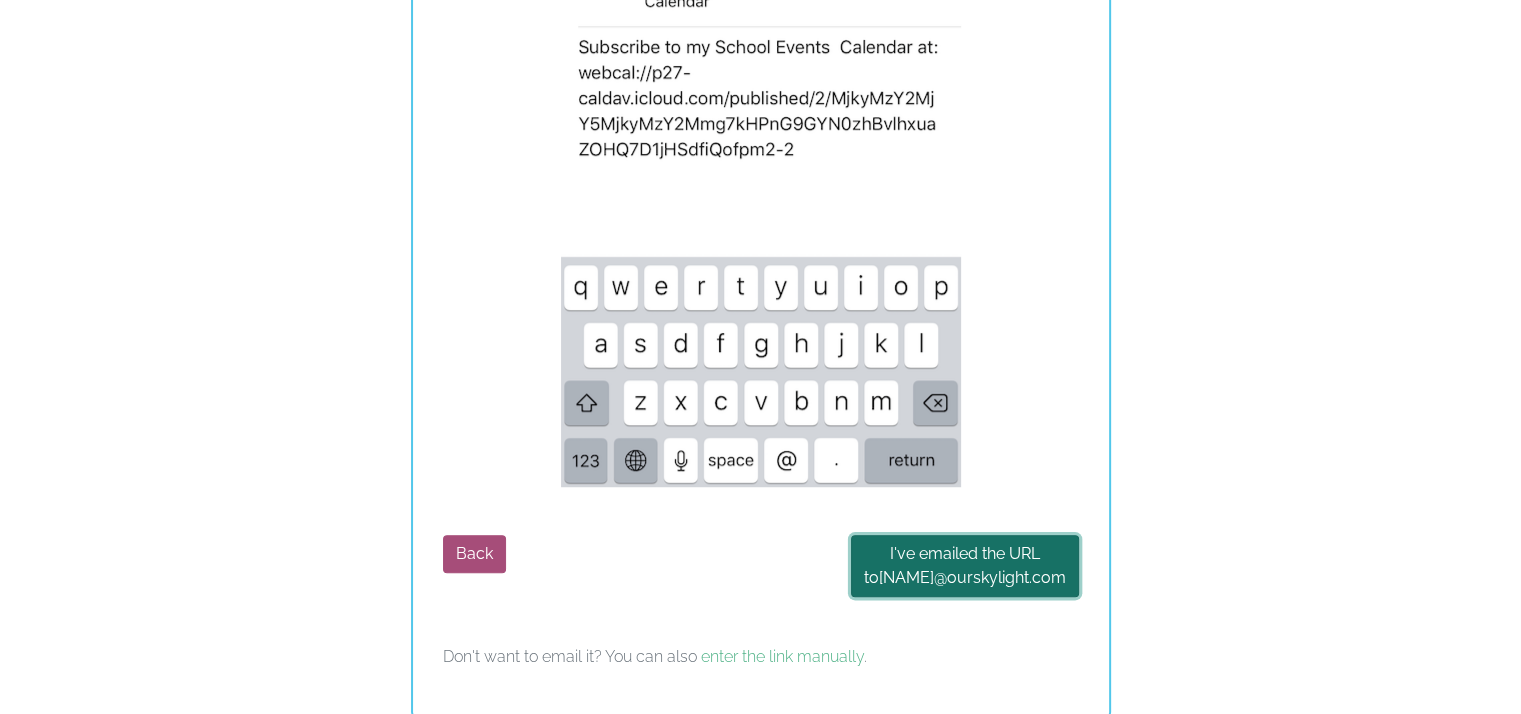 click on "I've emailed the URL to  [EMAIL]" at bounding box center [965, 566] 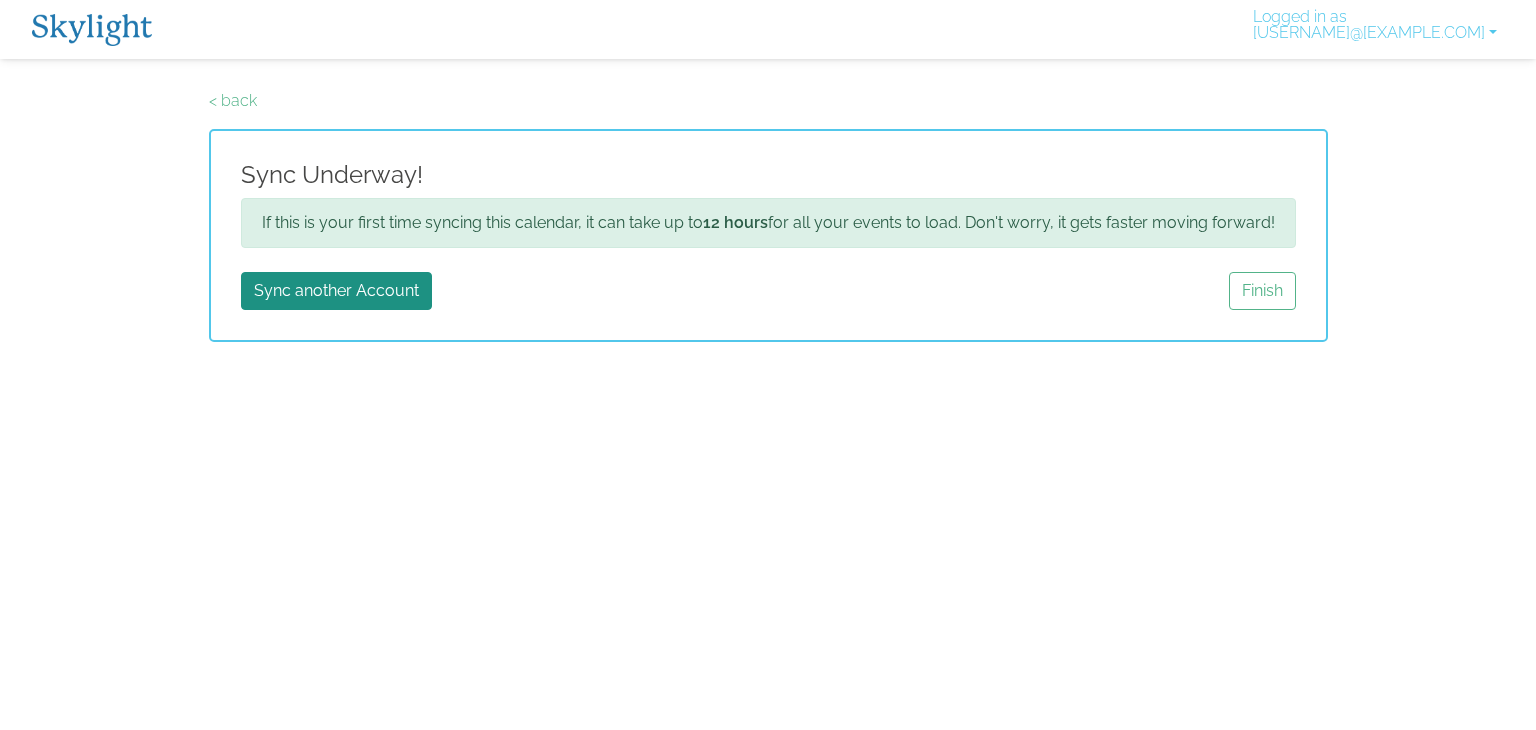 scroll, scrollTop: 0, scrollLeft: 0, axis: both 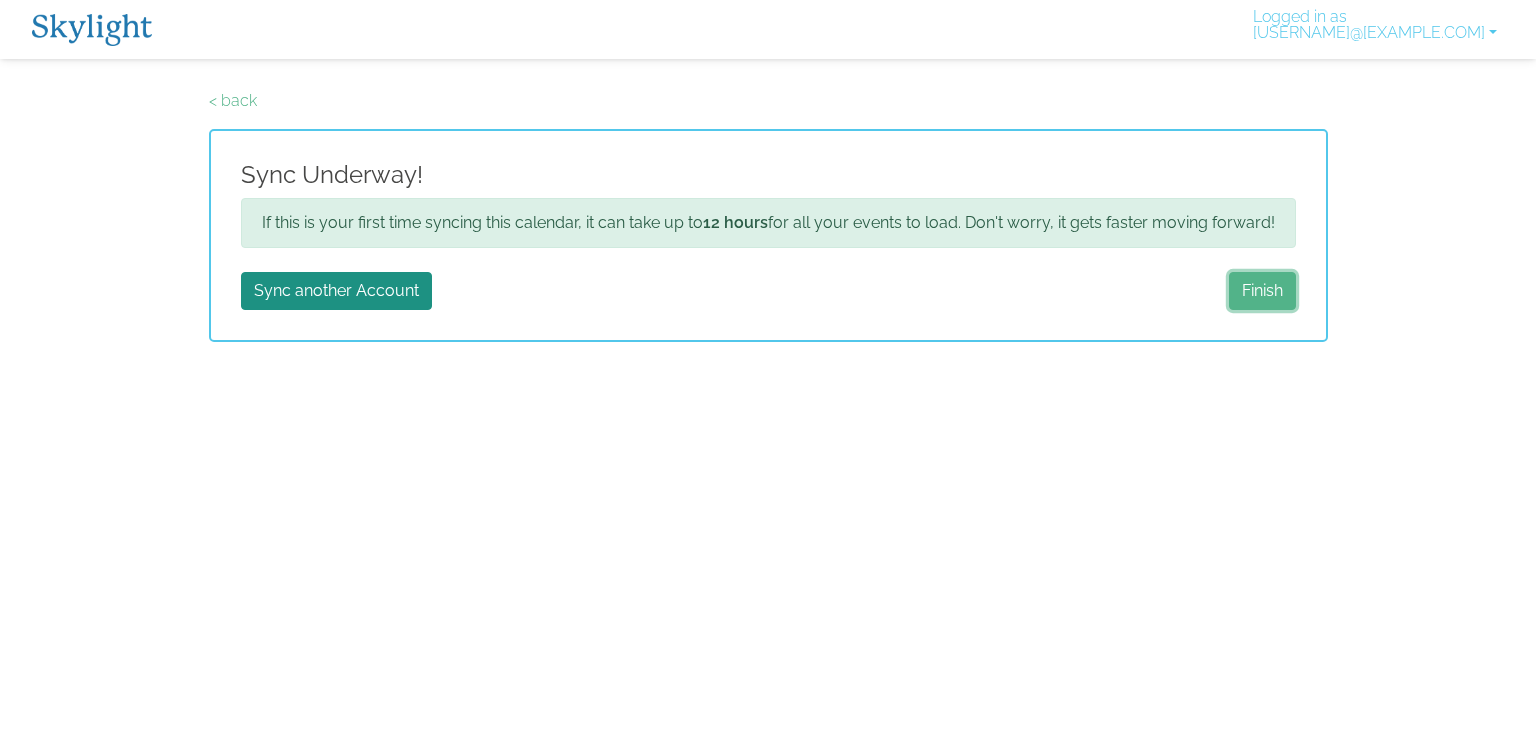 click on "Finish" at bounding box center (1262, 291) 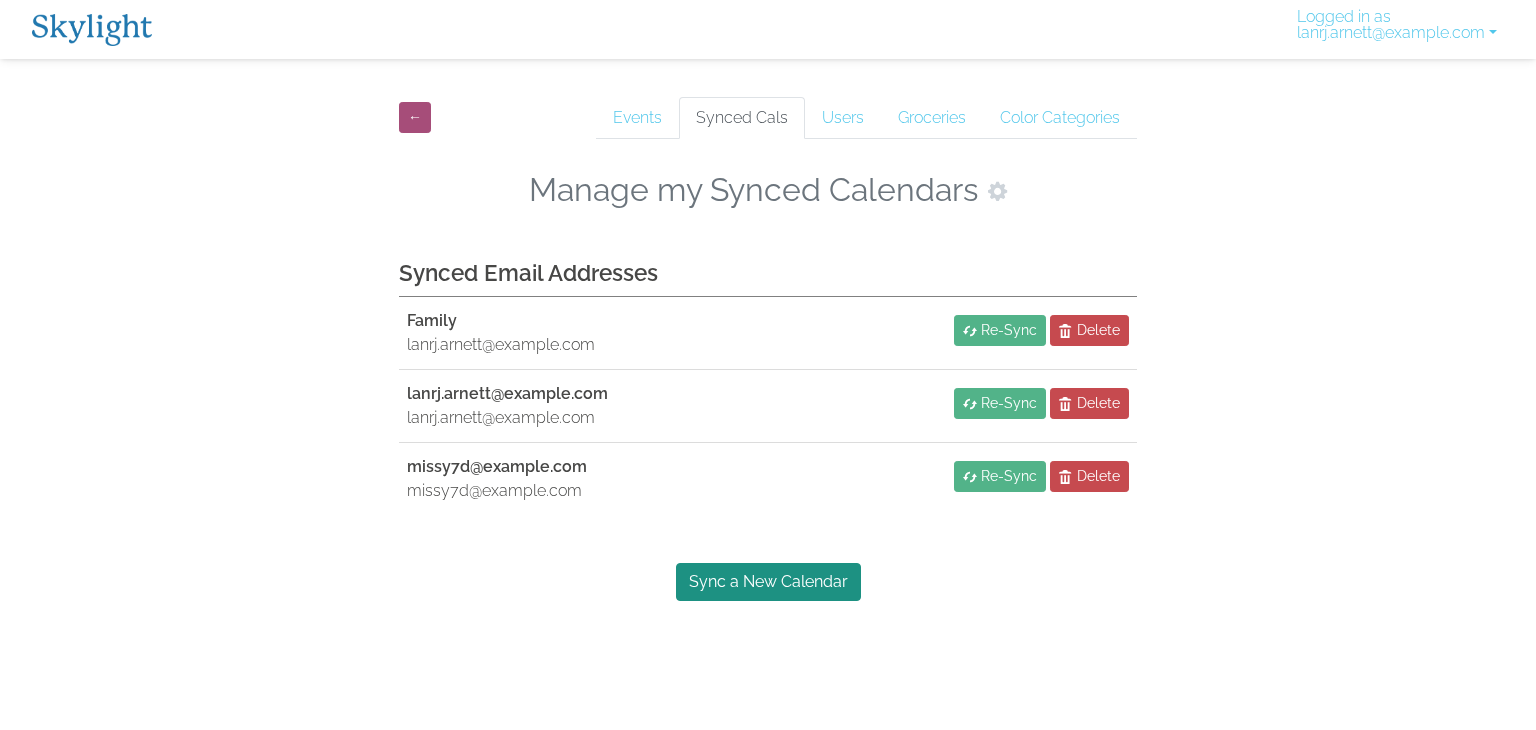 scroll, scrollTop: 0, scrollLeft: 0, axis: both 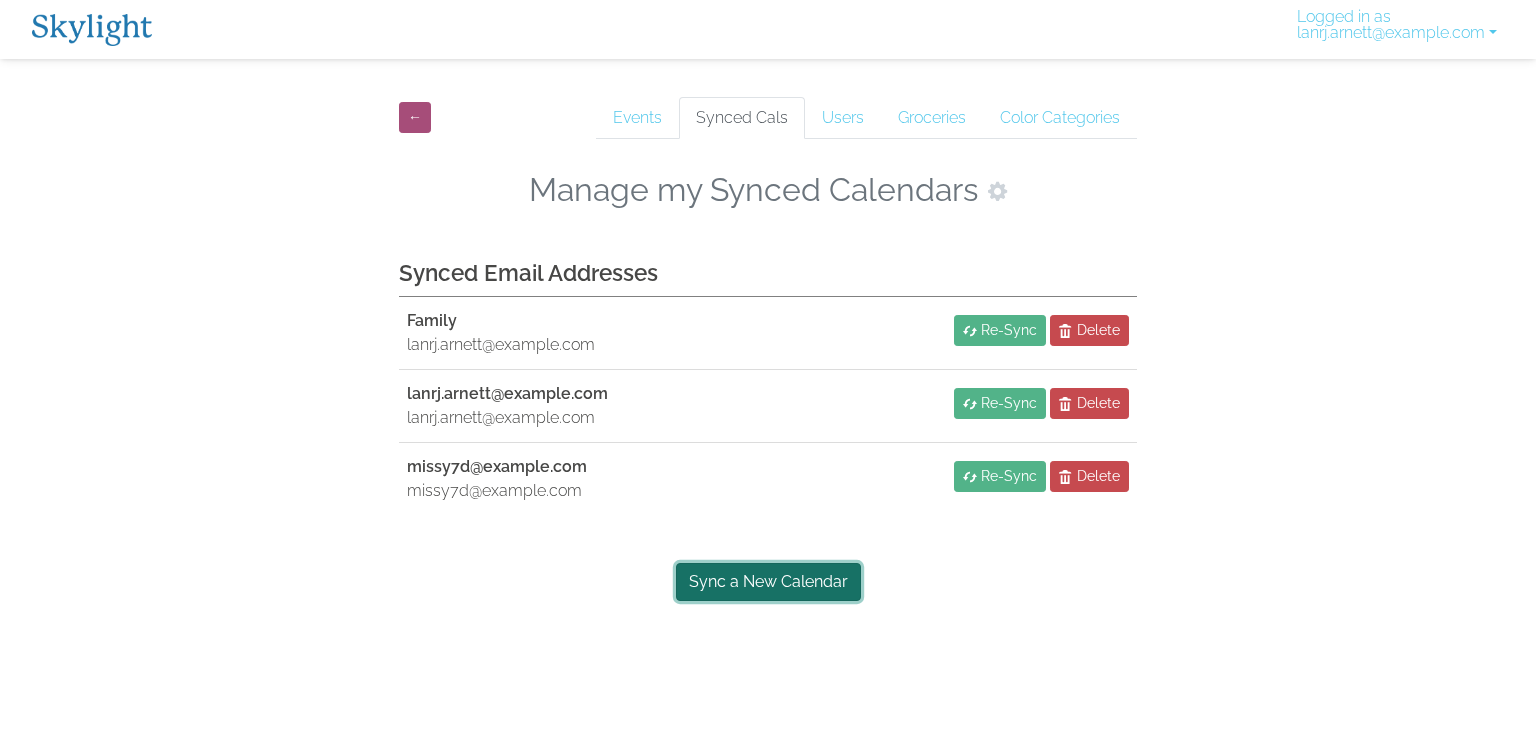 click on "Sync a New Calendar" at bounding box center [768, 582] 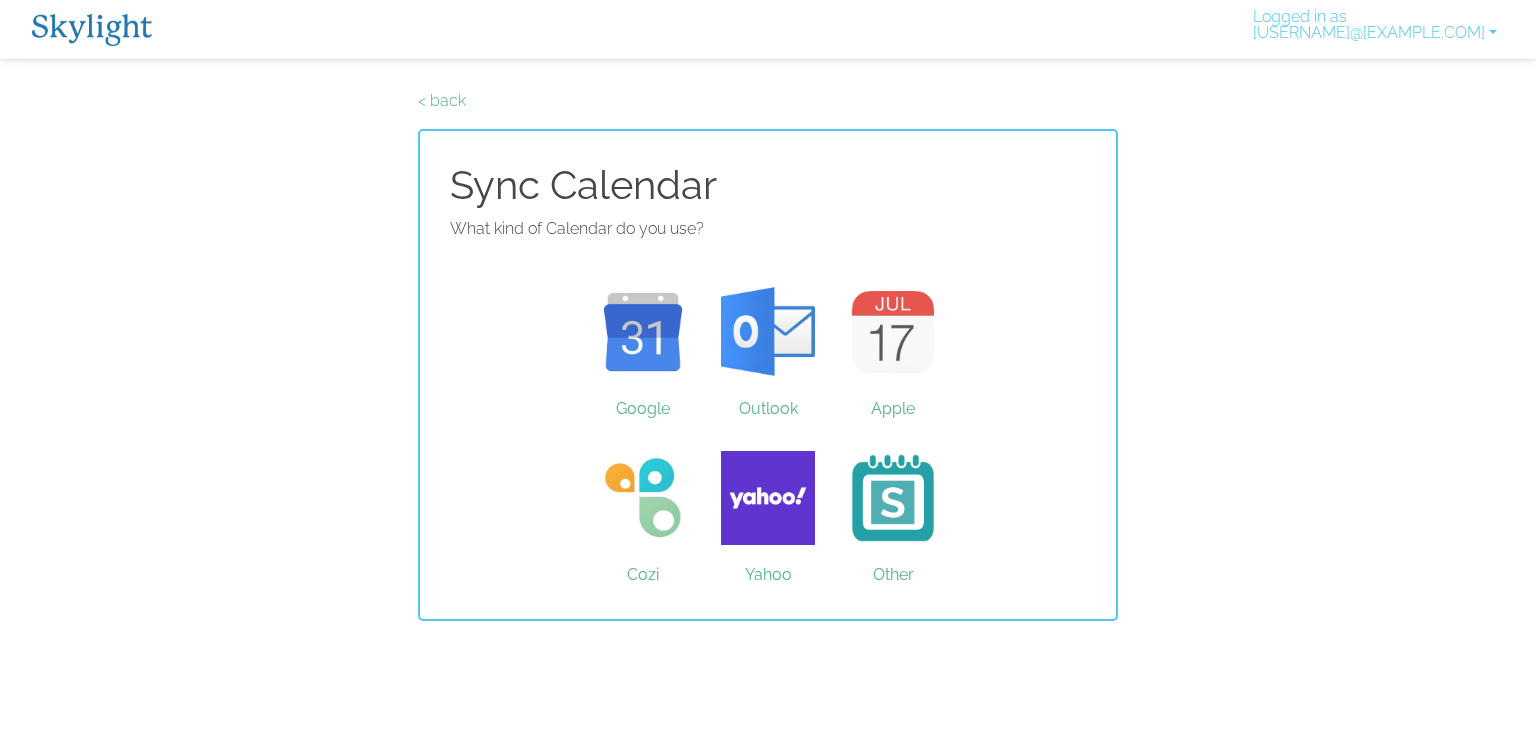 scroll, scrollTop: 0, scrollLeft: 0, axis: both 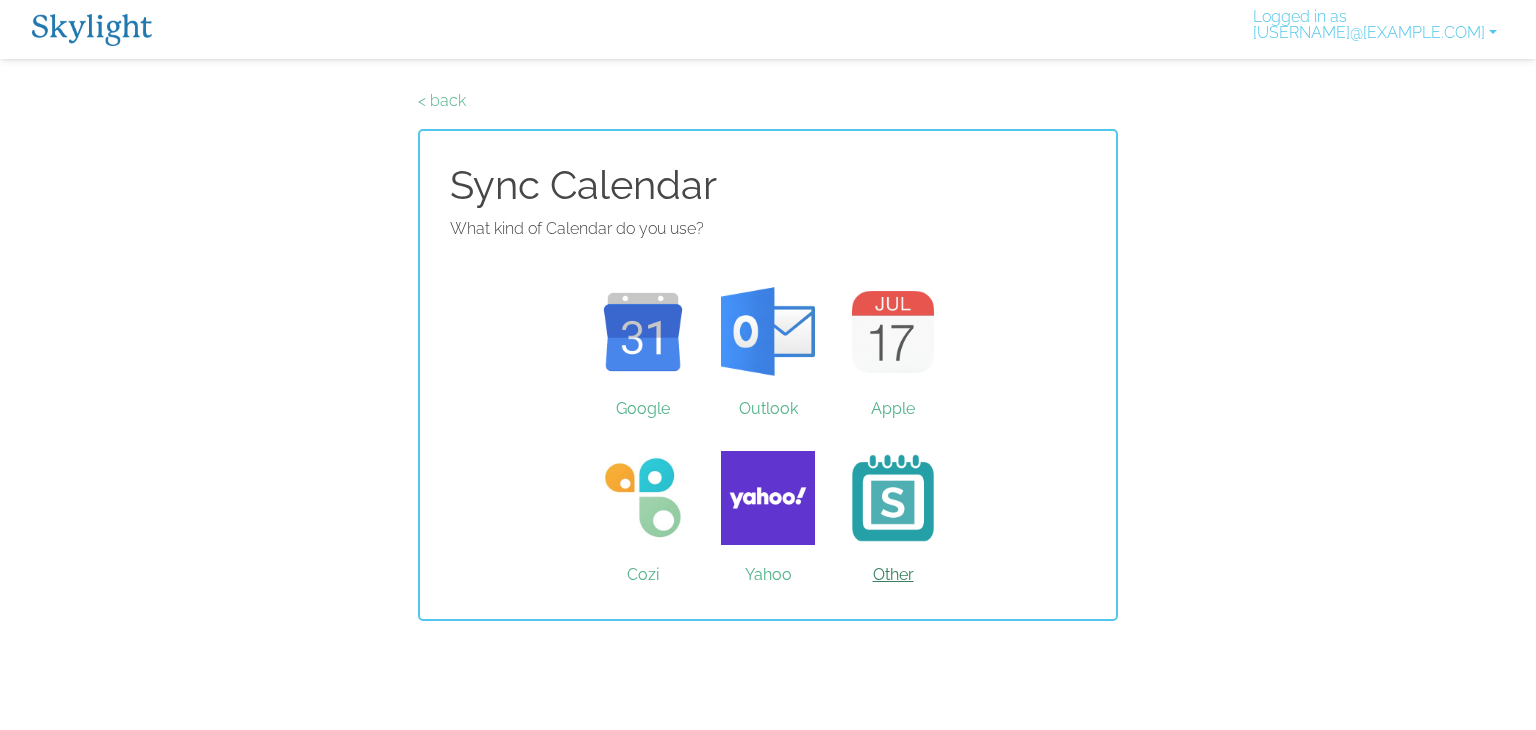 click on "Other" at bounding box center [893, 498] 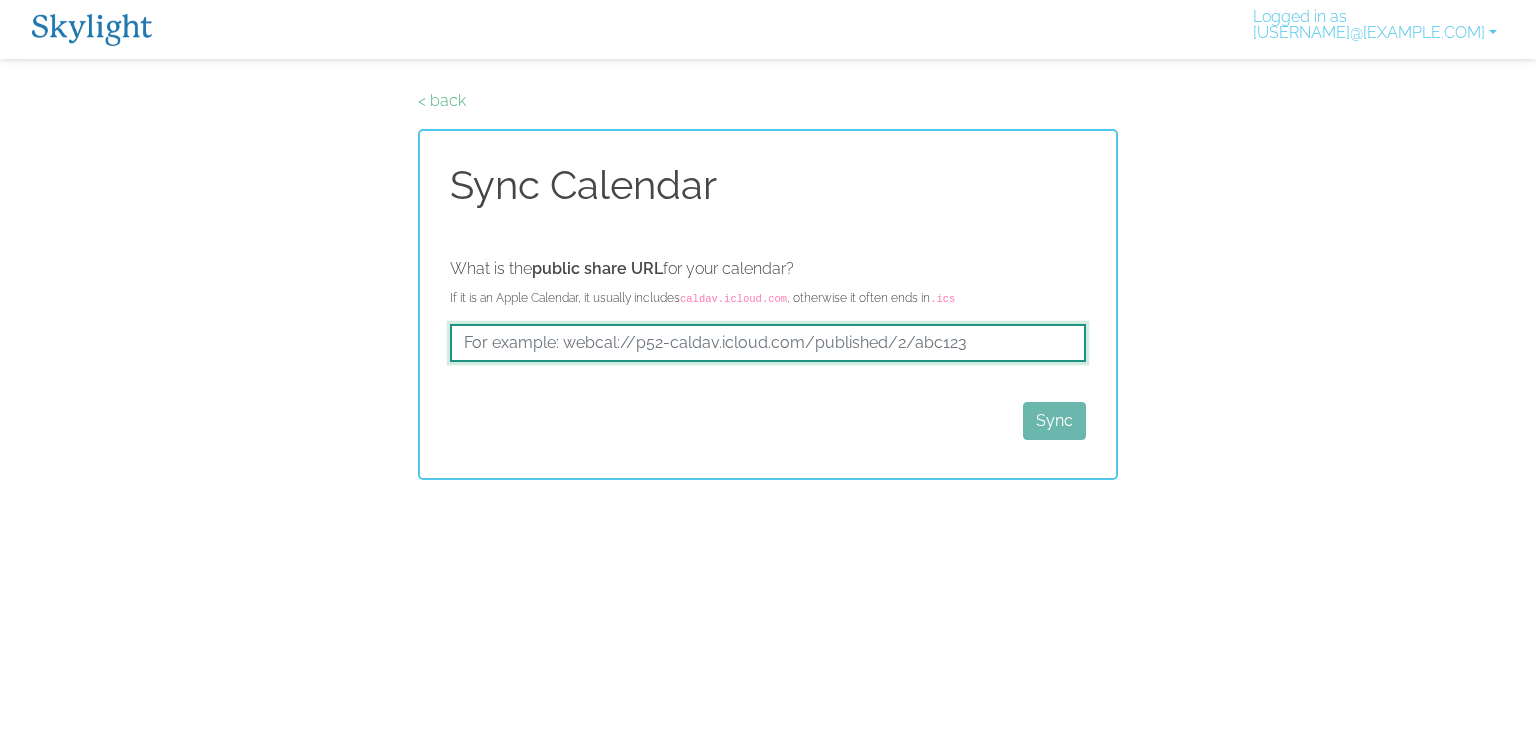 click at bounding box center [768, 343] 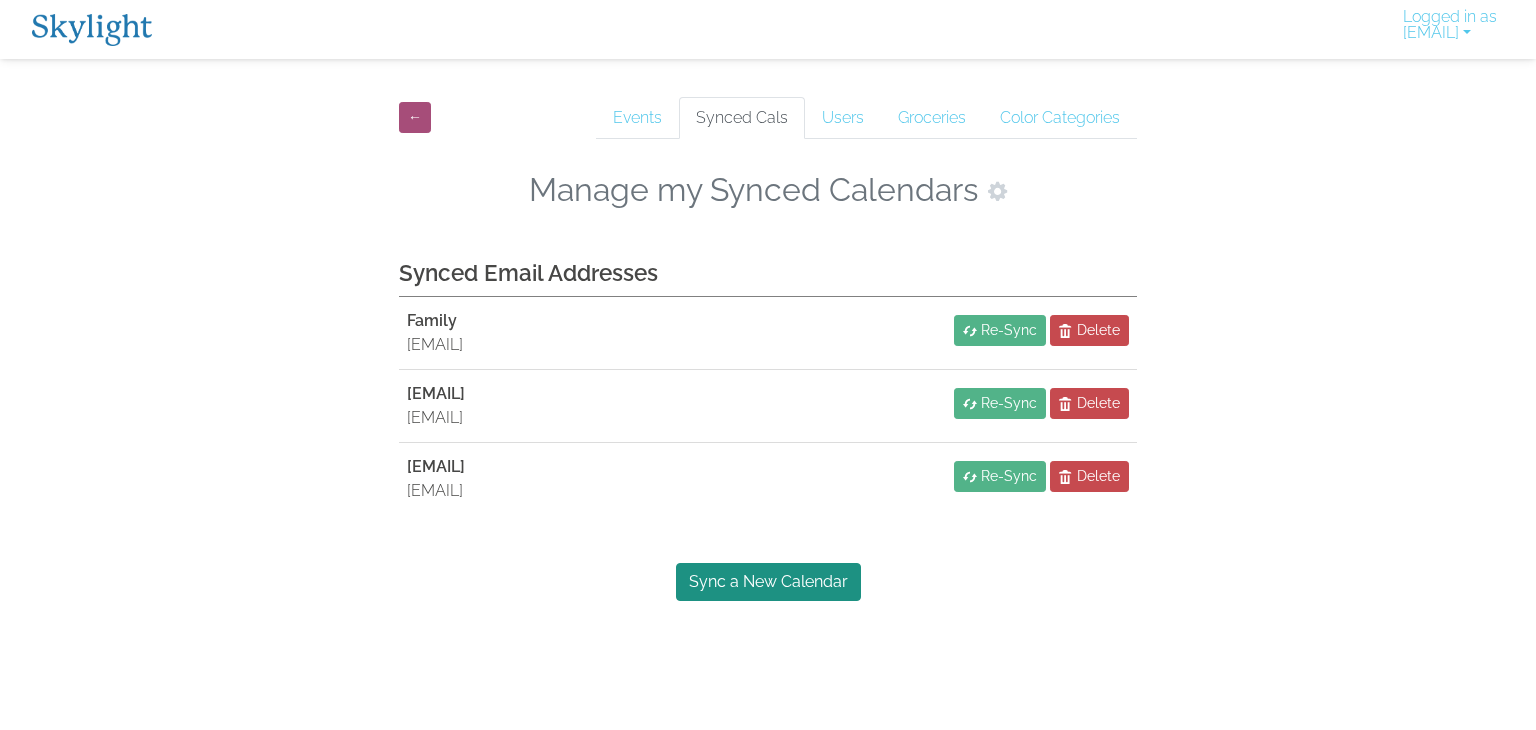 scroll, scrollTop: 0, scrollLeft: 0, axis: both 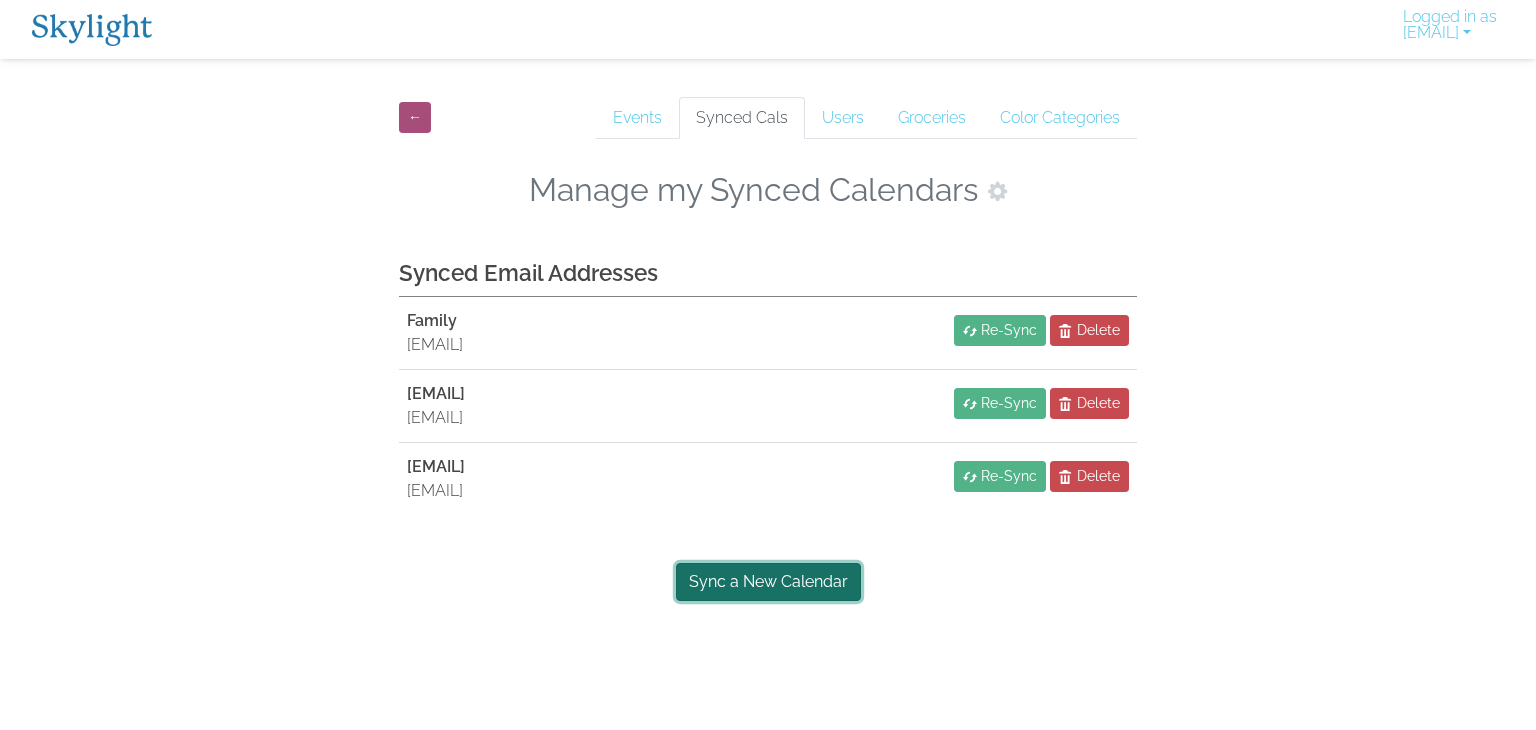 click on "Sync a New Calendar" at bounding box center (768, 582) 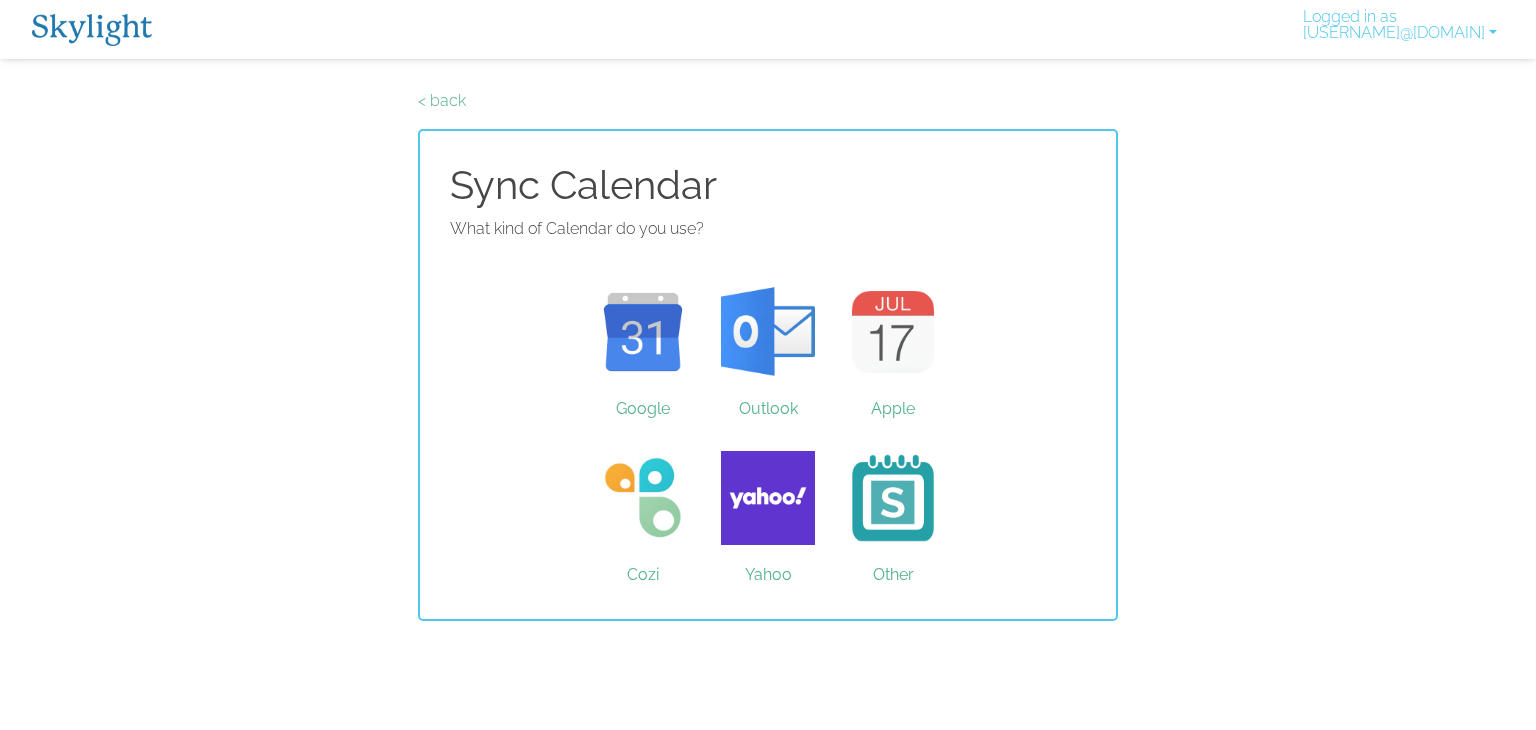 scroll, scrollTop: 0, scrollLeft: 0, axis: both 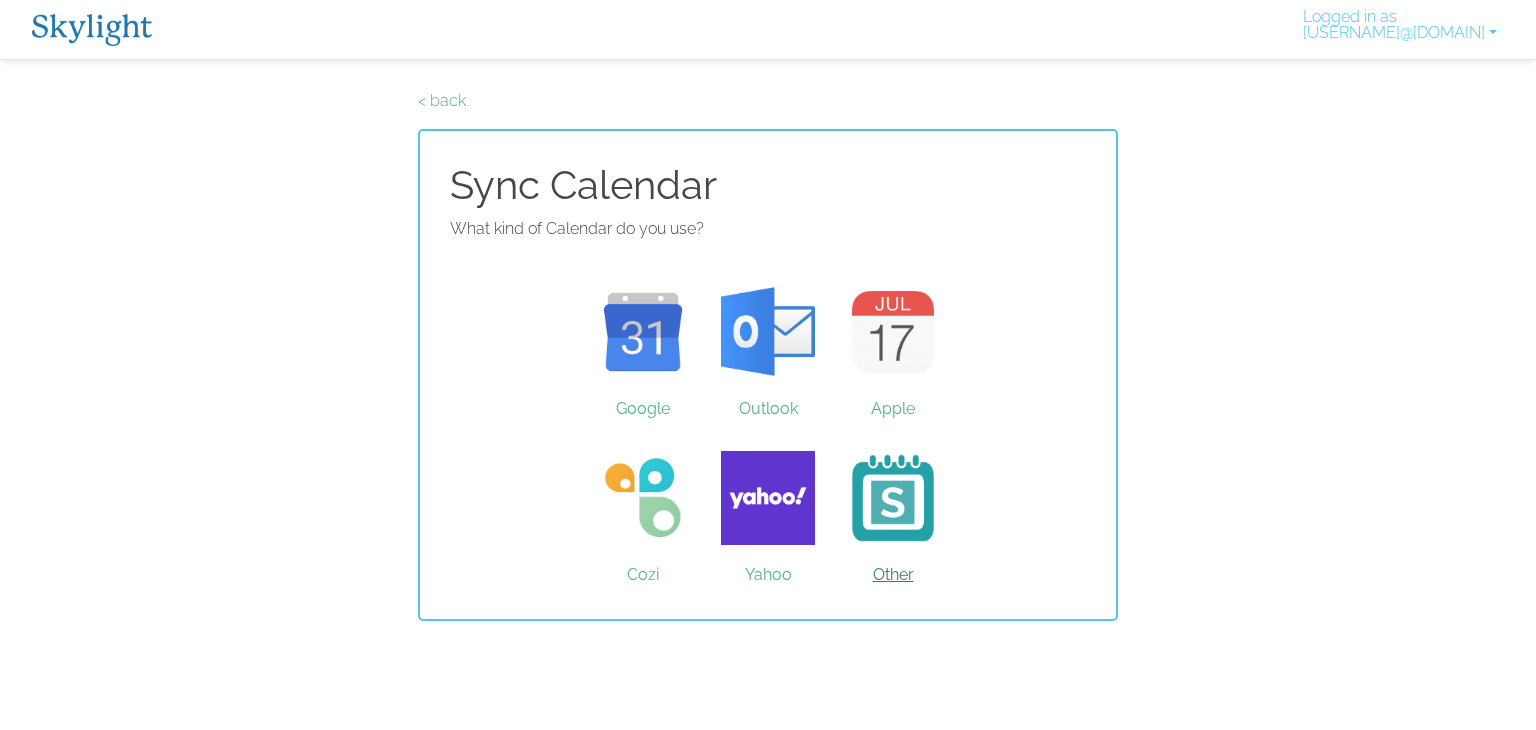click on "Other" at bounding box center (893, 498) 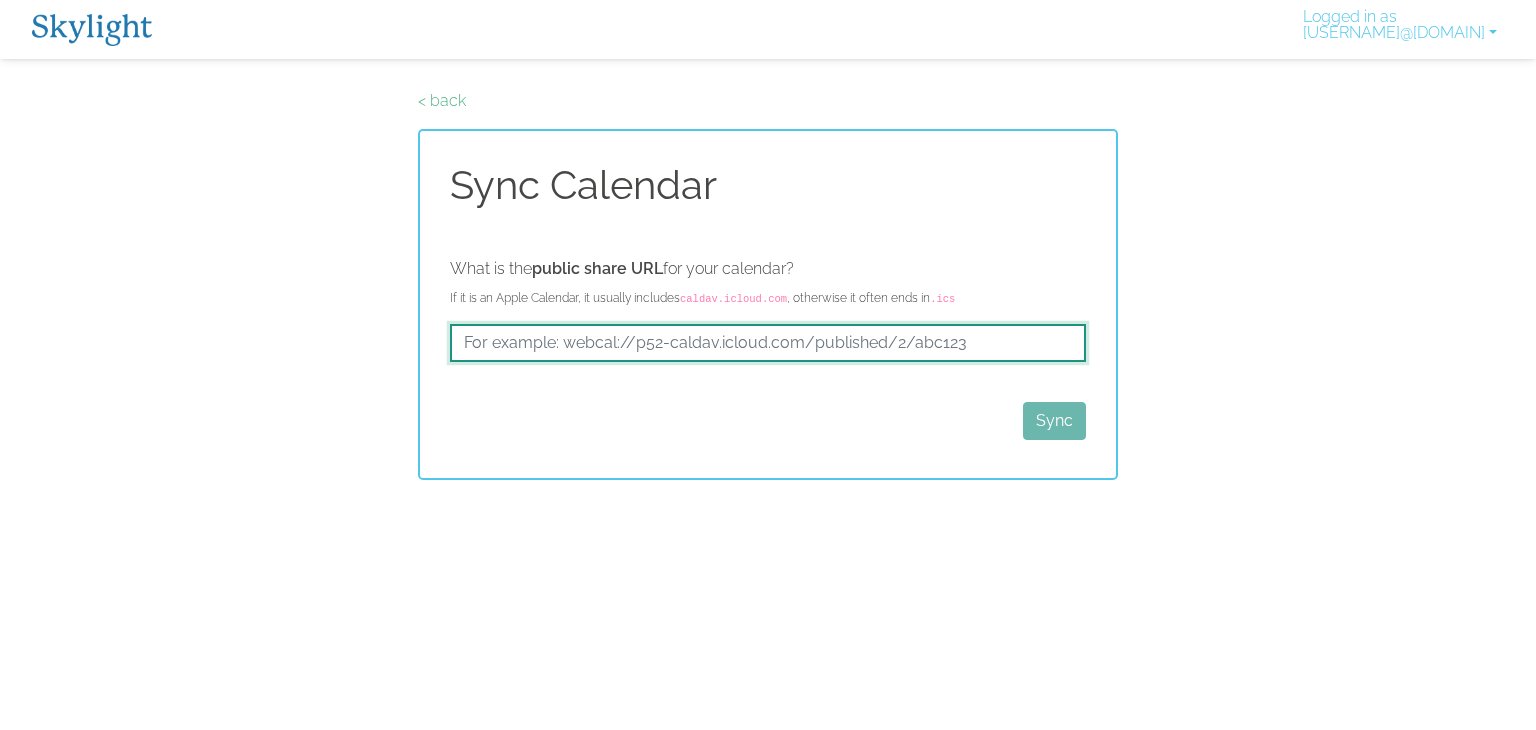 click at bounding box center (768, 343) 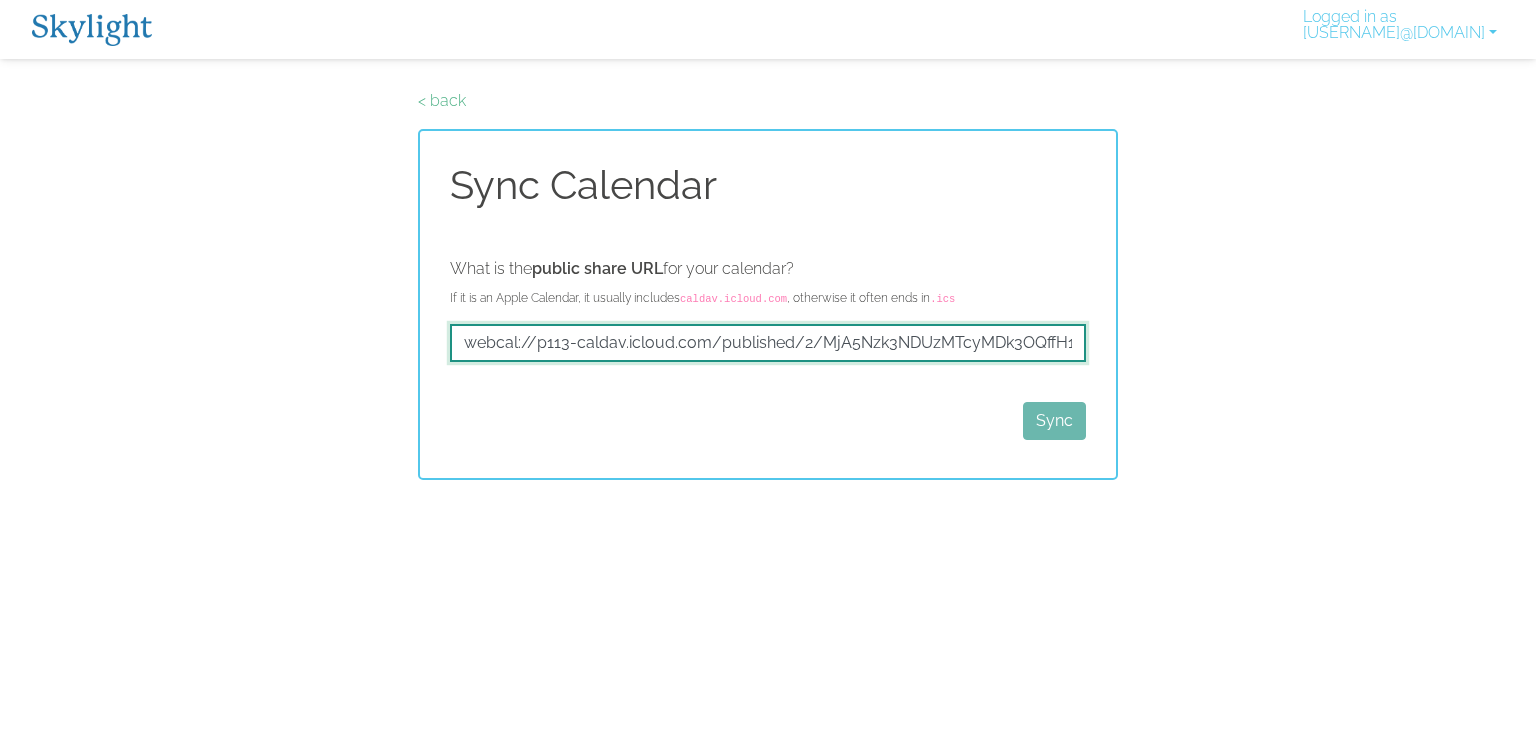 scroll, scrollTop: 0, scrollLeft: 766, axis: horizontal 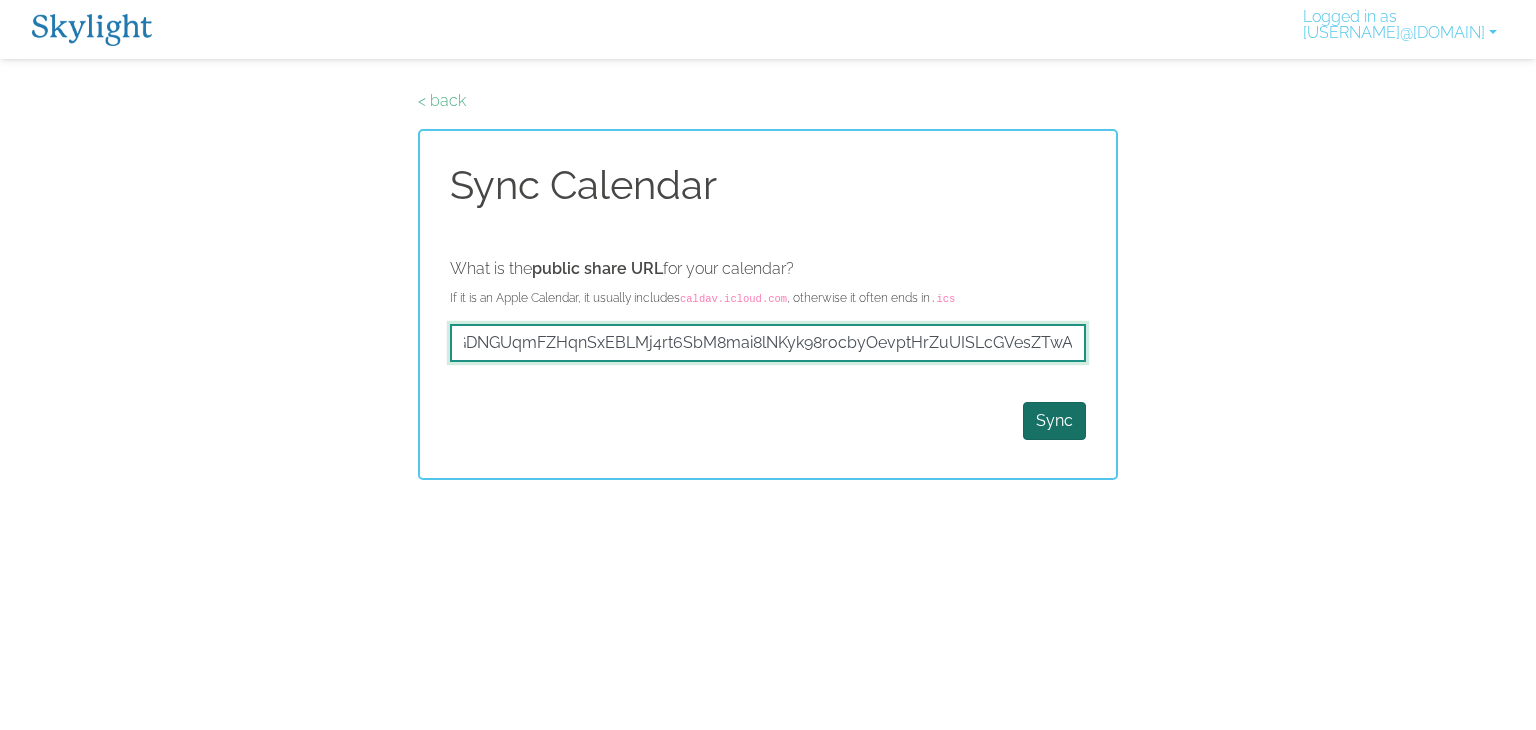 type on "webcal://p113-caldav.icloud.com/published/2/MjA5Nzk3NDUzMTcyMDk3OQffH1H8dxgGNBt_4cQU2GDNGUqmFZHqnSxEBLMj4rt6SbM8mai8lNKyk98rocbyOevptHrZuUISLcGVesZTwA4" 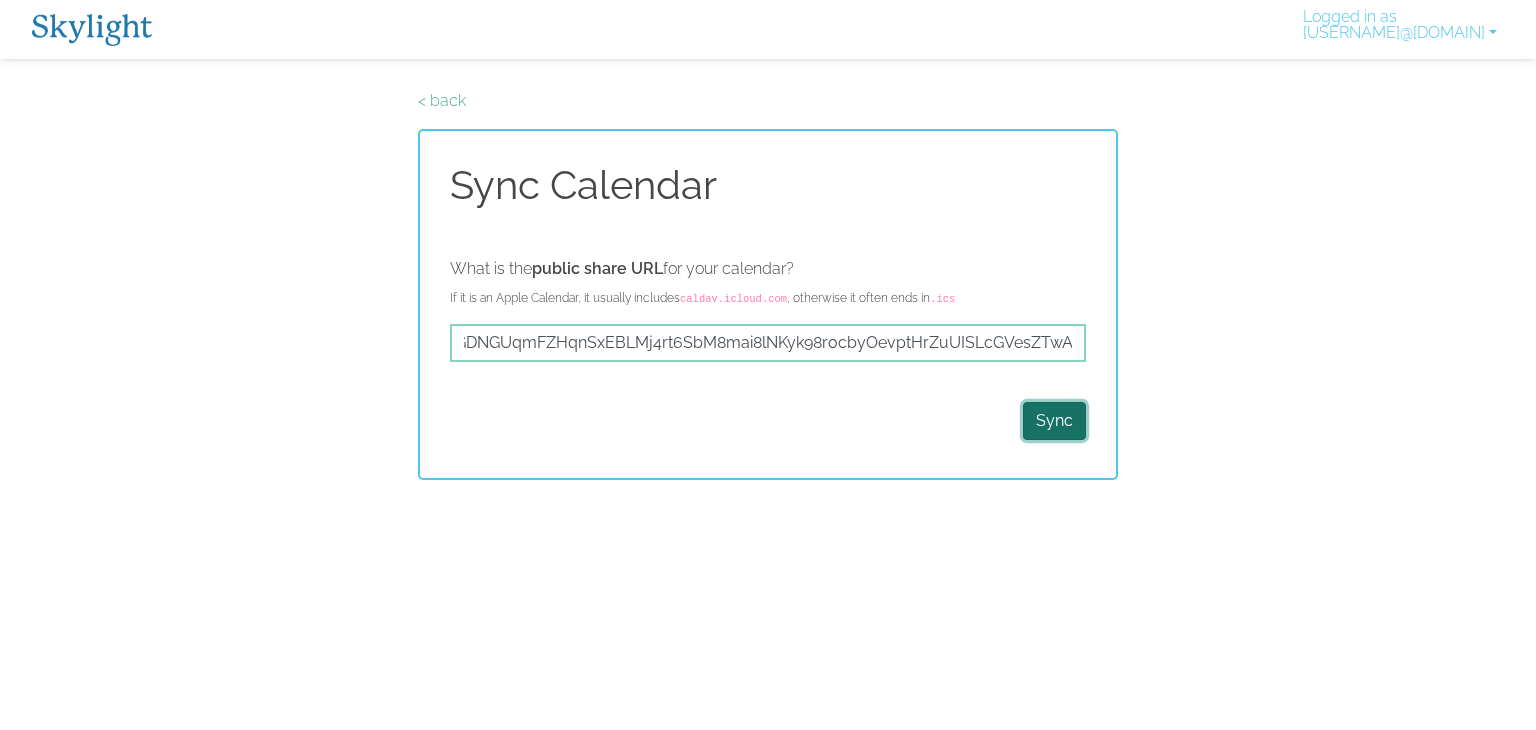 scroll, scrollTop: 0, scrollLeft: 0, axis: both 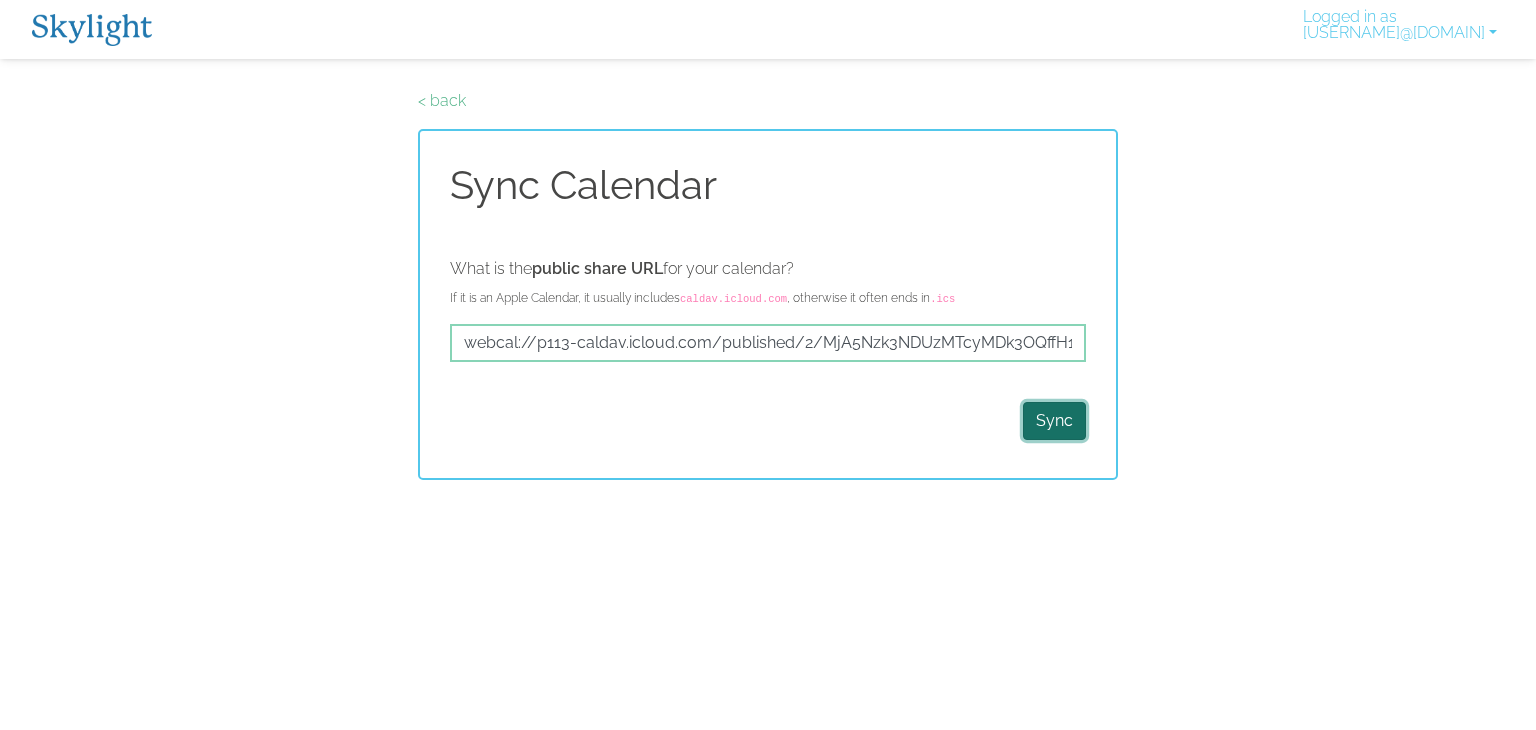 click on "Sync" at bounding box center (1054, 421) 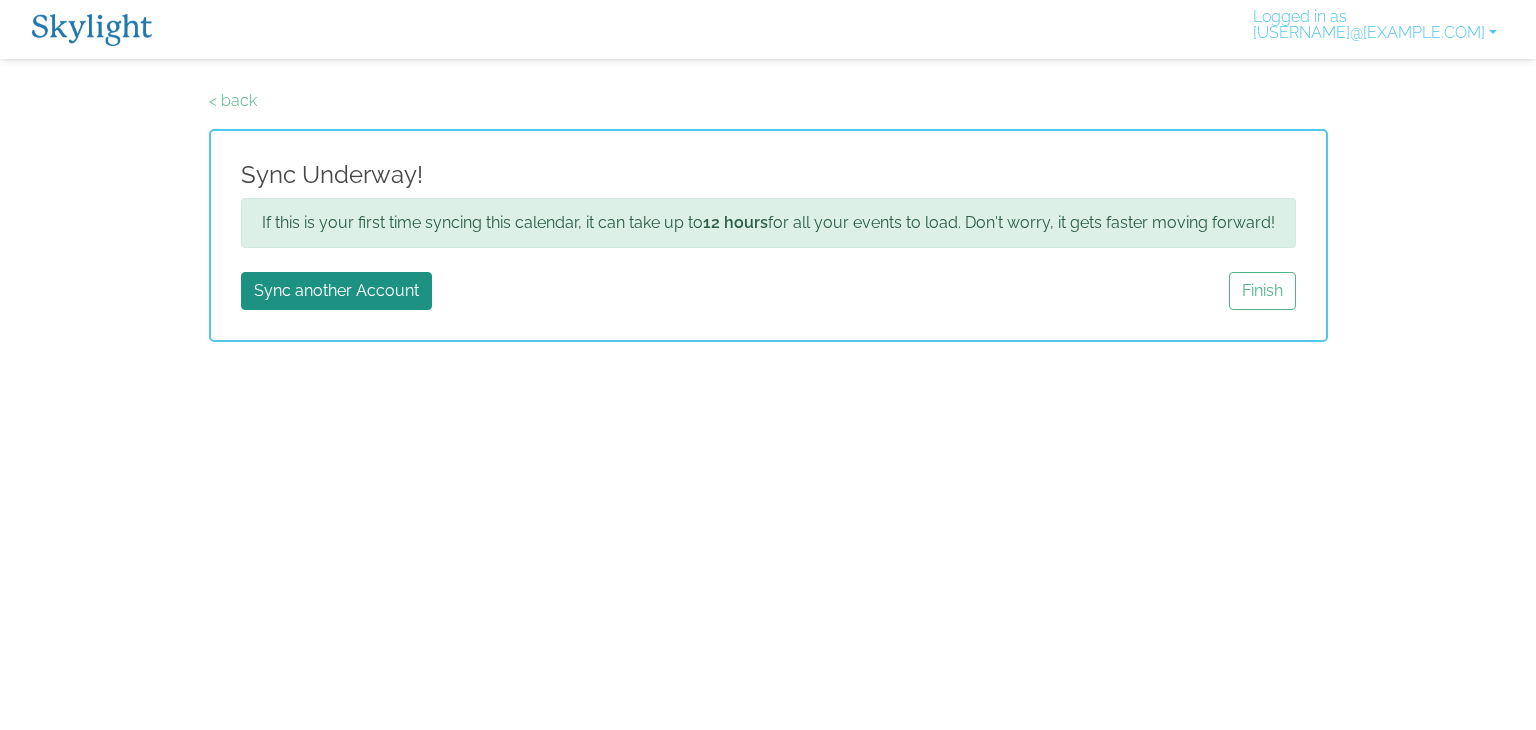 scroll, scrollTop: 0, scrollLeft: 0, axis: both 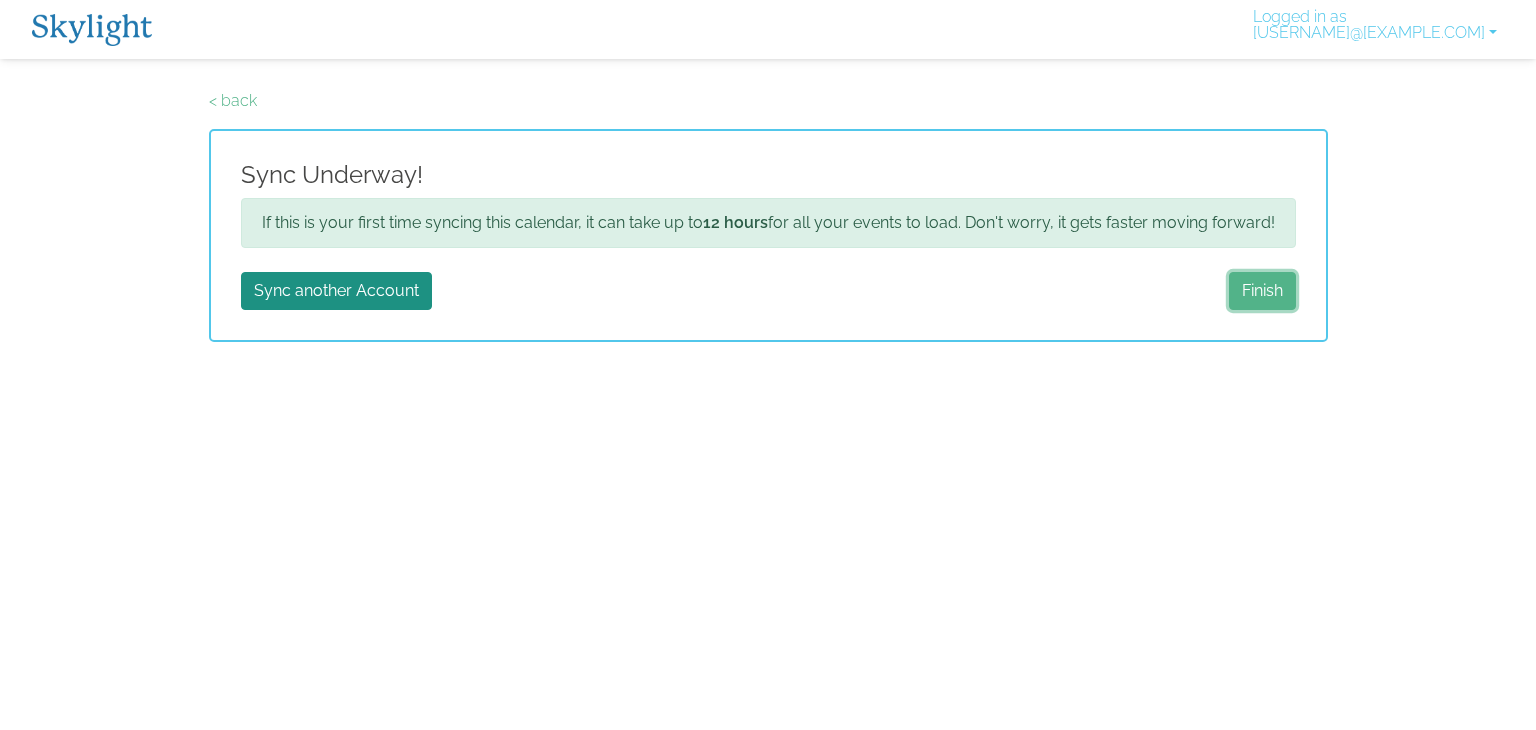 click on "Finish" at bounding box center [1262, 291] 